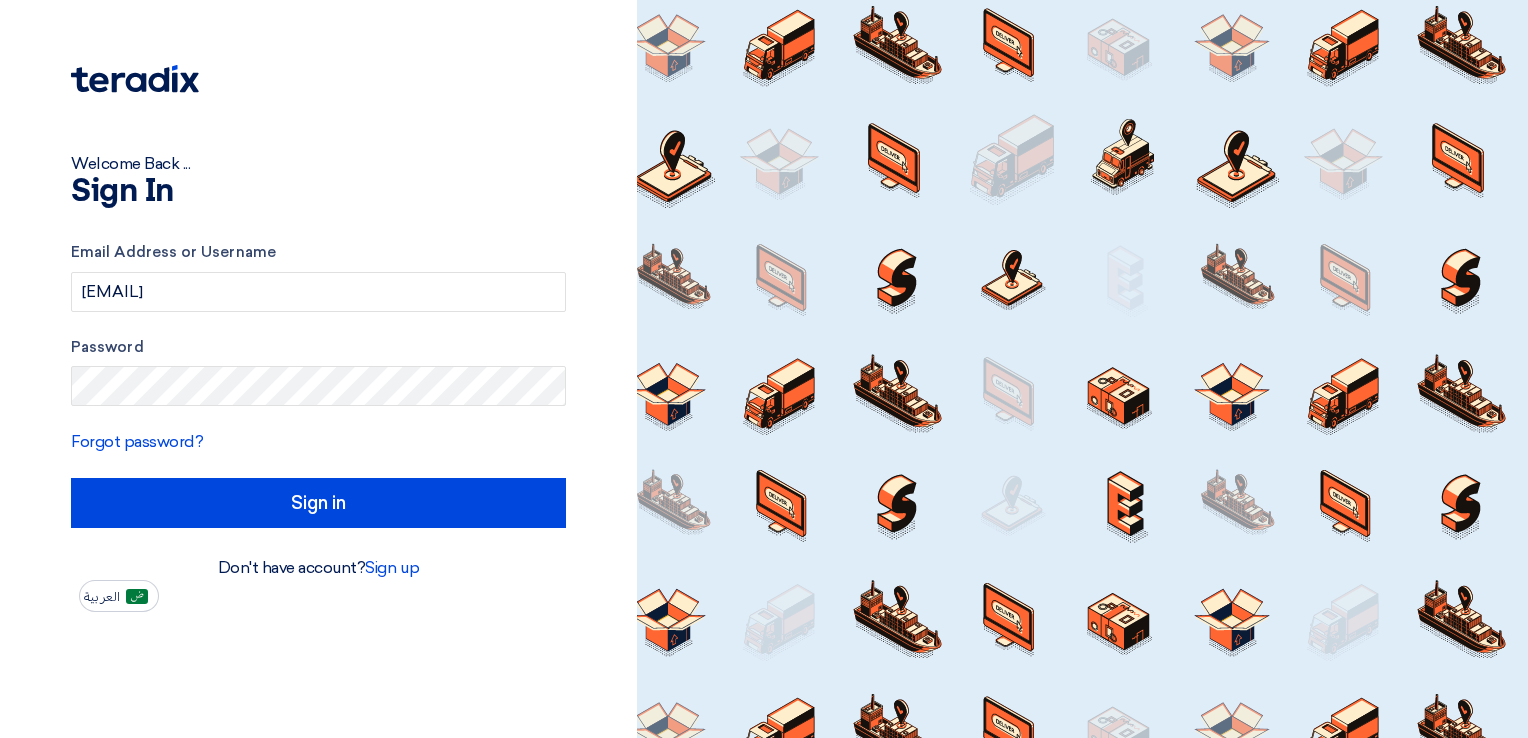 scroll, scrollTop: 0, scrollLeft: 0, axis: both 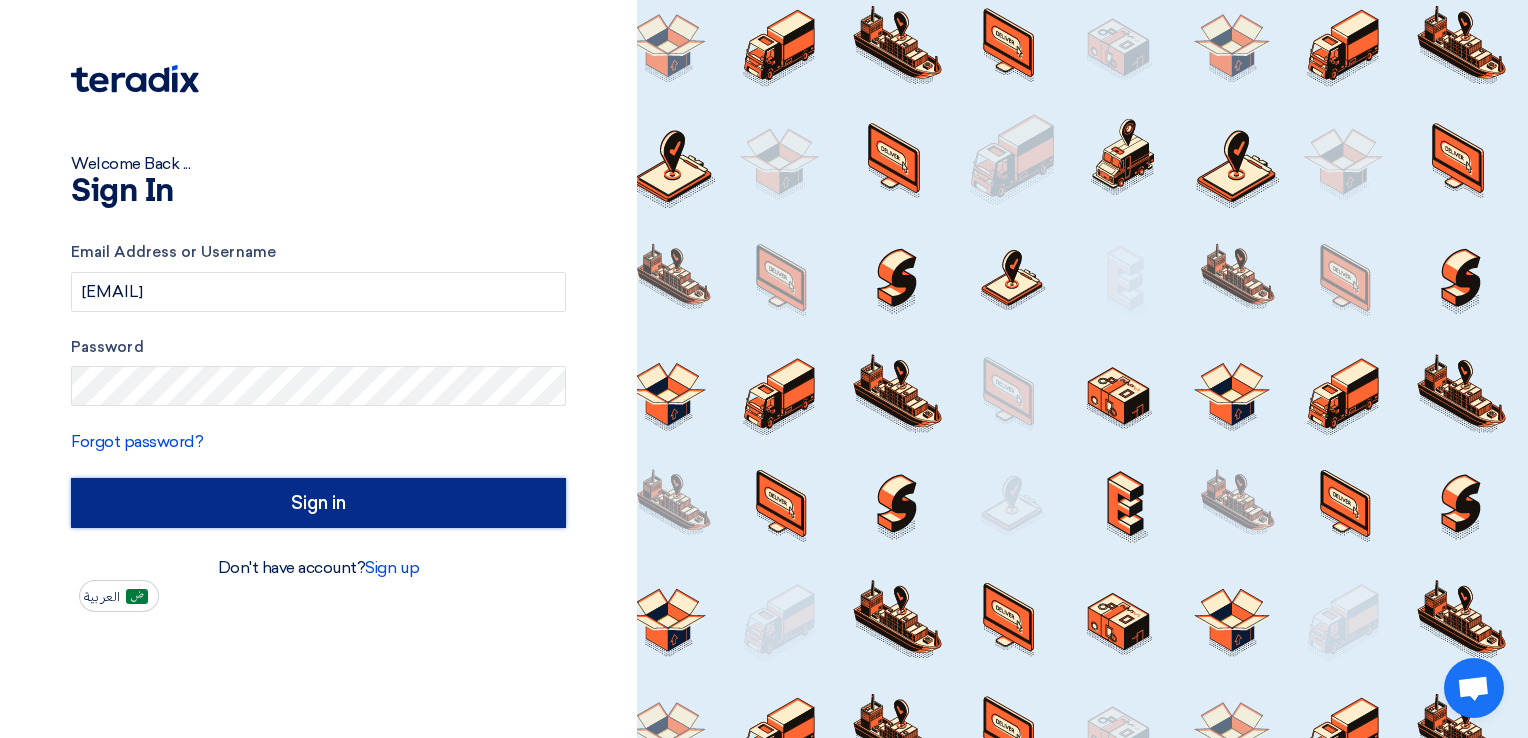 click on "Sign in" 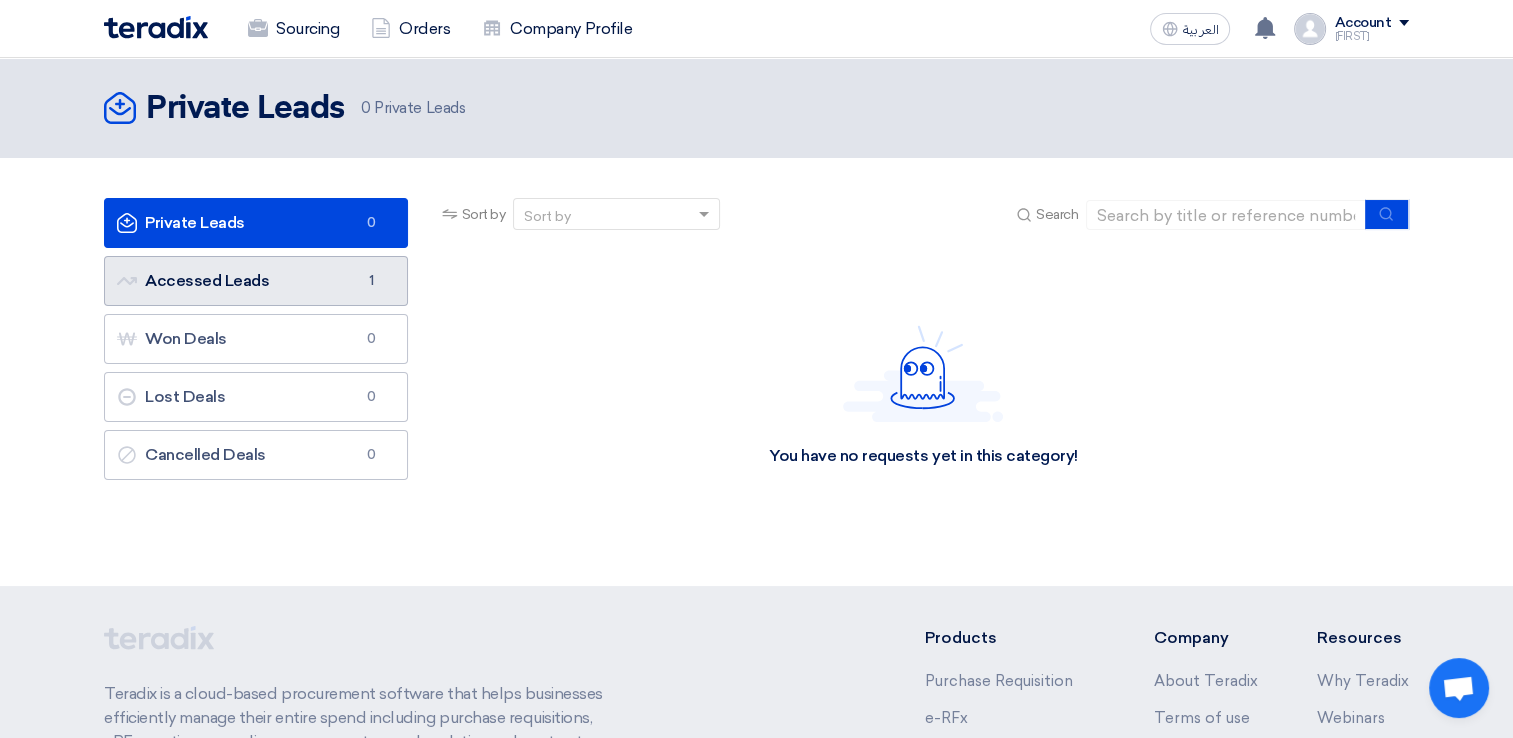 click on "Accessed Leads
Accessed Leads
1" 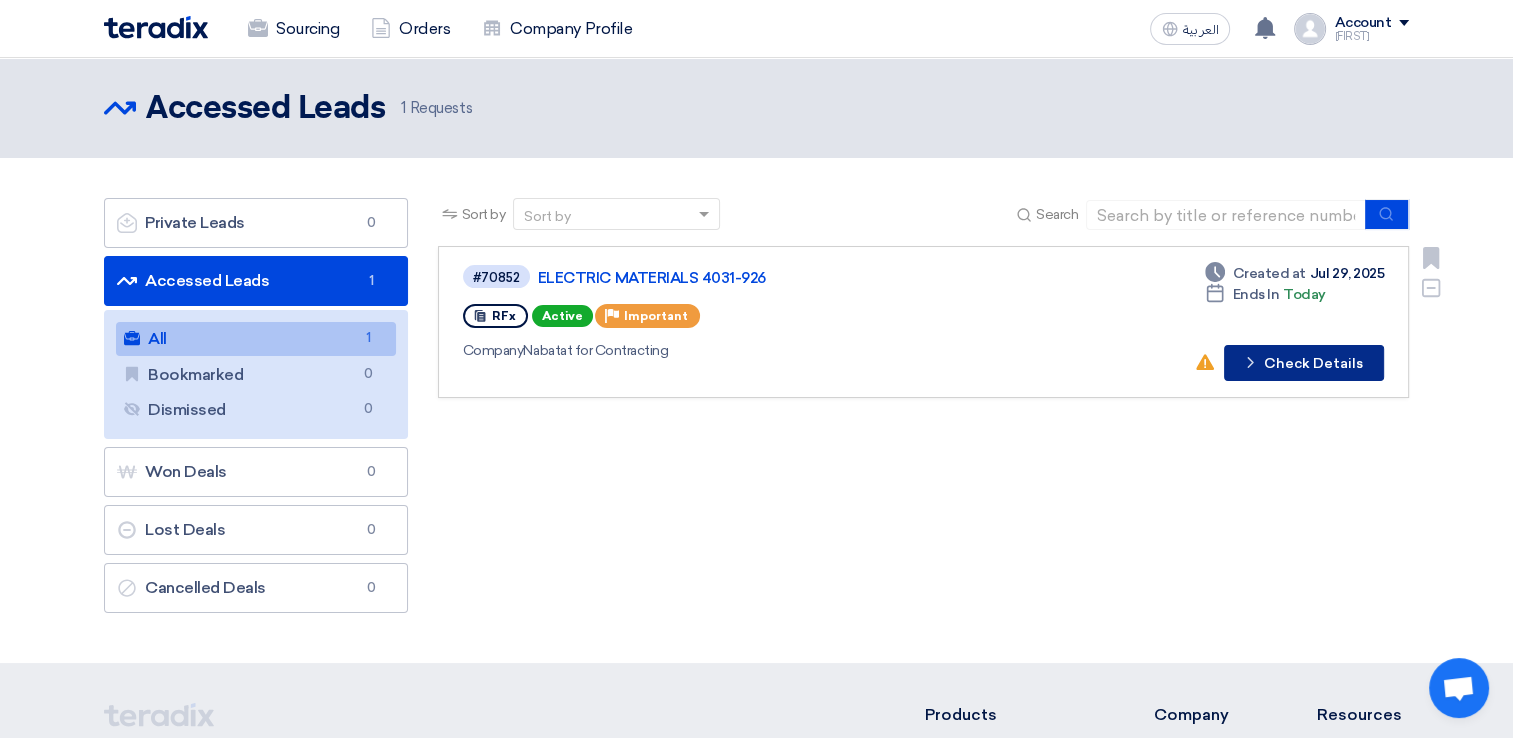 click on "Check details
Check Details" 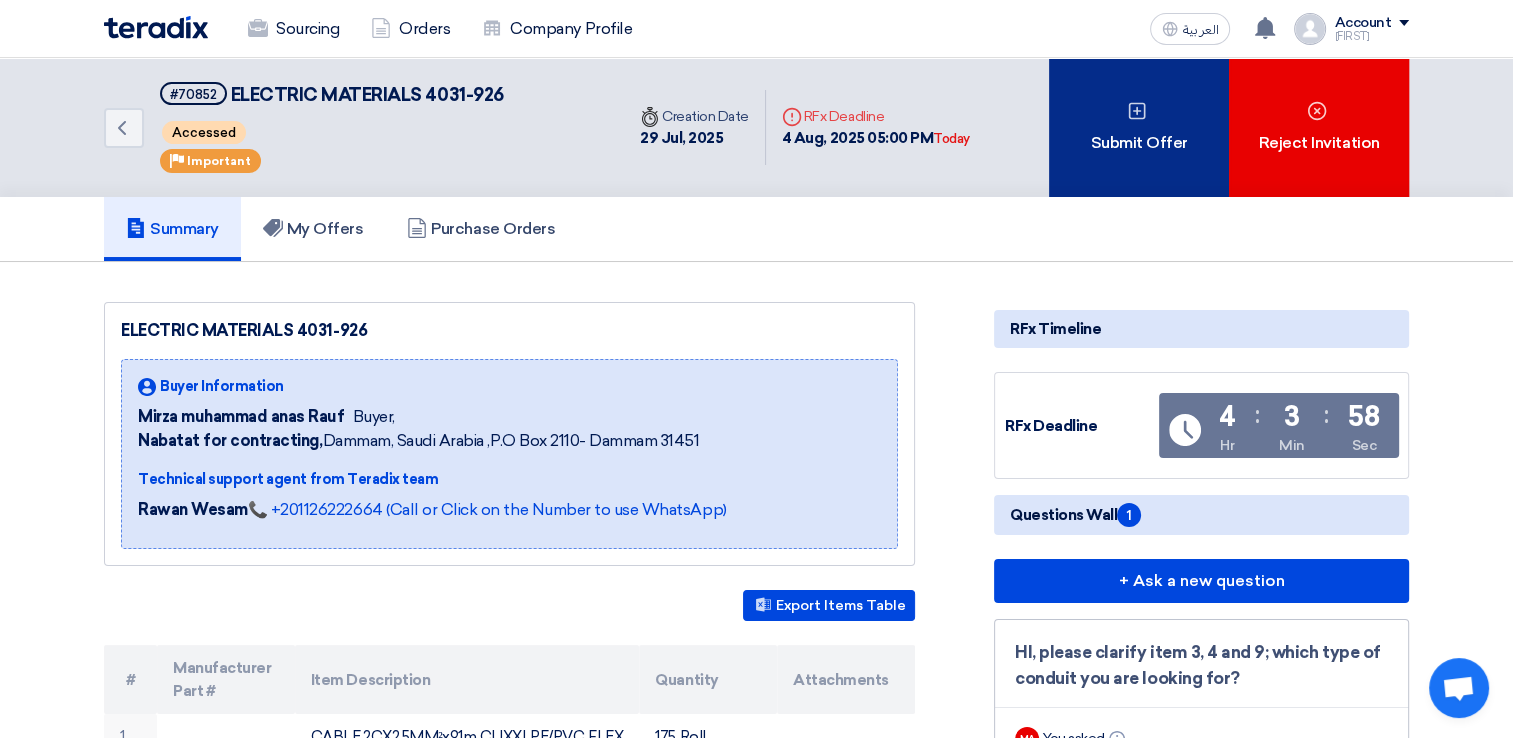 click on "Submit Offer" 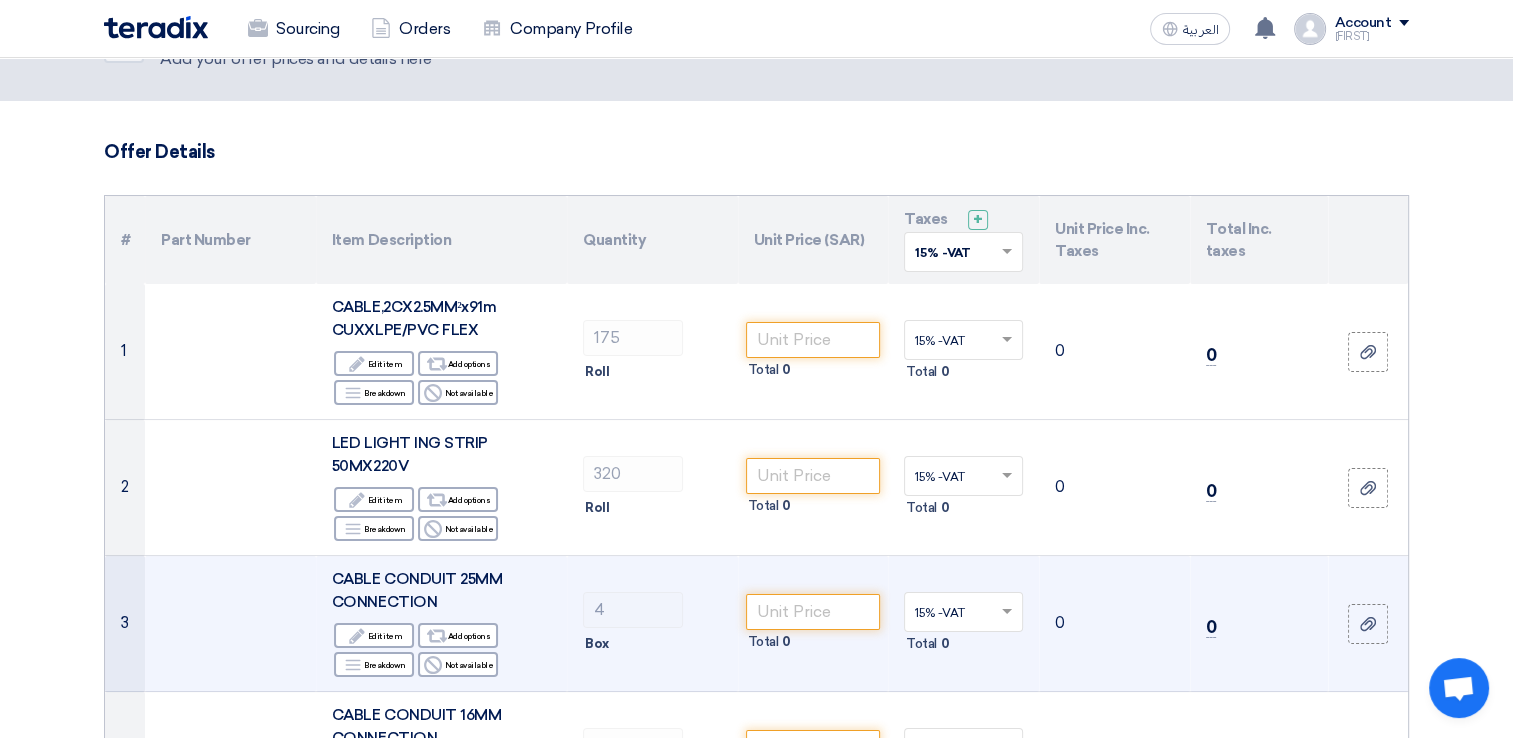 scroll, scrollTop: 0, scrollLeft: 0, axis: both 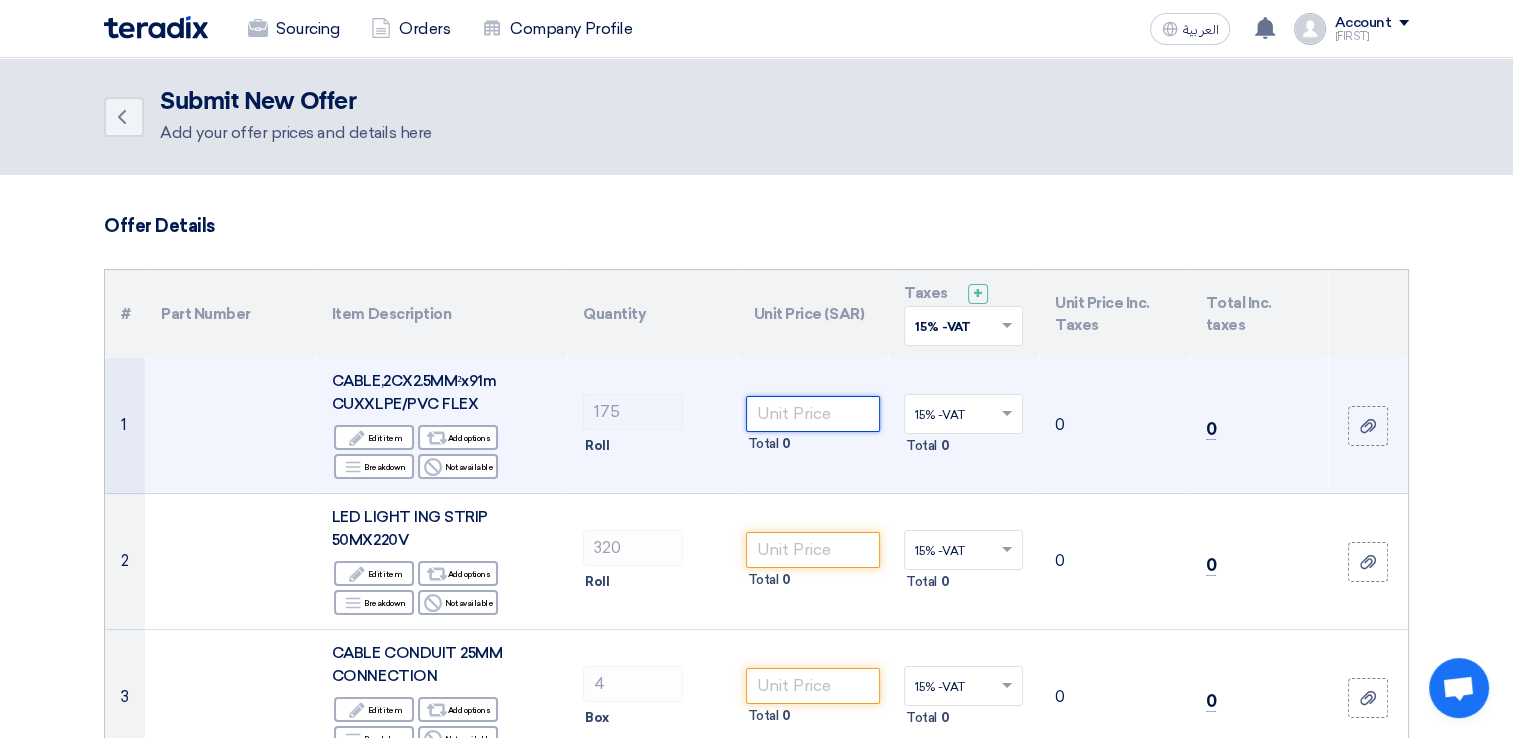 click 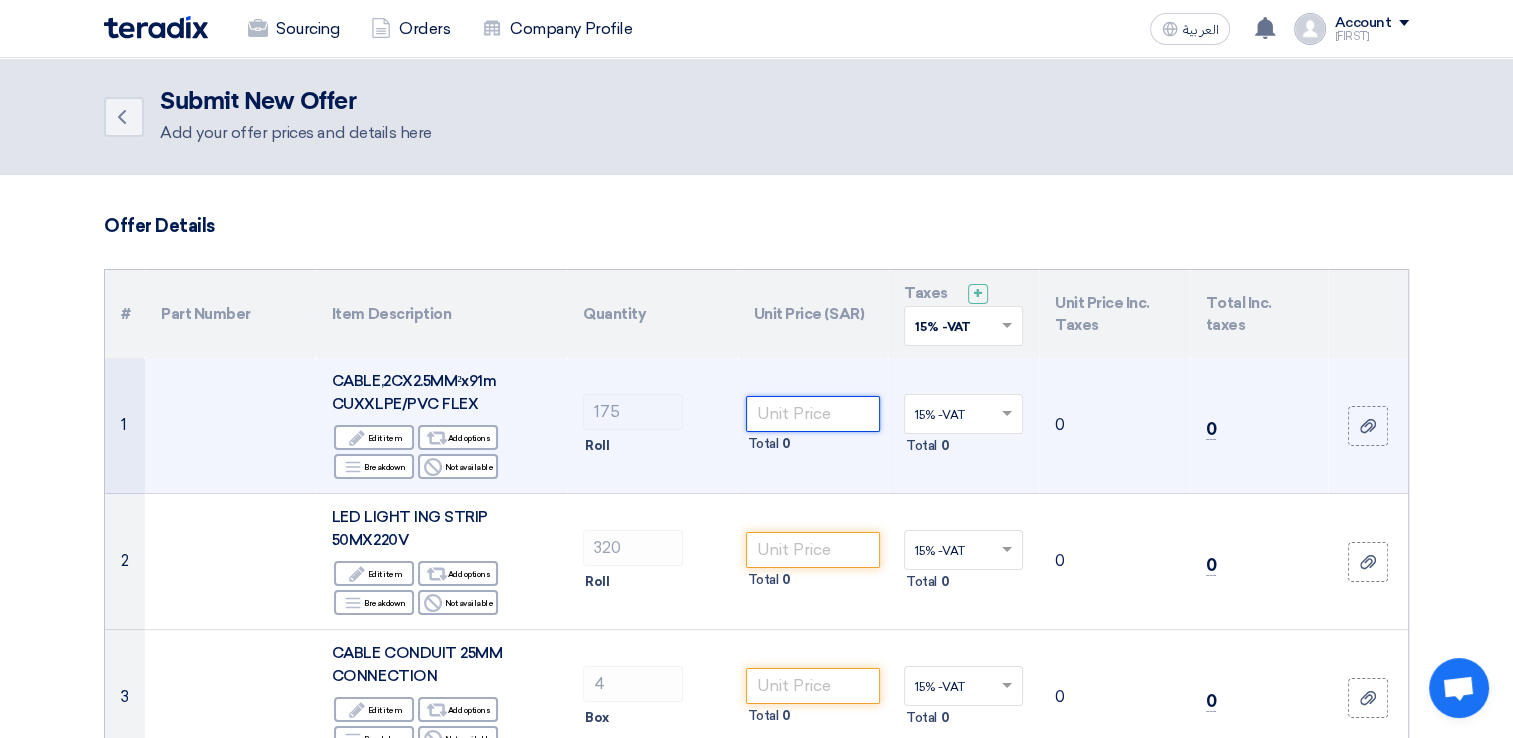 click 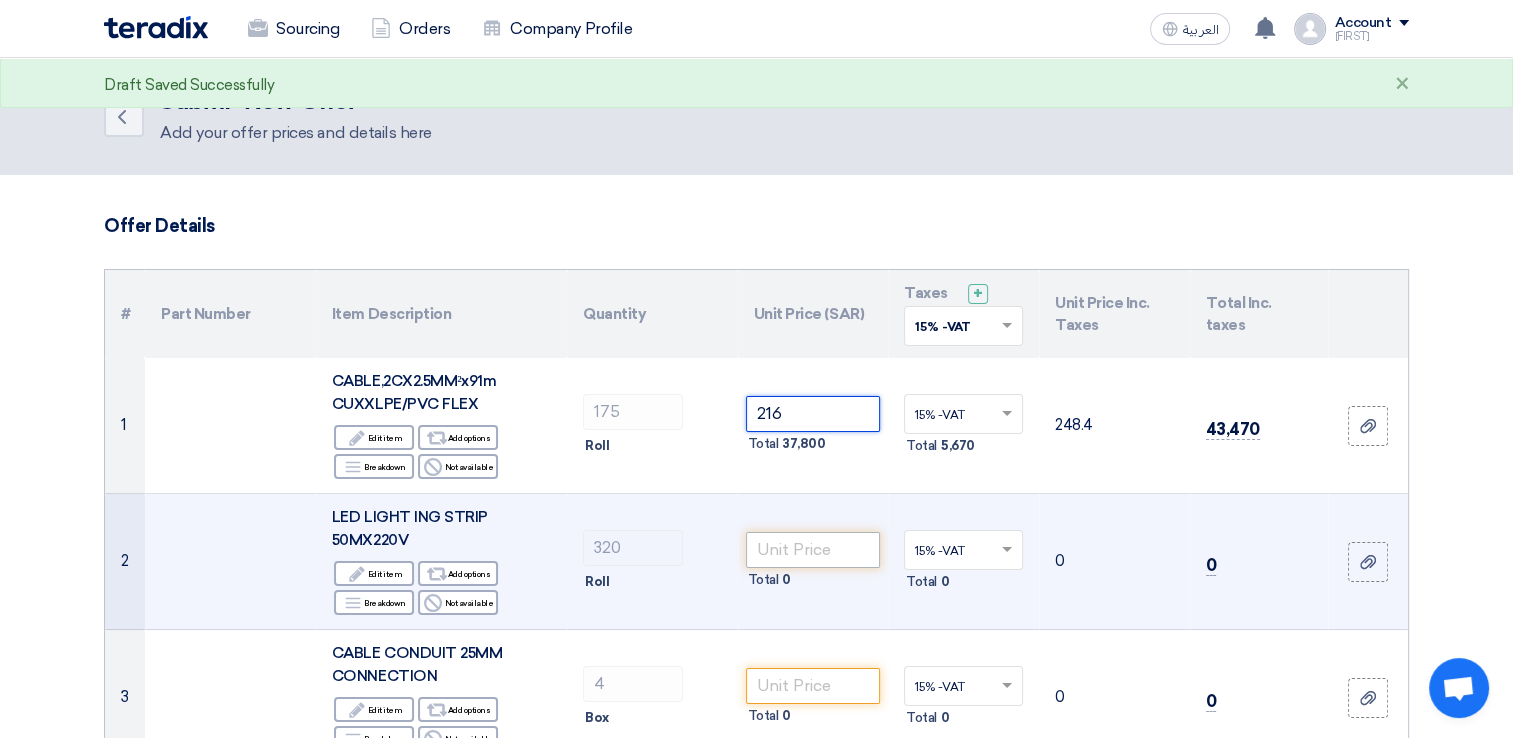 type on "216" 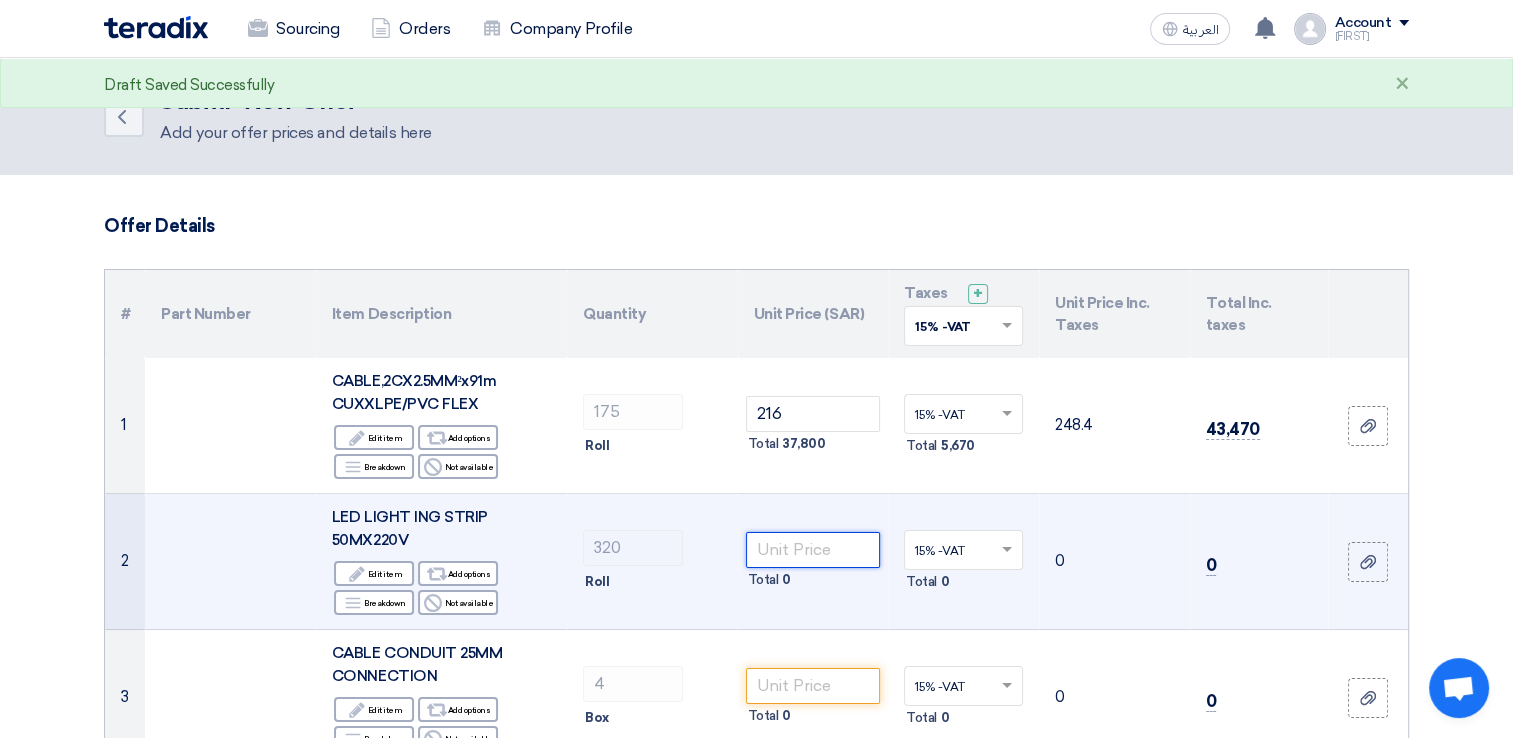 click 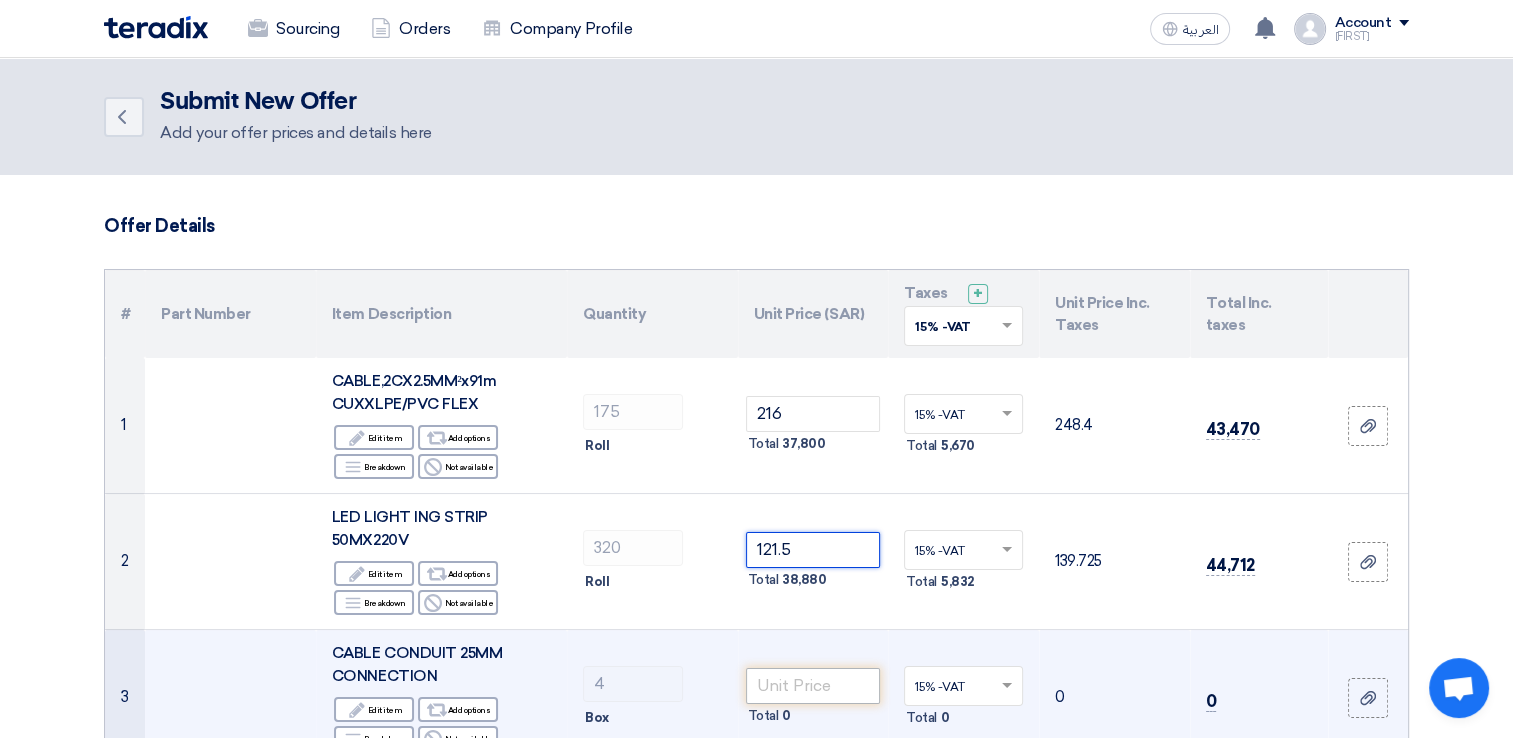type on "121.5" 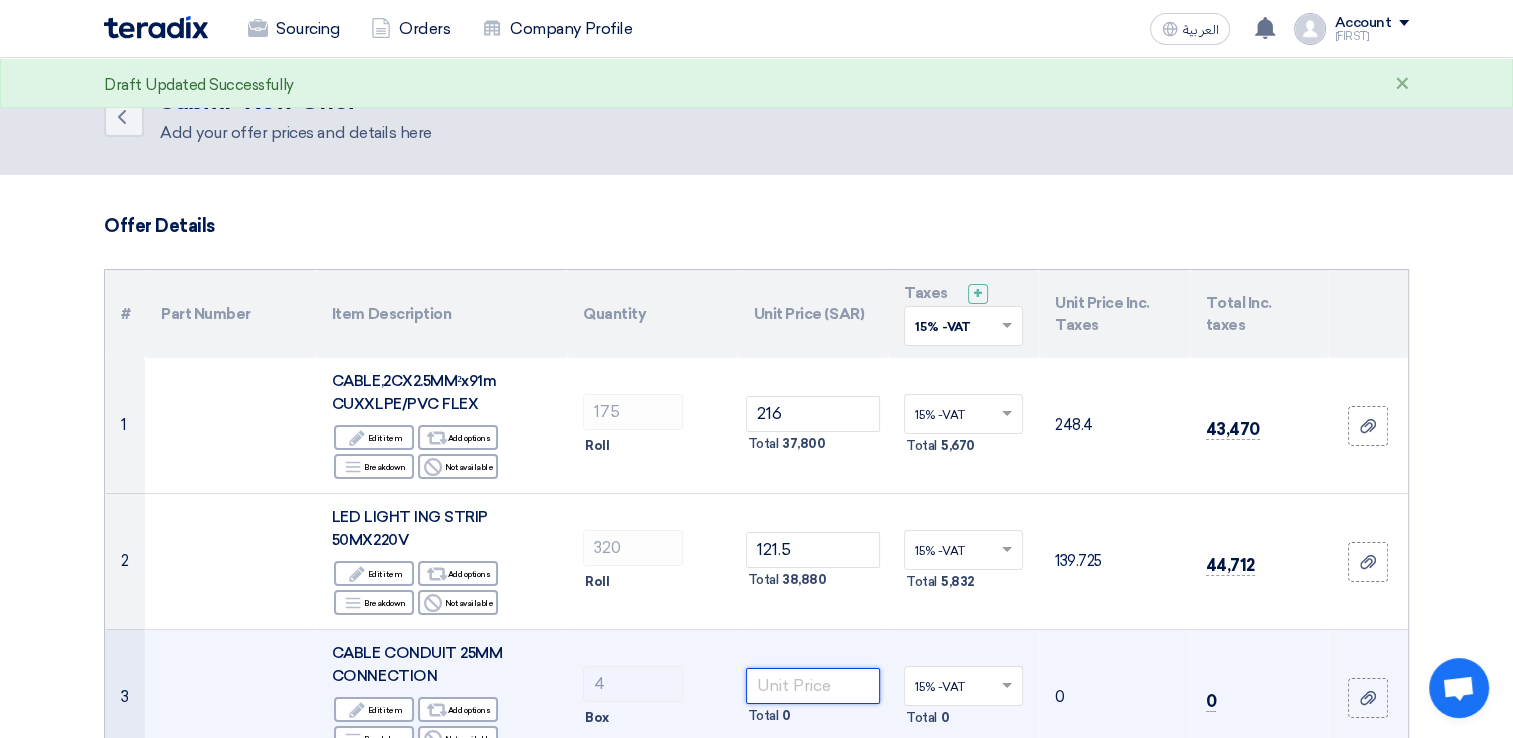 click 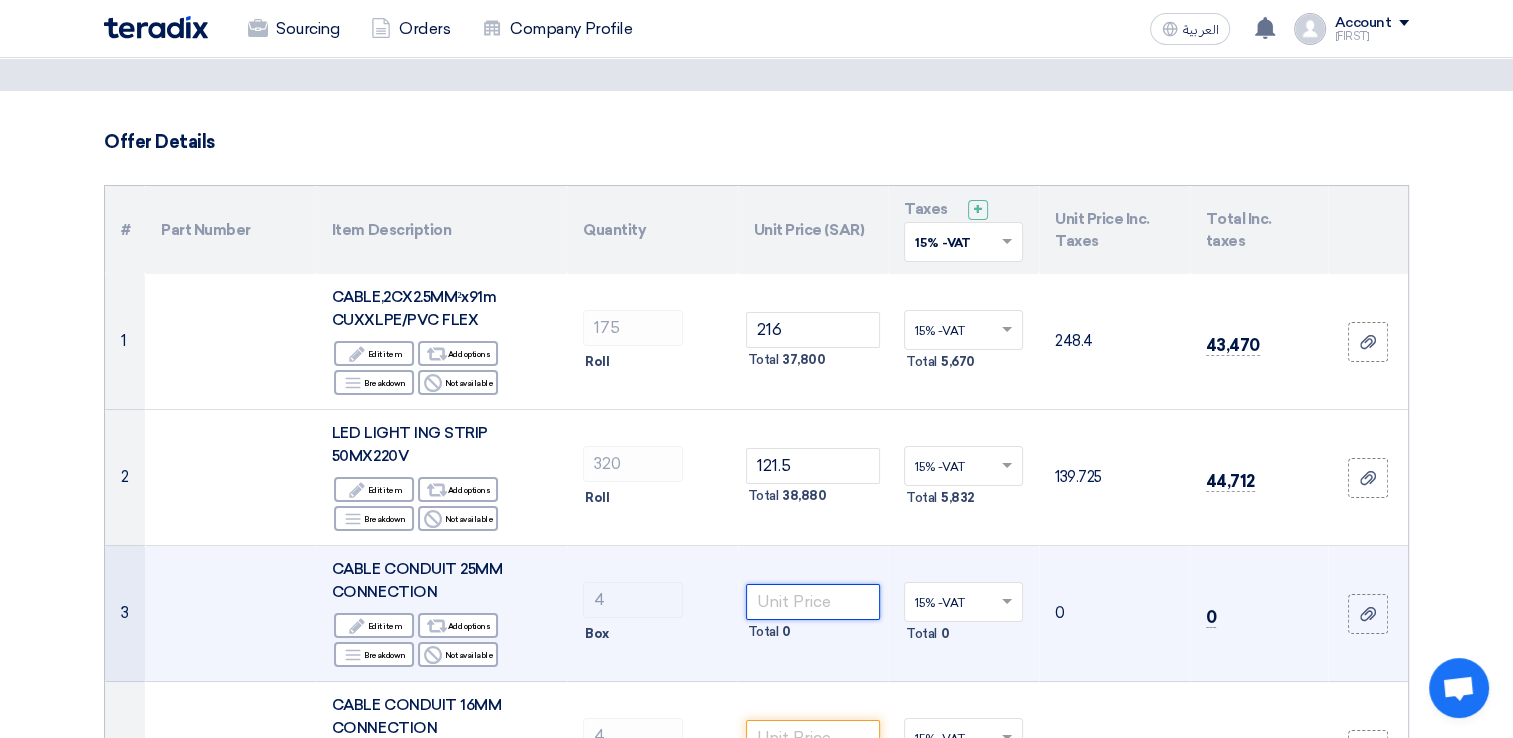 scroll, scrollTop: 200, scrollLeft: 0, axis: vertical 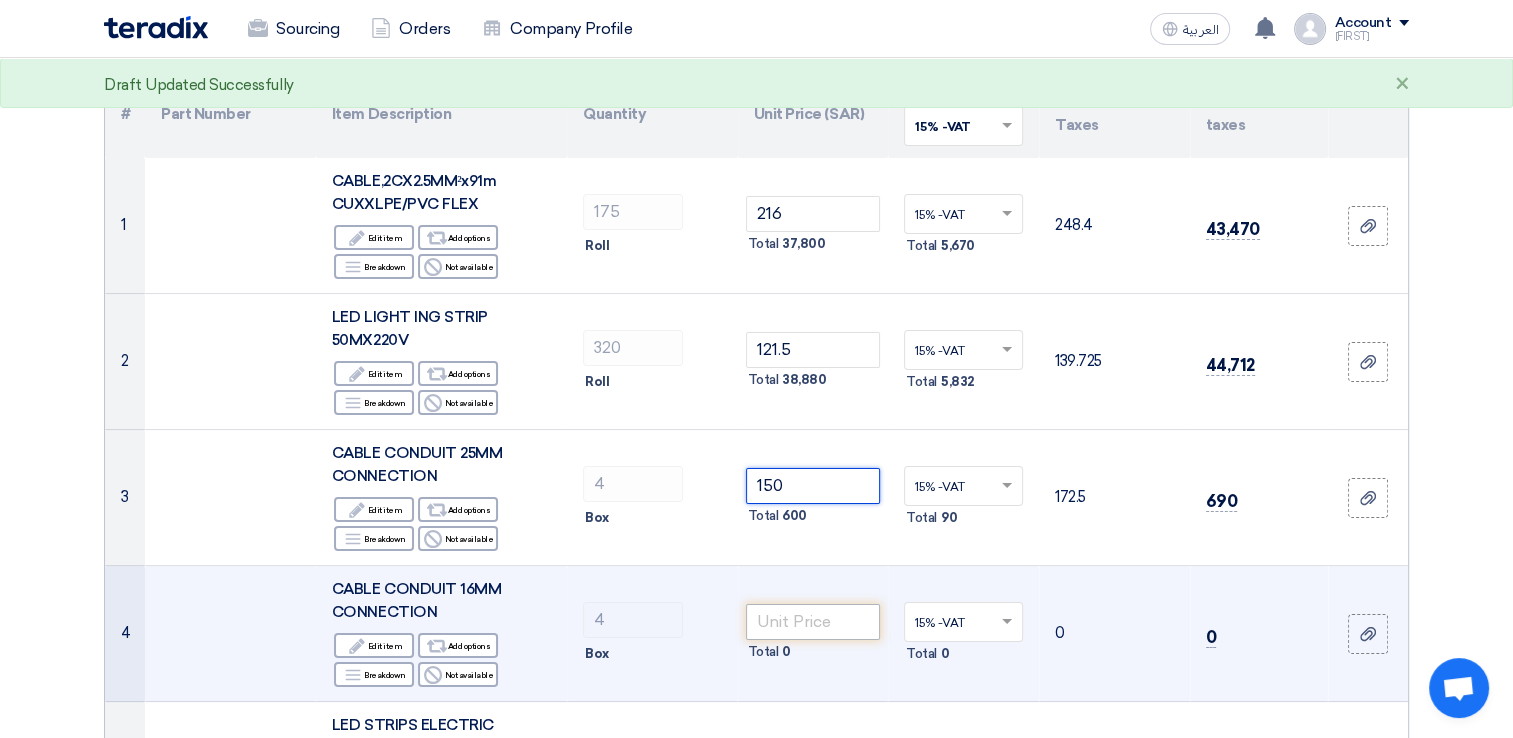 type on "150" 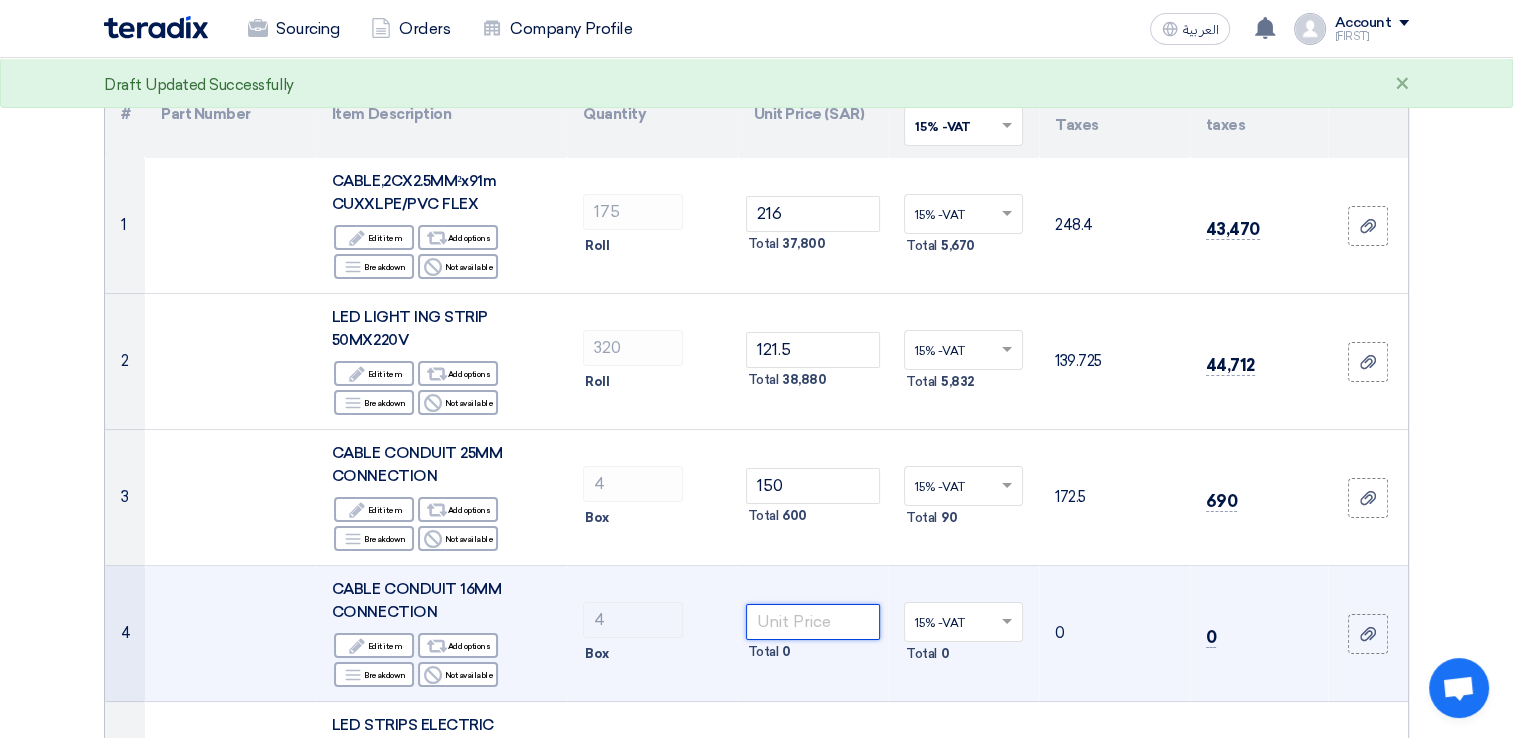 click 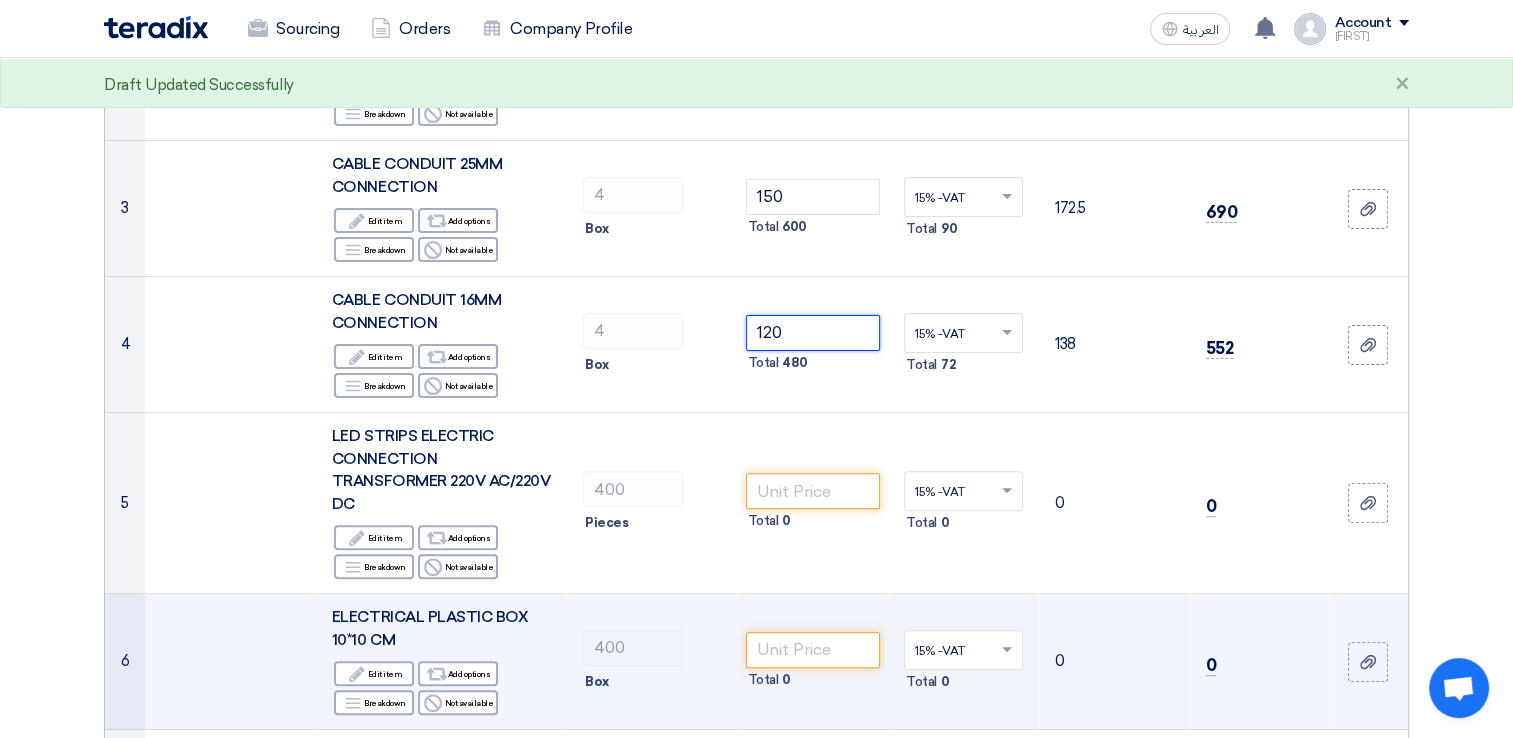 scroll, scrollTop: 500, scrollLeft: 0, axis: vertical 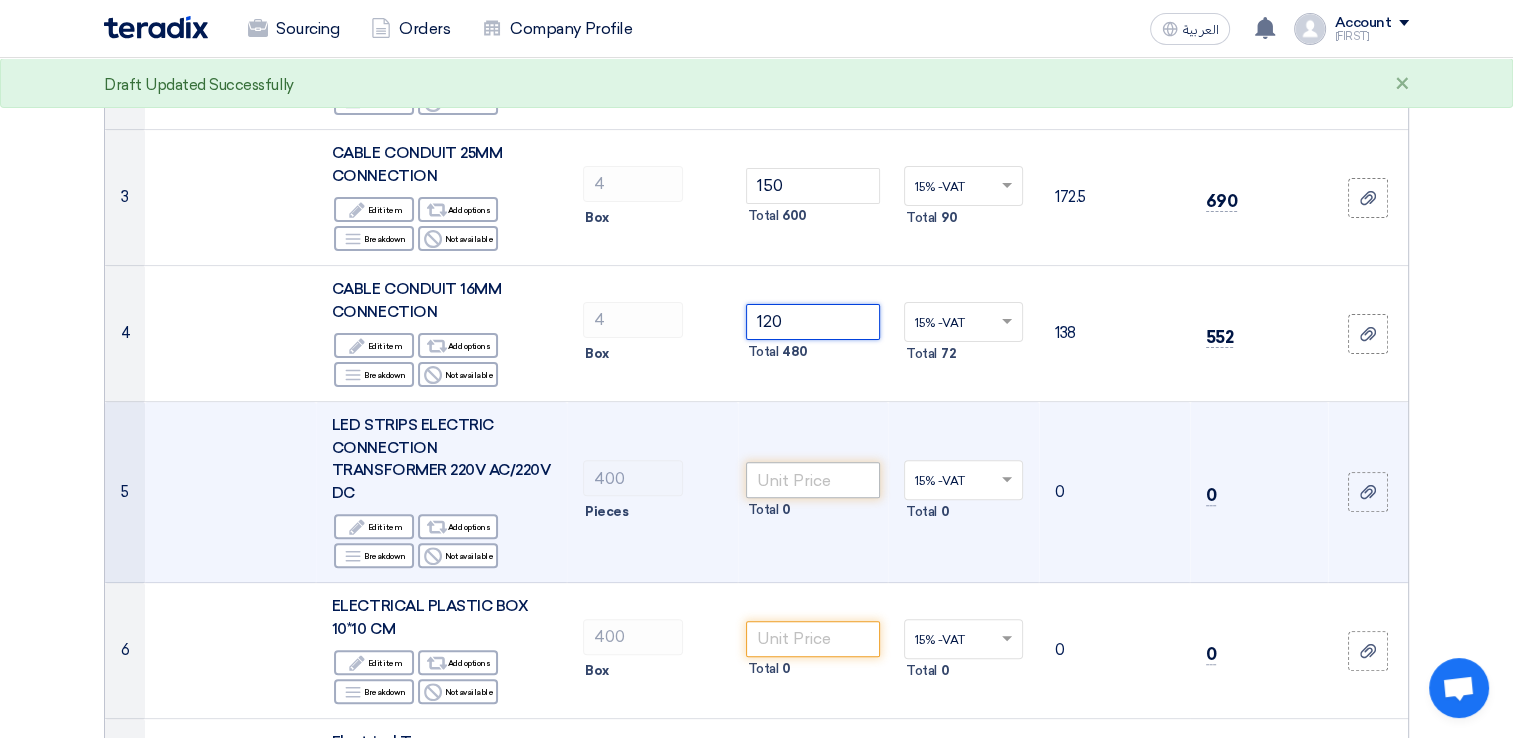 type on "120" 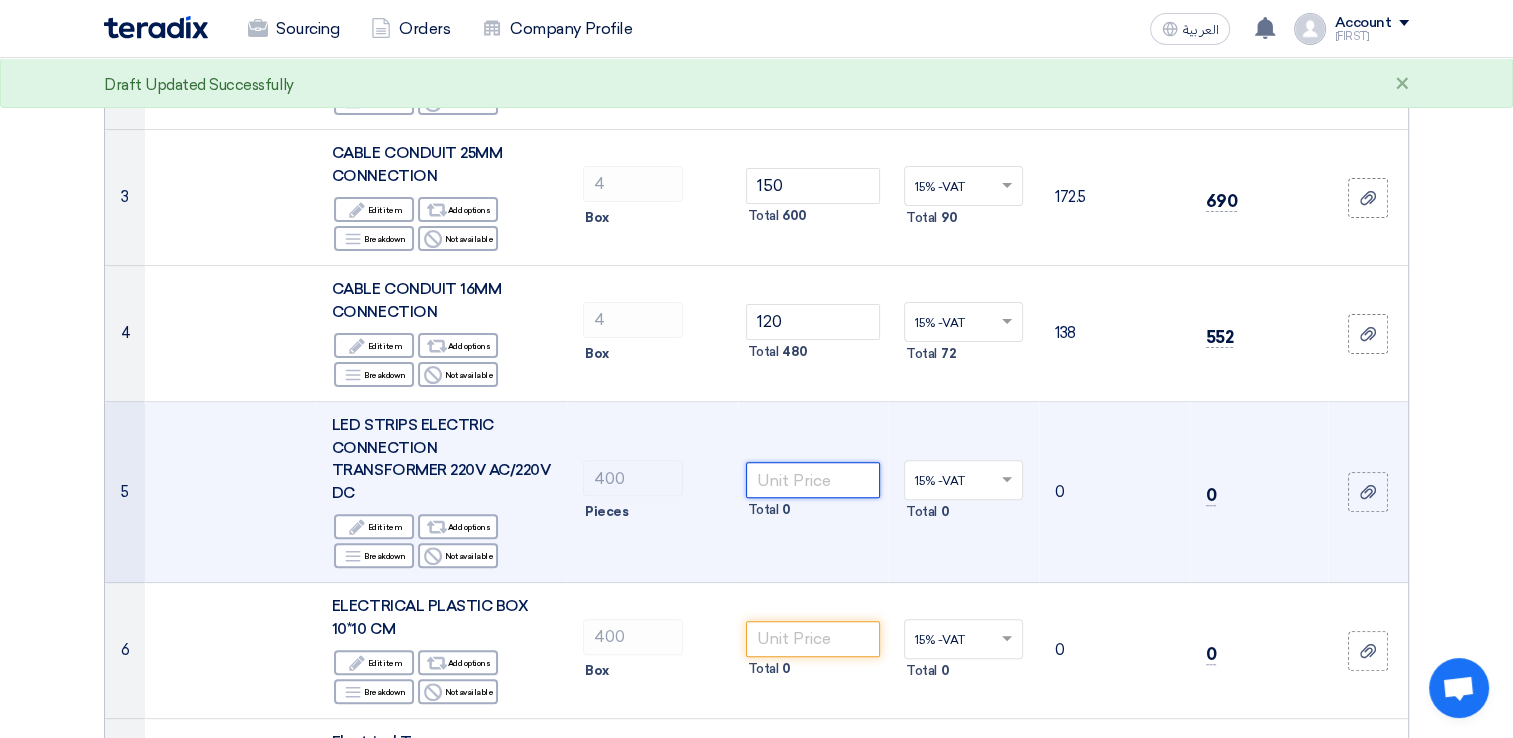 click 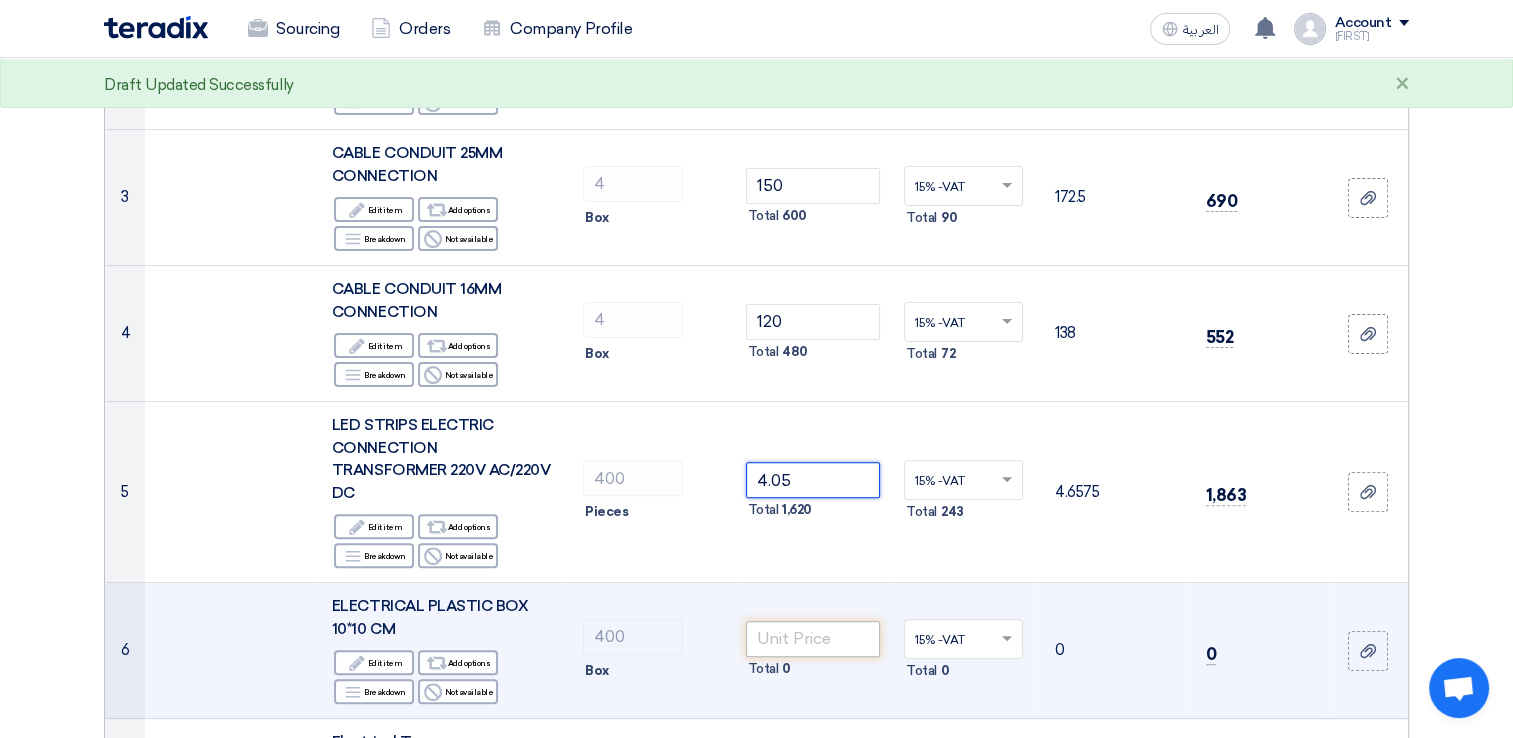 type on "4.05" 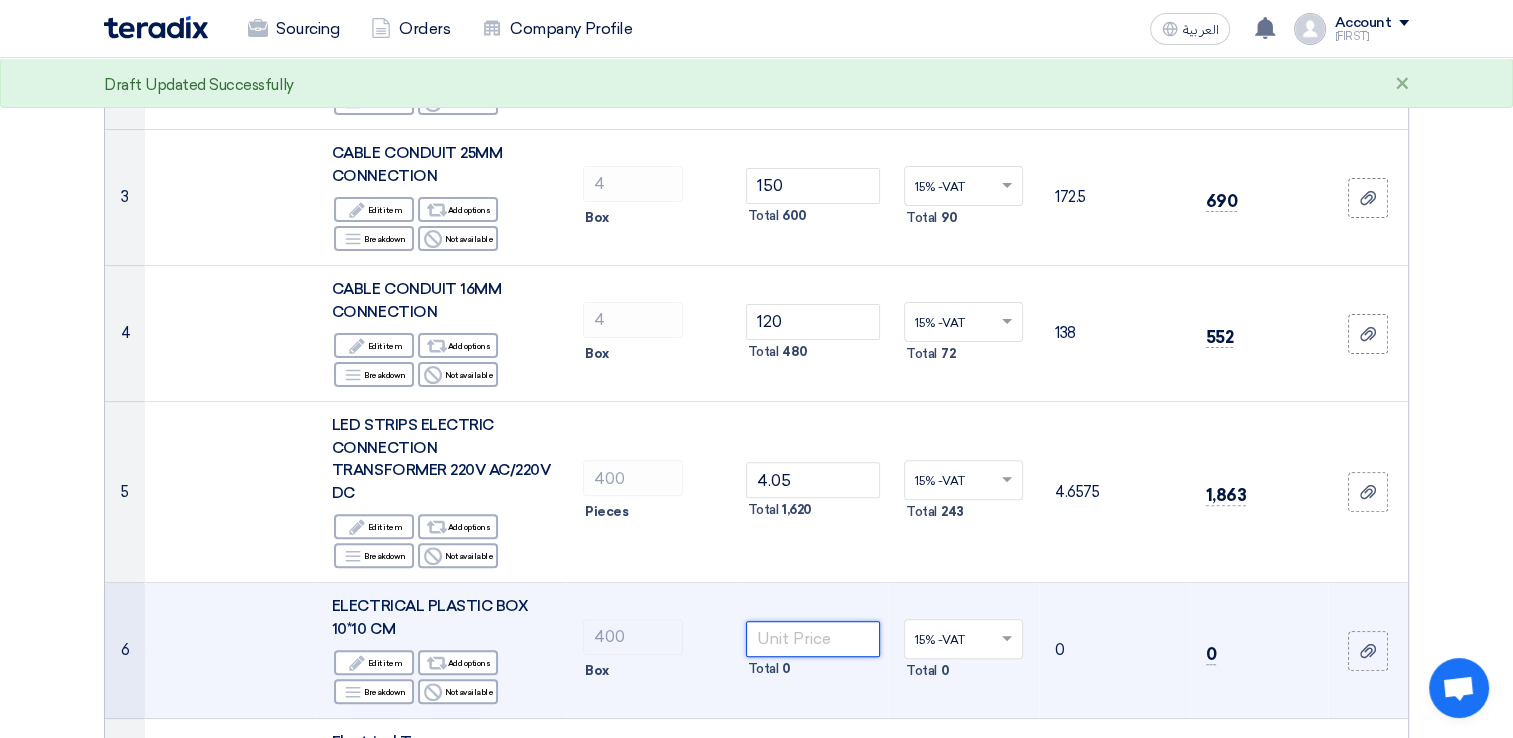 click 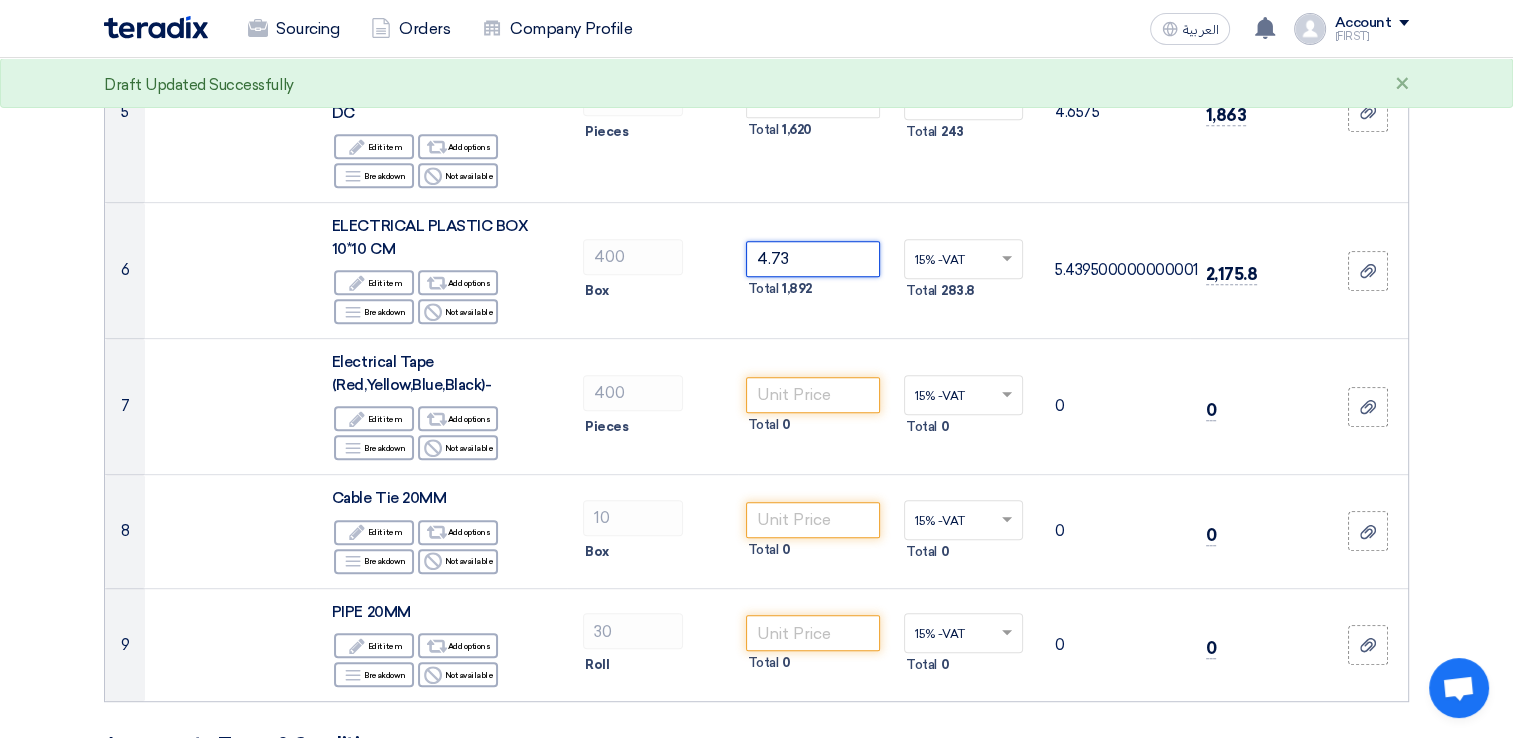 scroll, scrollTop: 892, scrollLeft: 0, axis: vertical 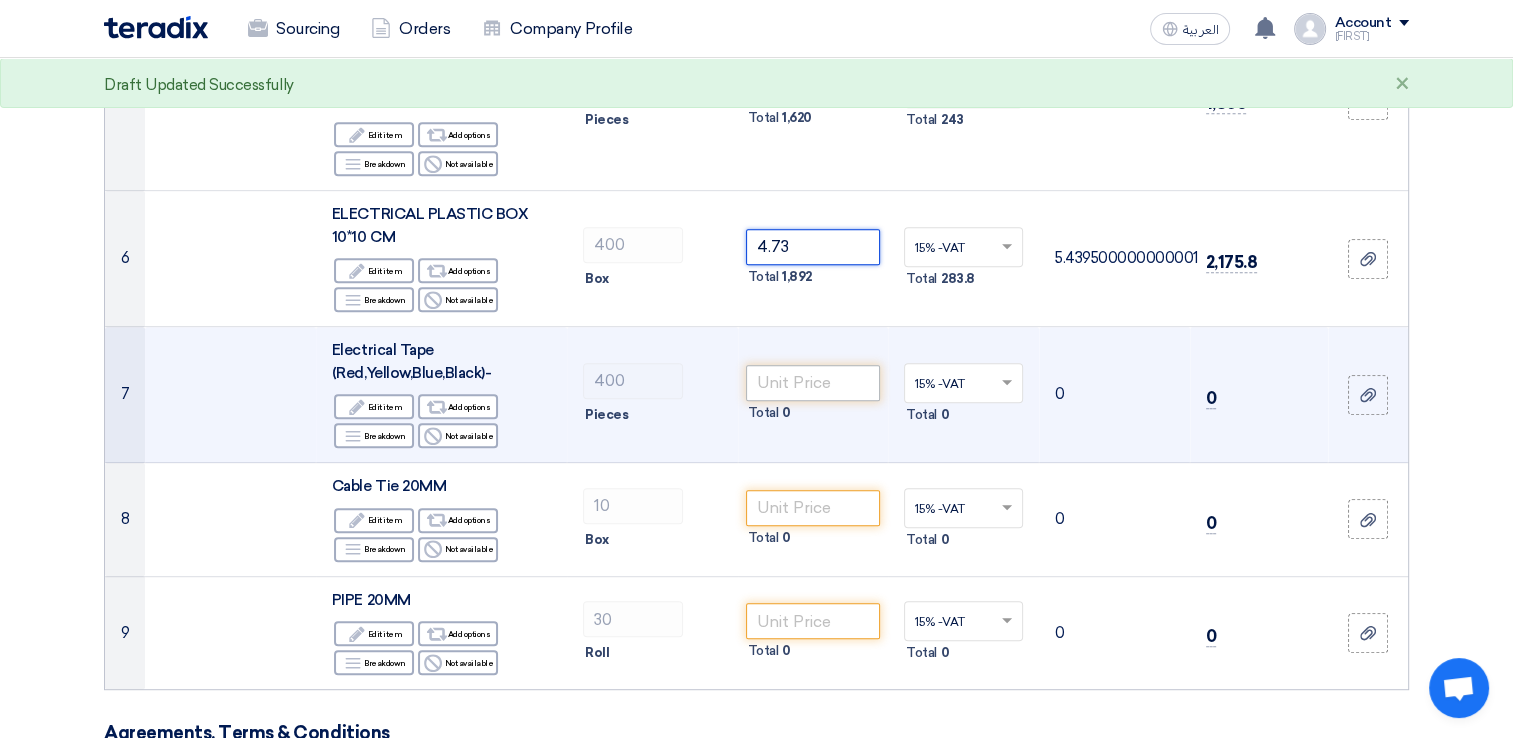 type on "4.73" 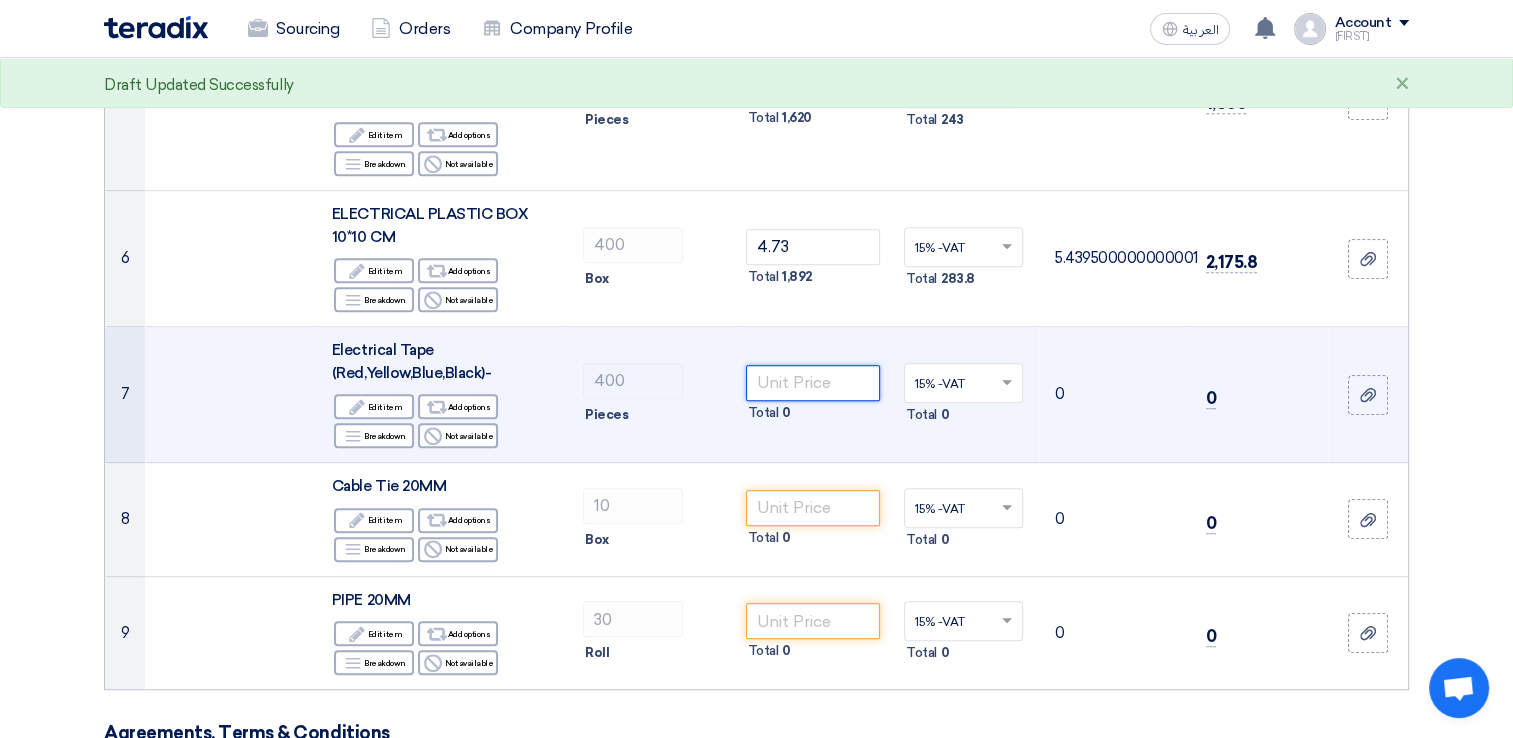 click 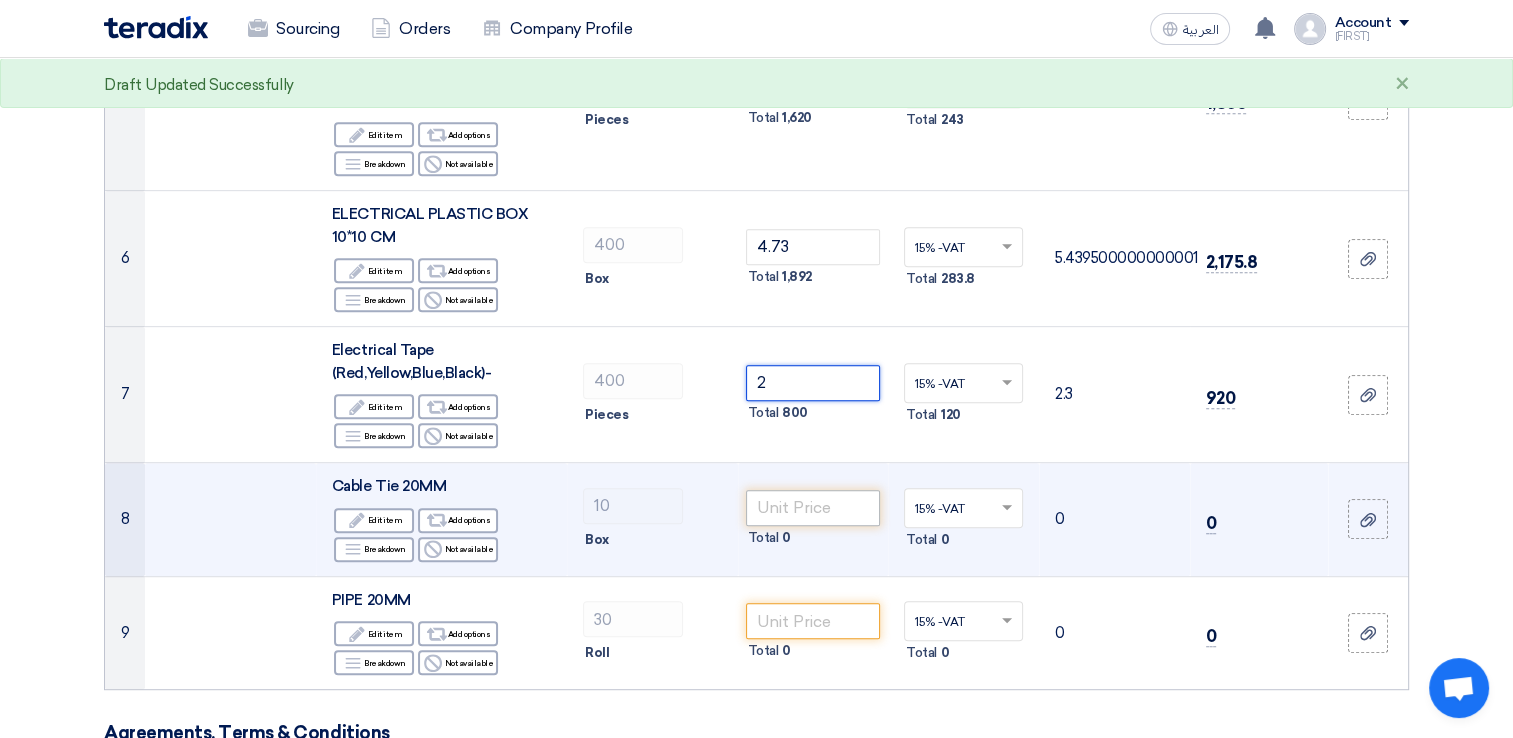 type on "2" 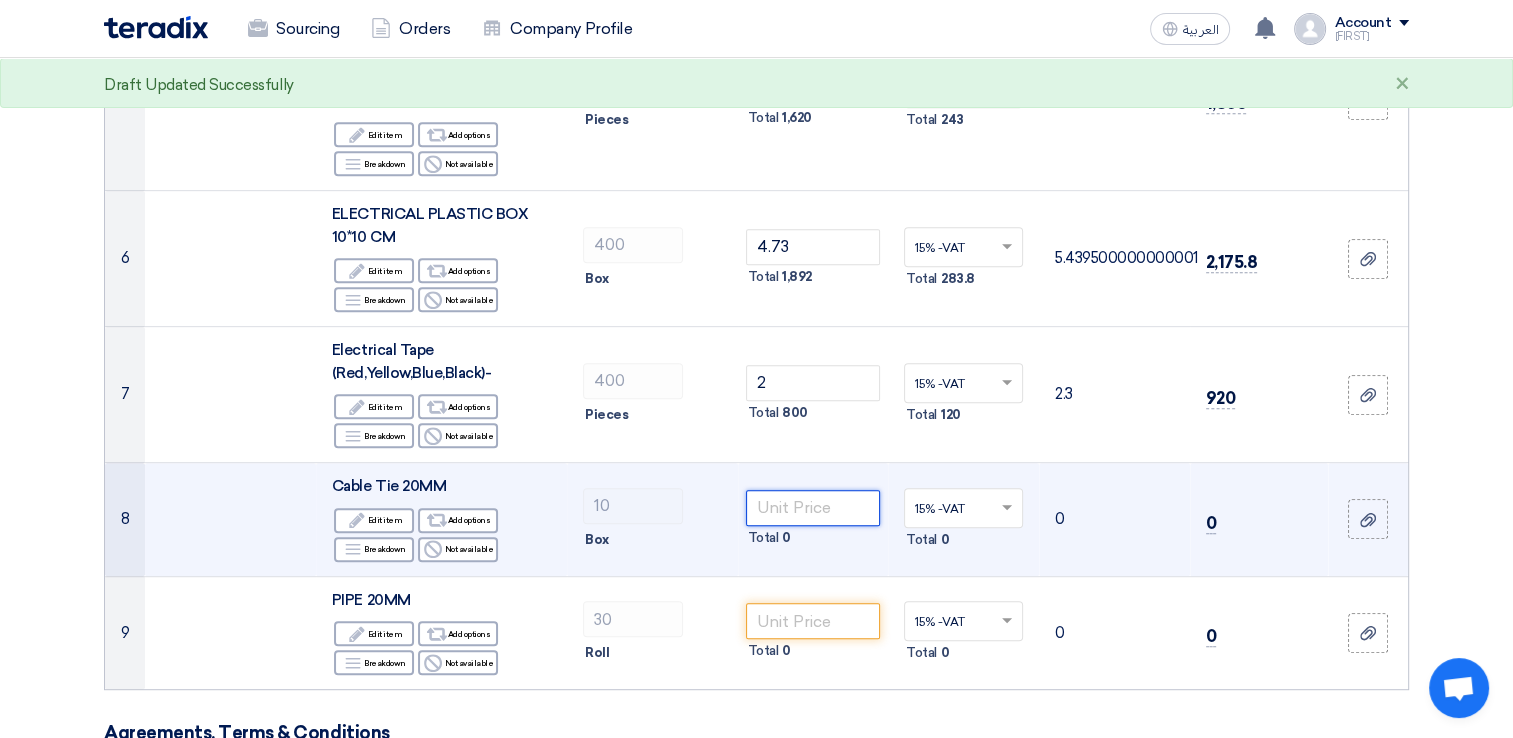 click 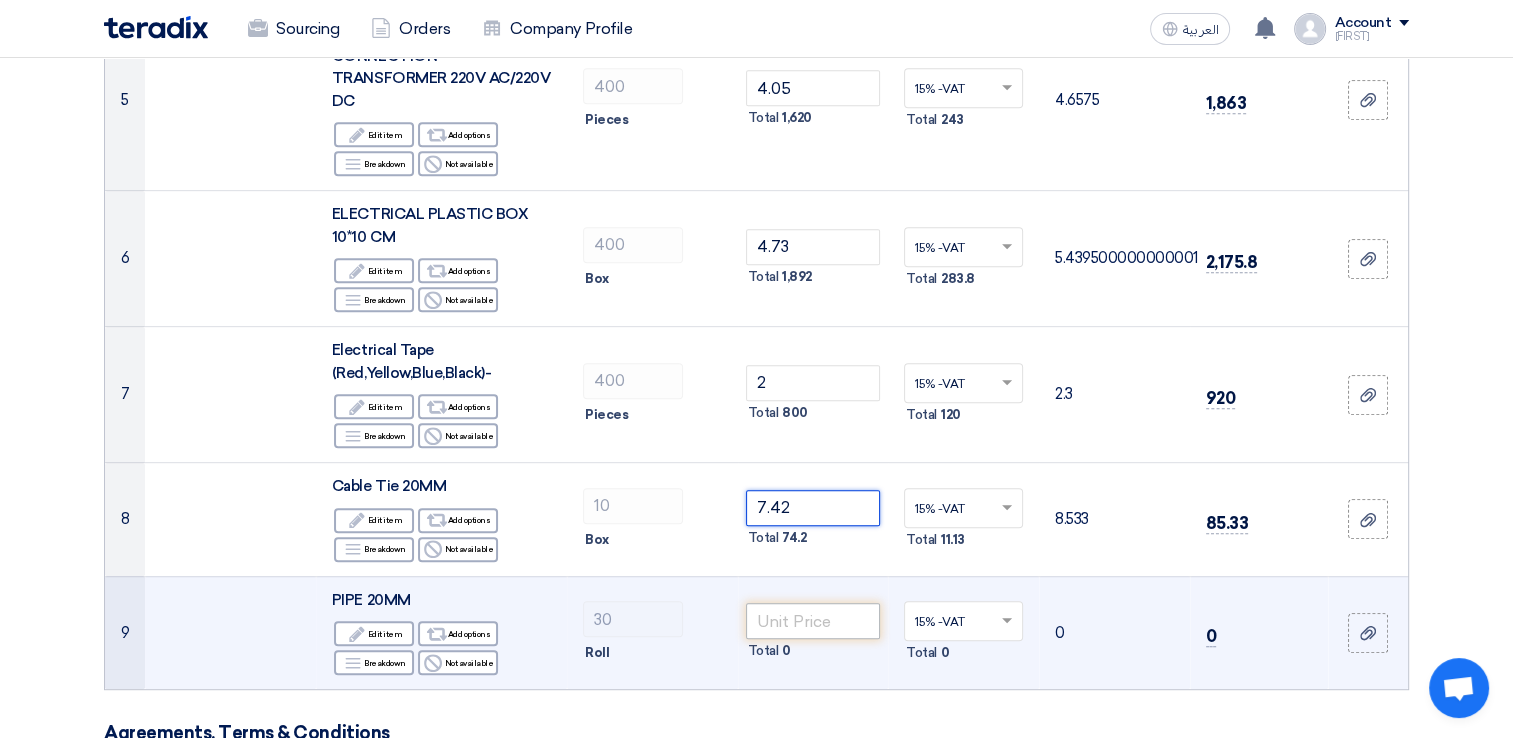 type on "7.42" 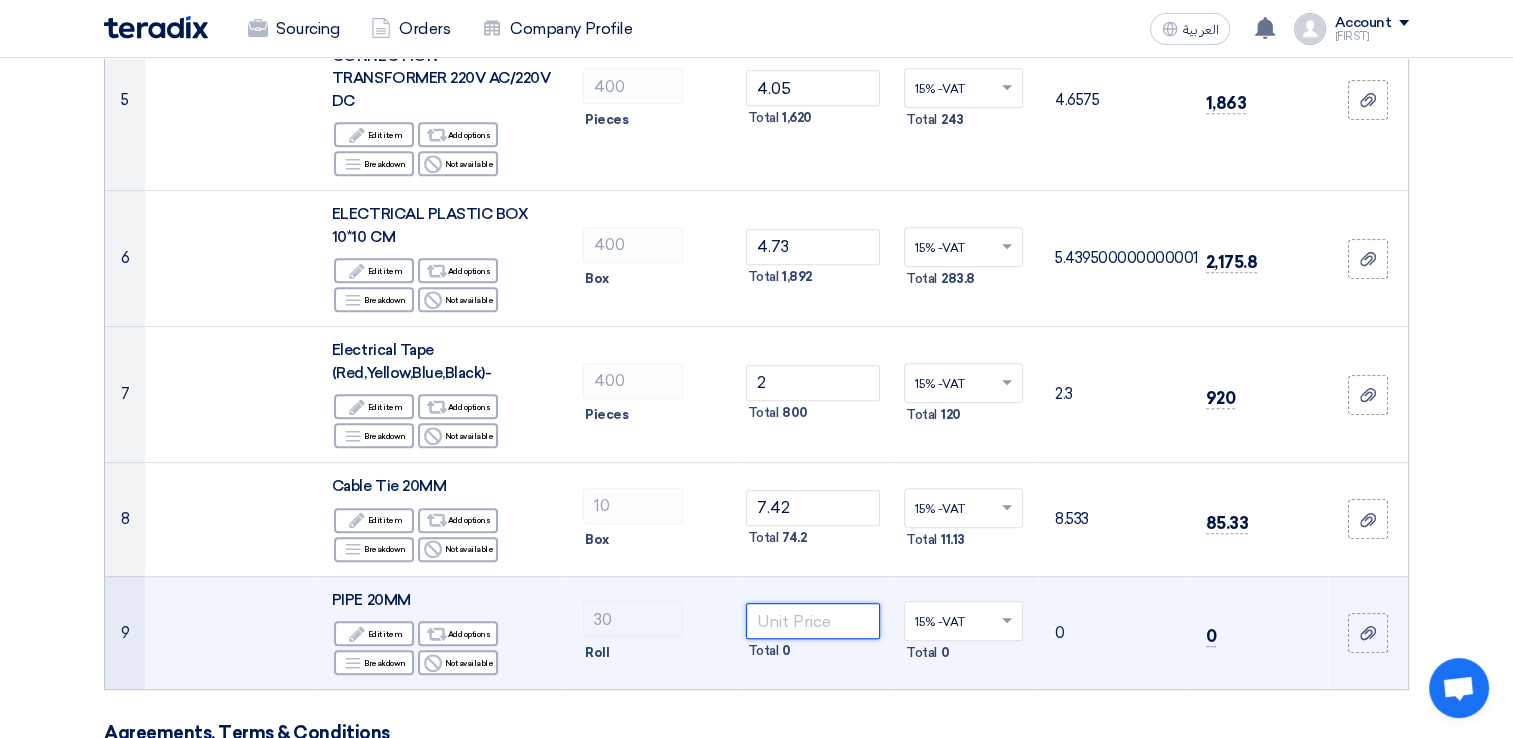 click 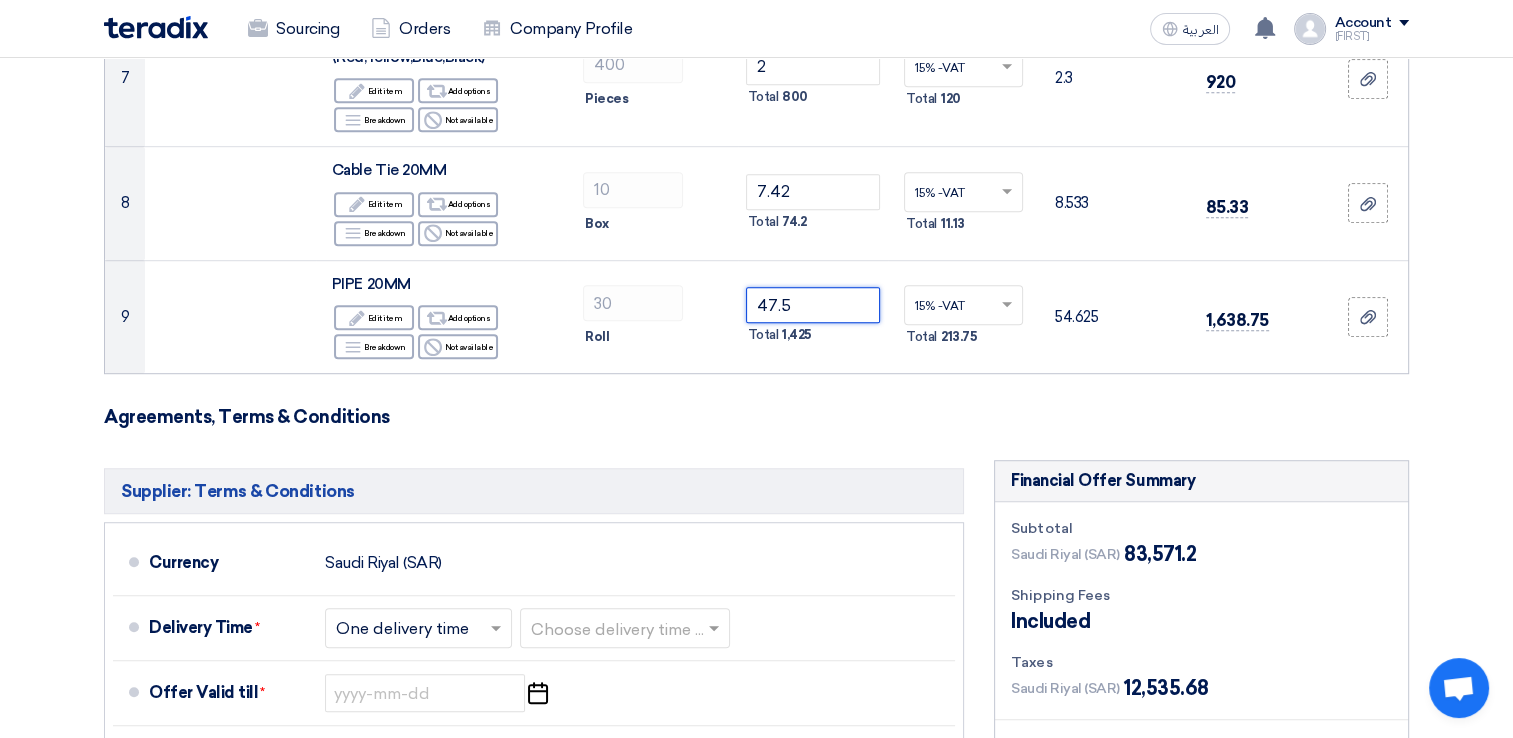scroll, scrollTop: 1224, scrollLeft: 0, axis: vertical 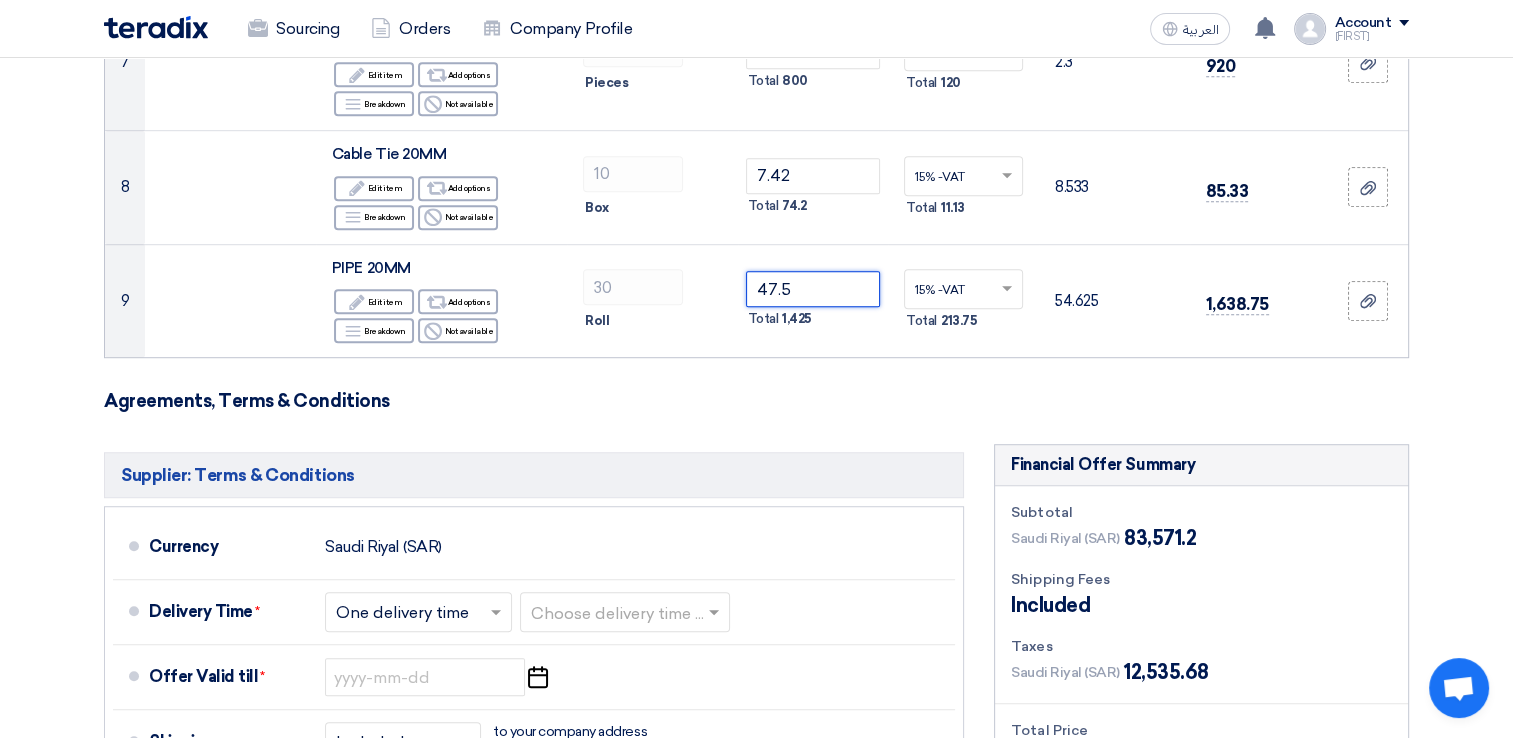type on "47.5" 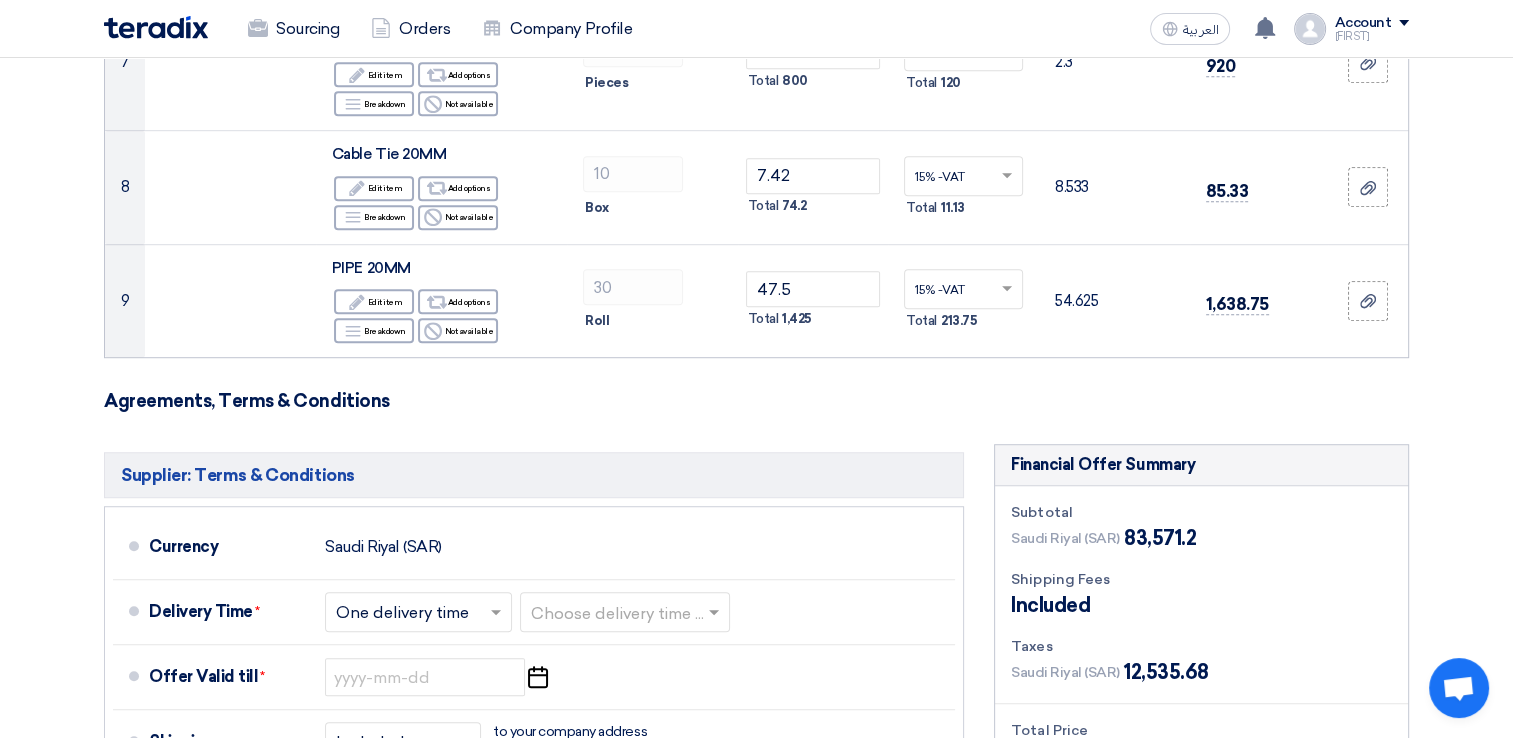 click on "Agreements, Terms & Conditions" 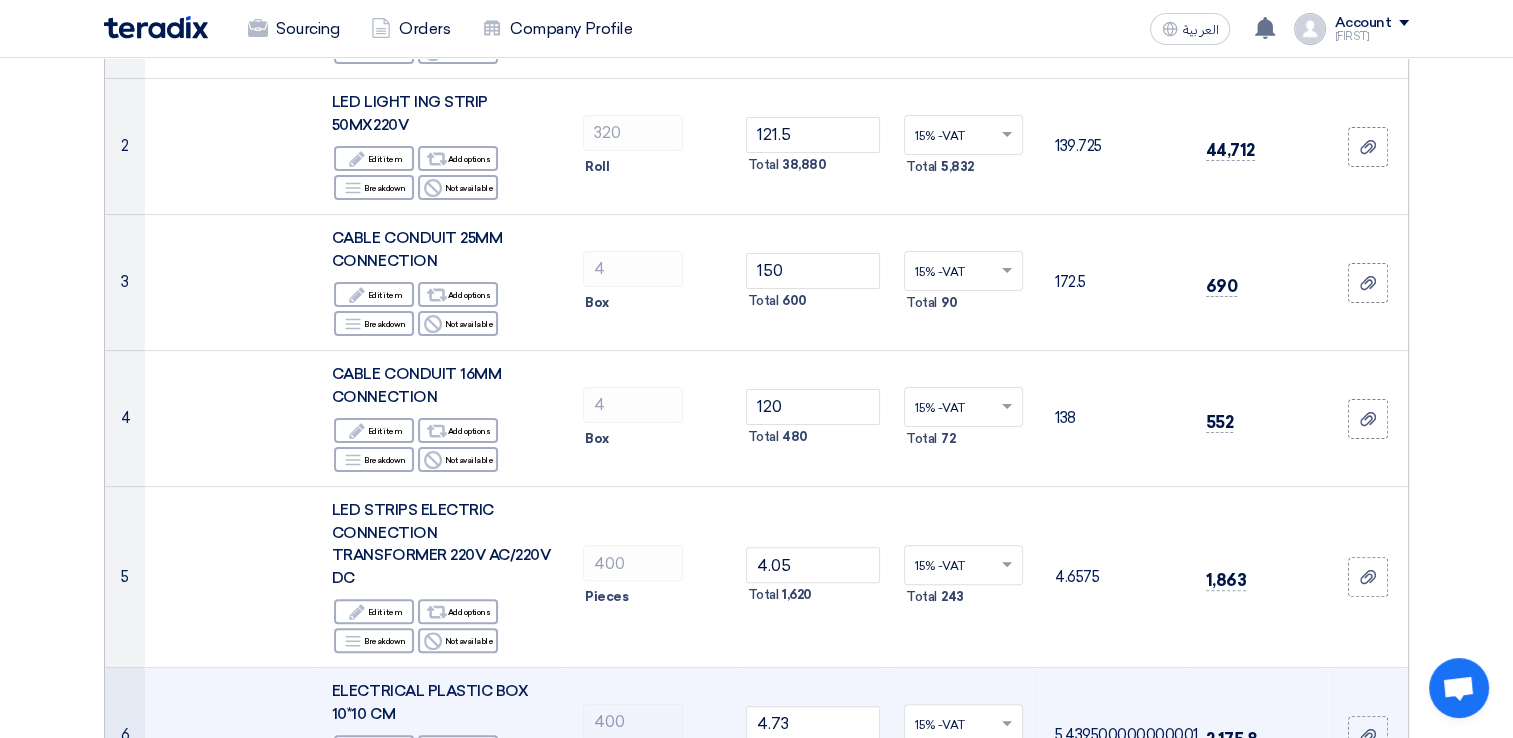 scroll, scrollTop: 424, scrollLeft: 0, axis: vertical 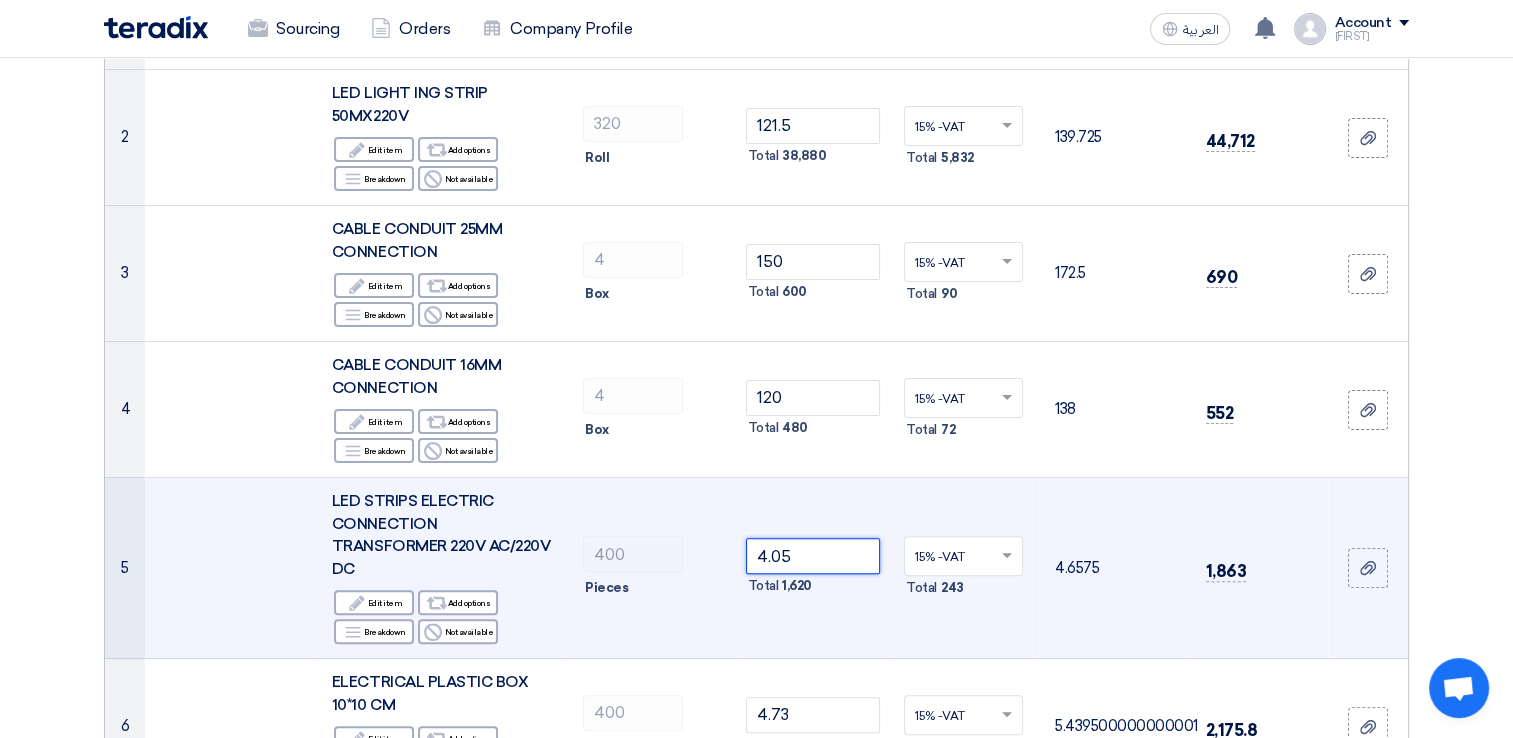 click on "4.05" 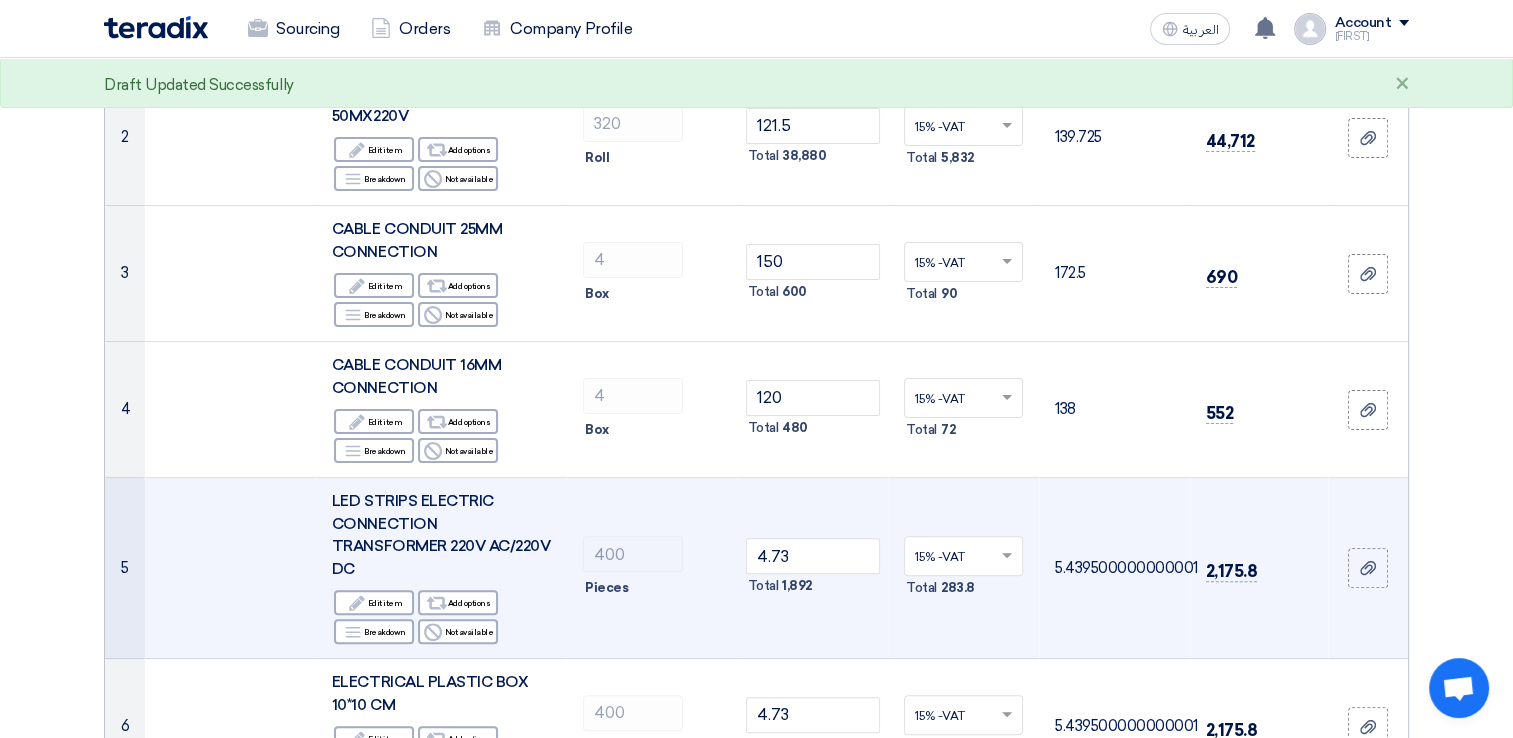 click on "4.73
Total
1,892" 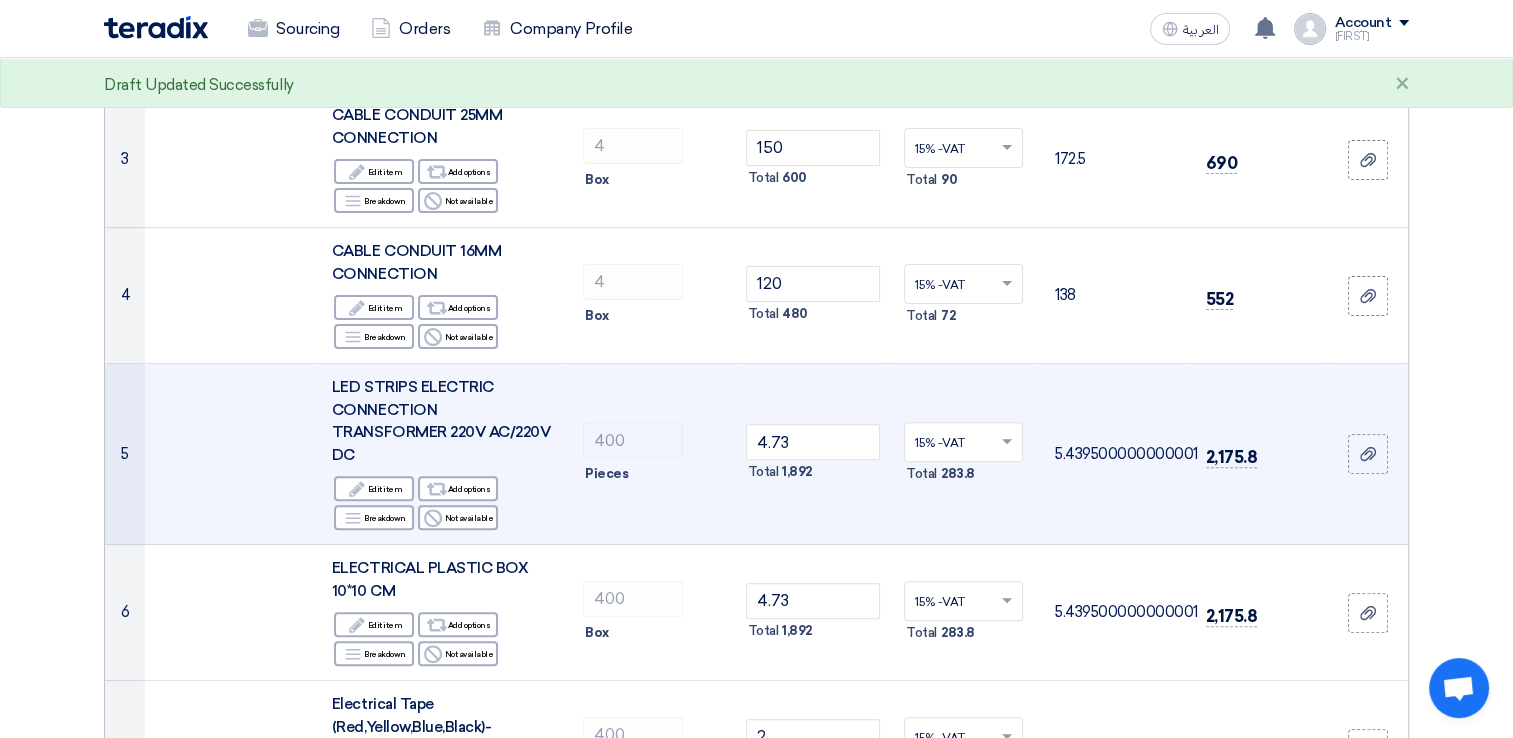 scroll, scrollTop: 624, scrollLeft: 0, axis: vertical 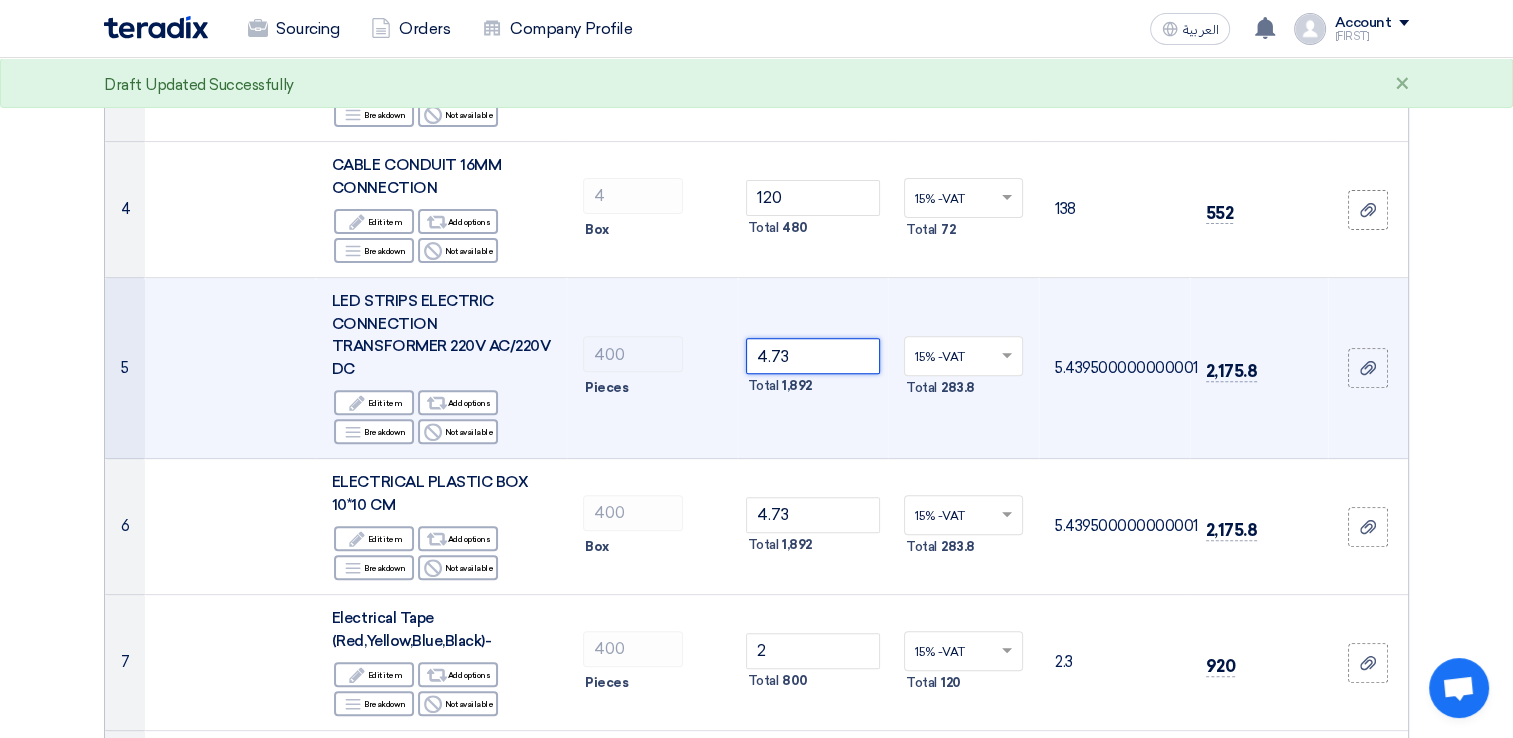 click on "4.73" 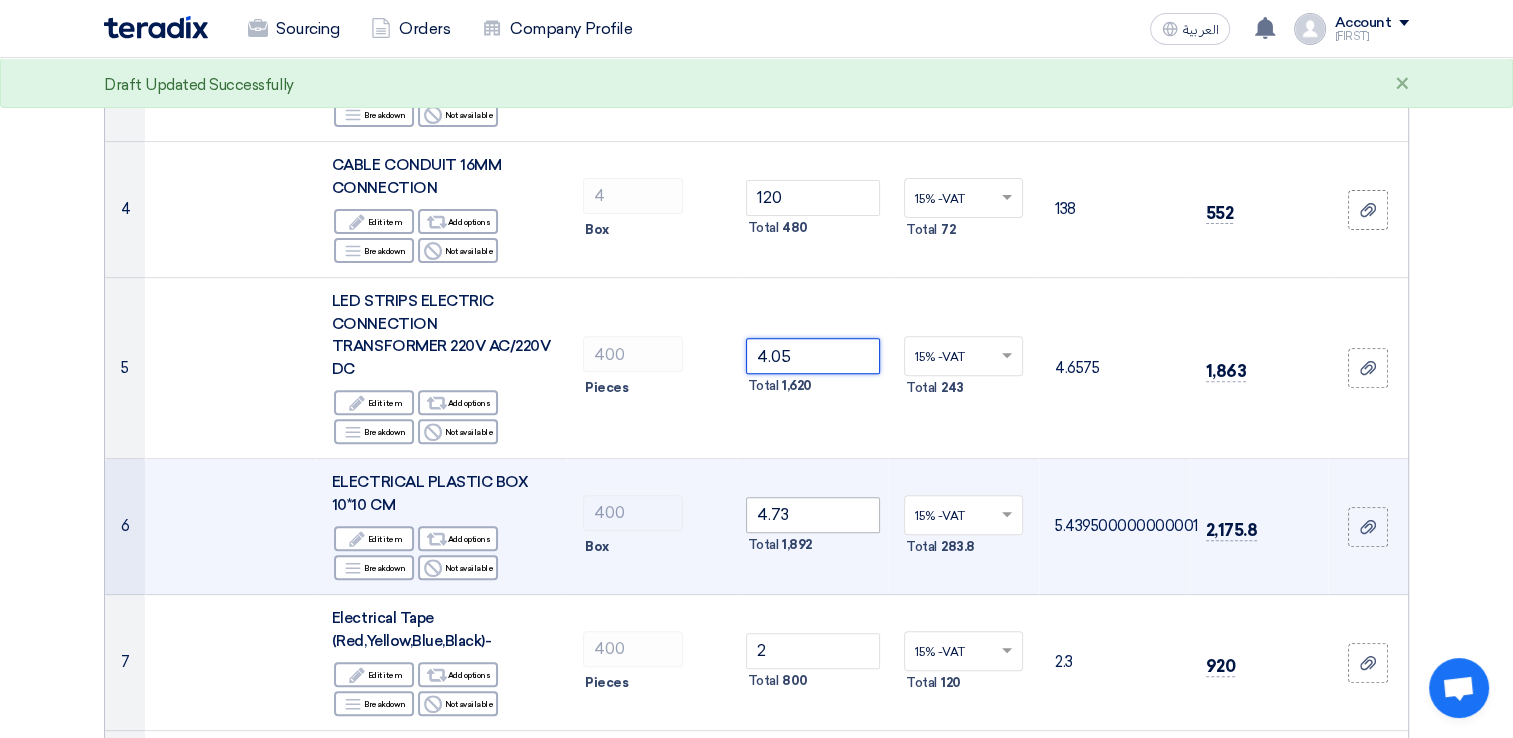 type on "4.05" 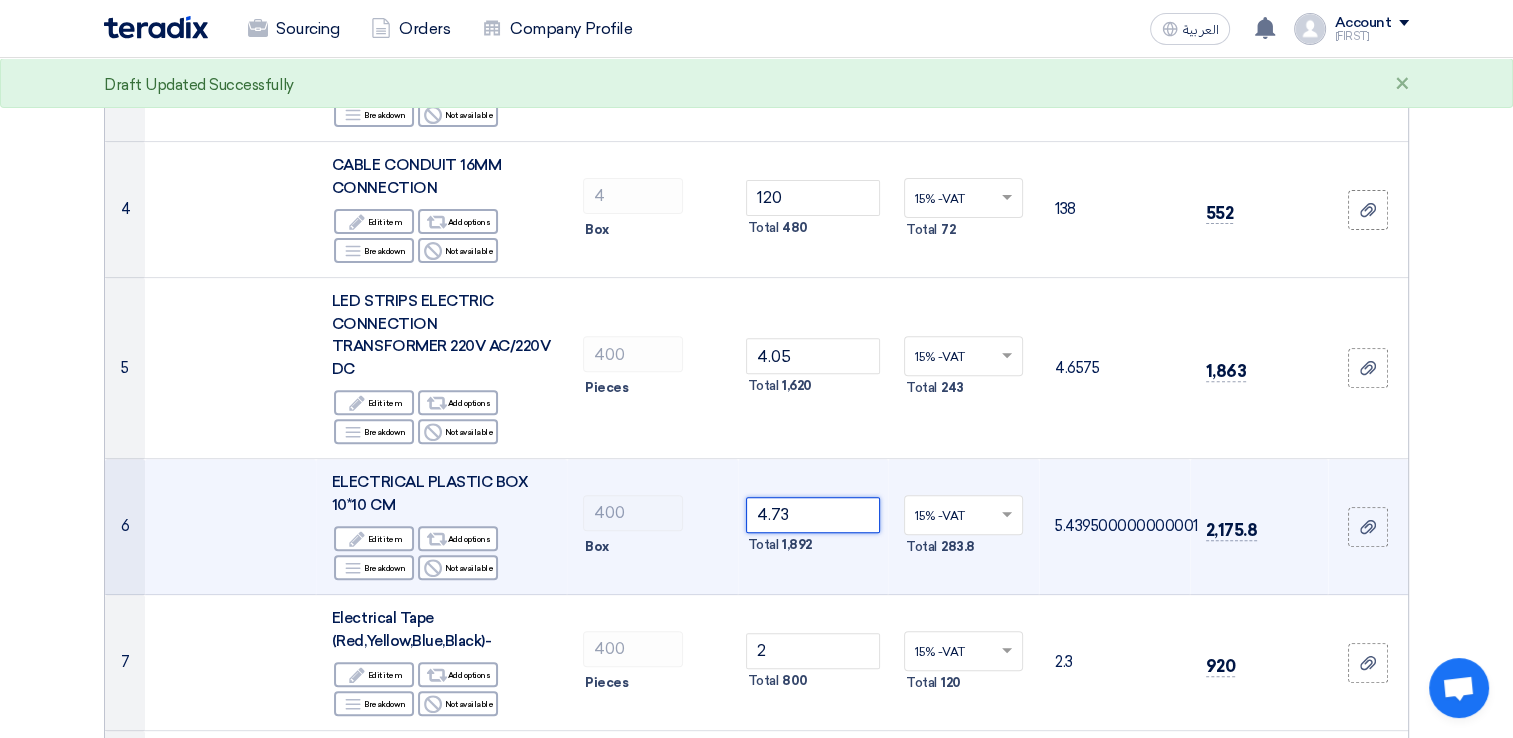 click on "4.73" 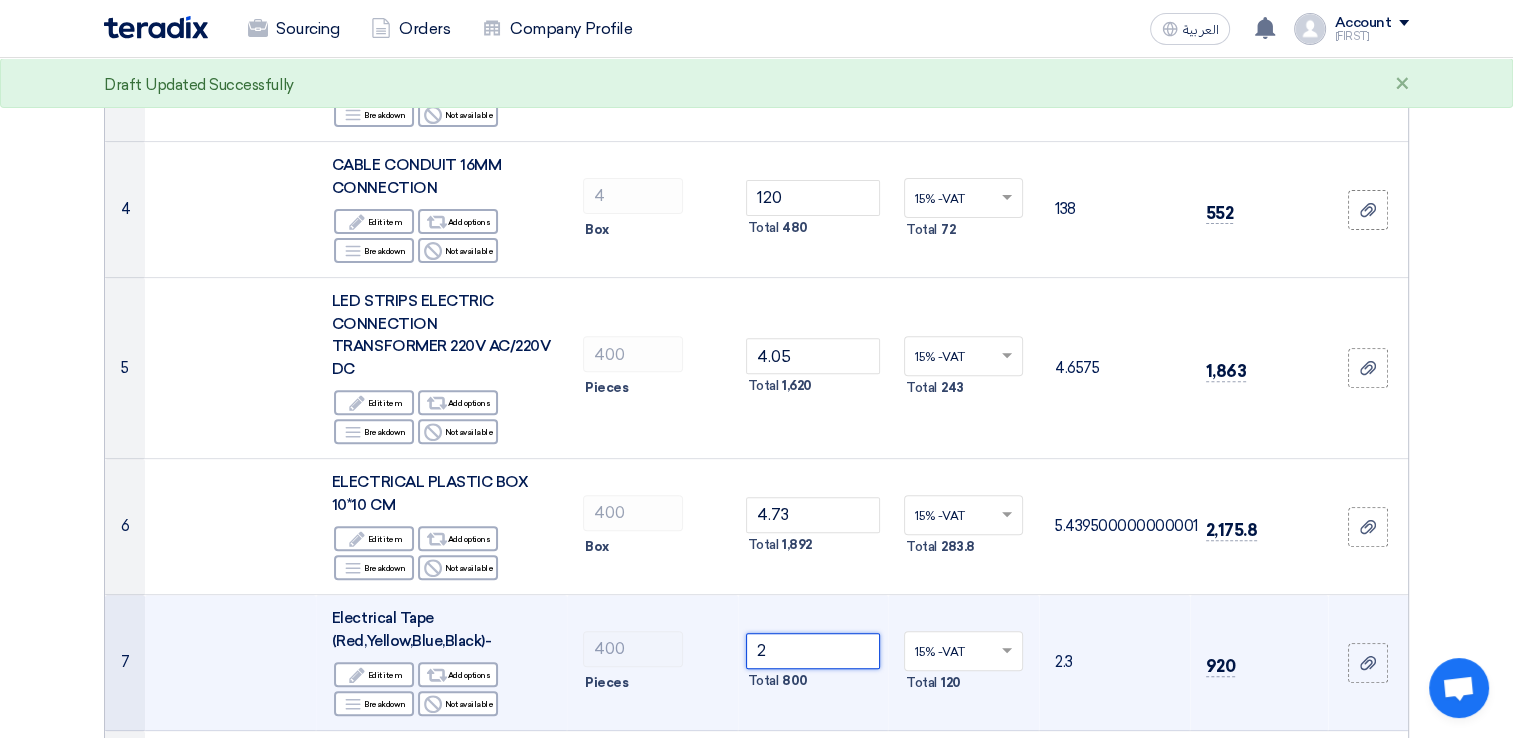 click on "2" 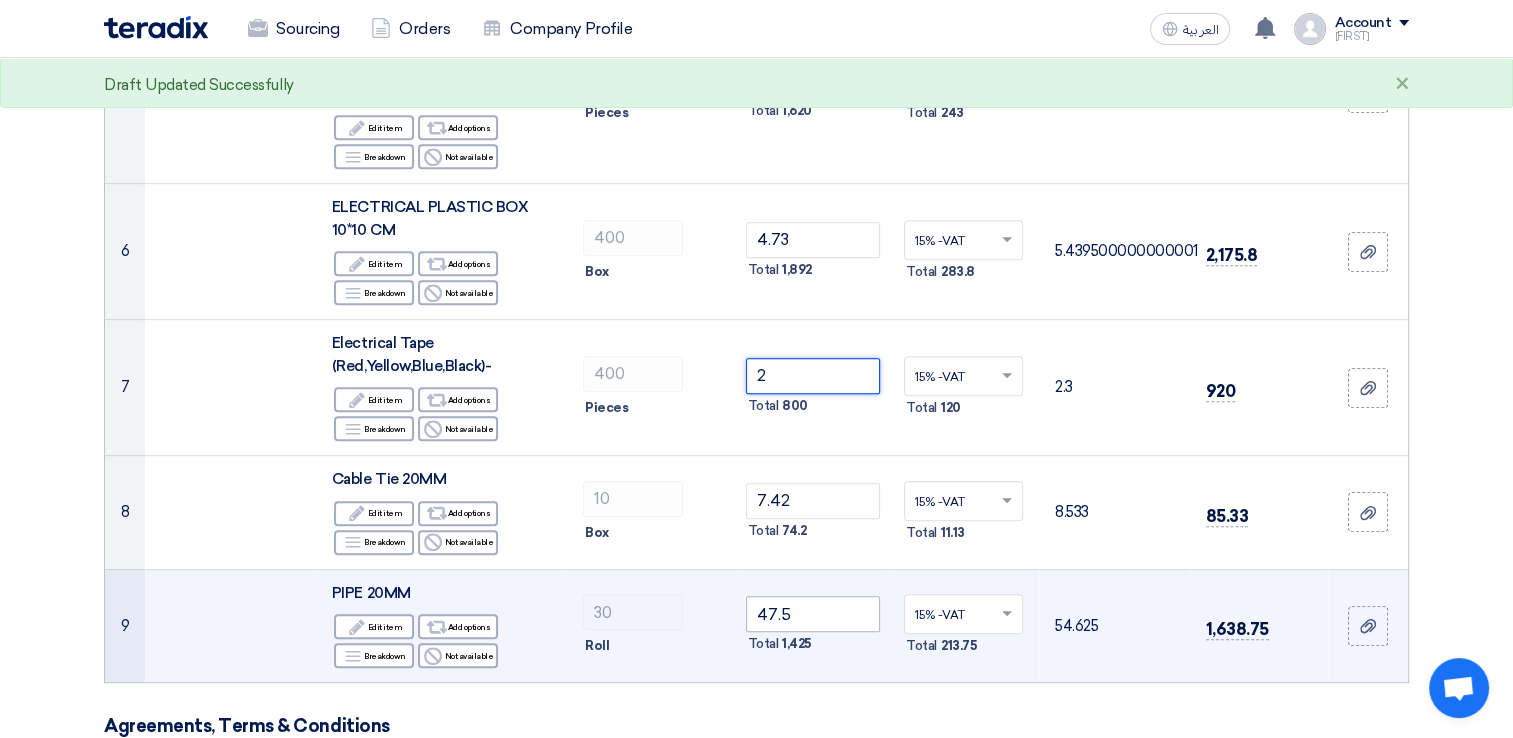 scroll, scrollTop: 924, scrollLeft: 0, axis: vertical 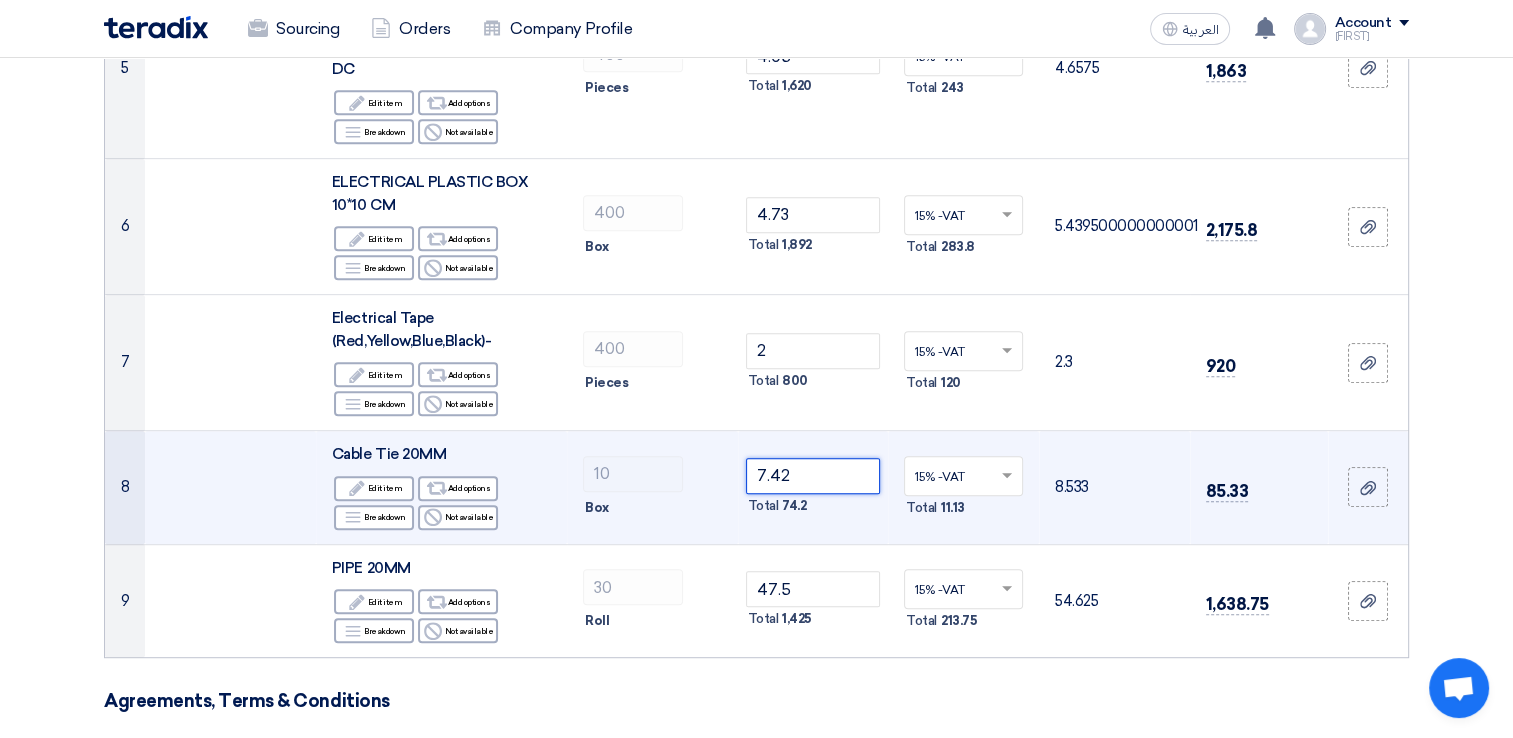 click on "7.42" 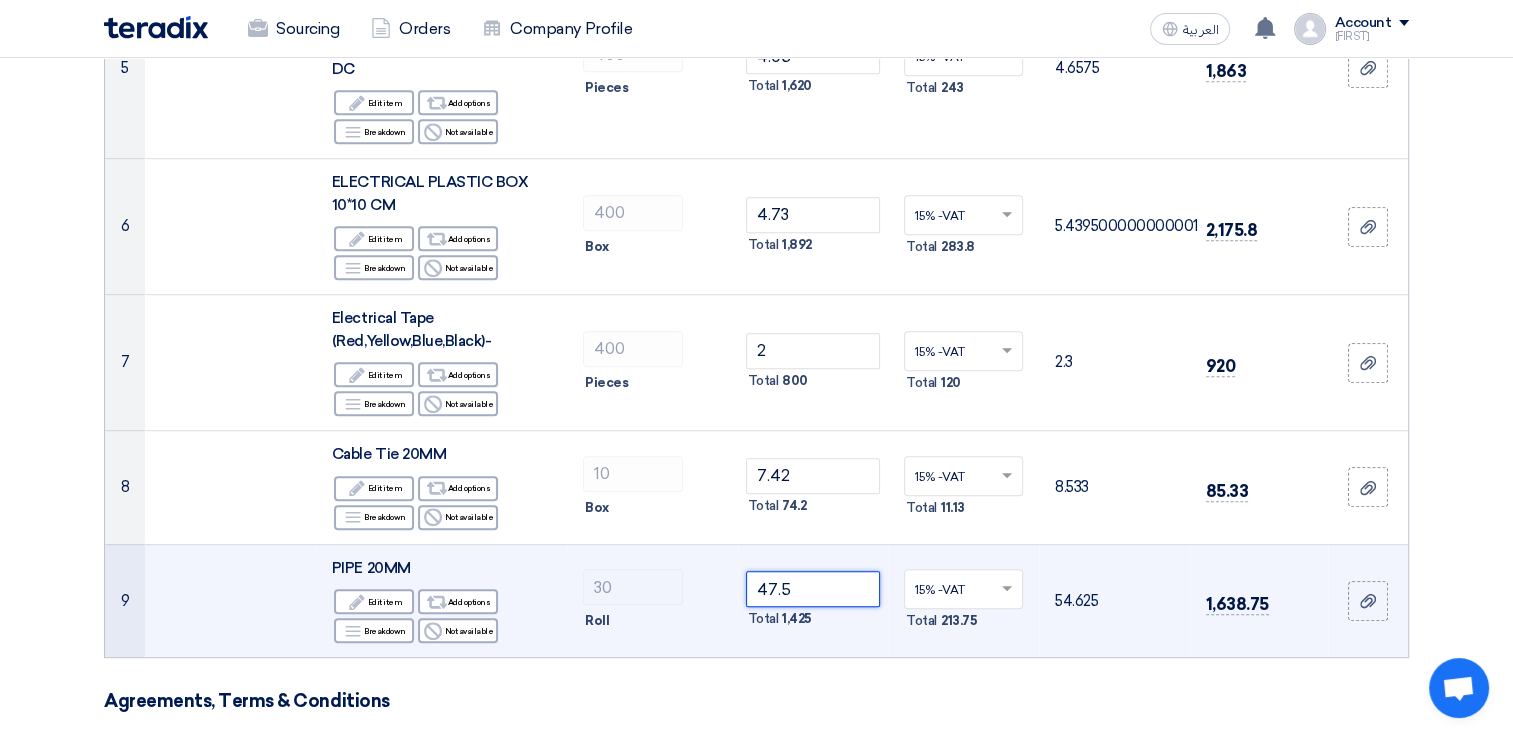 click on "47.5" 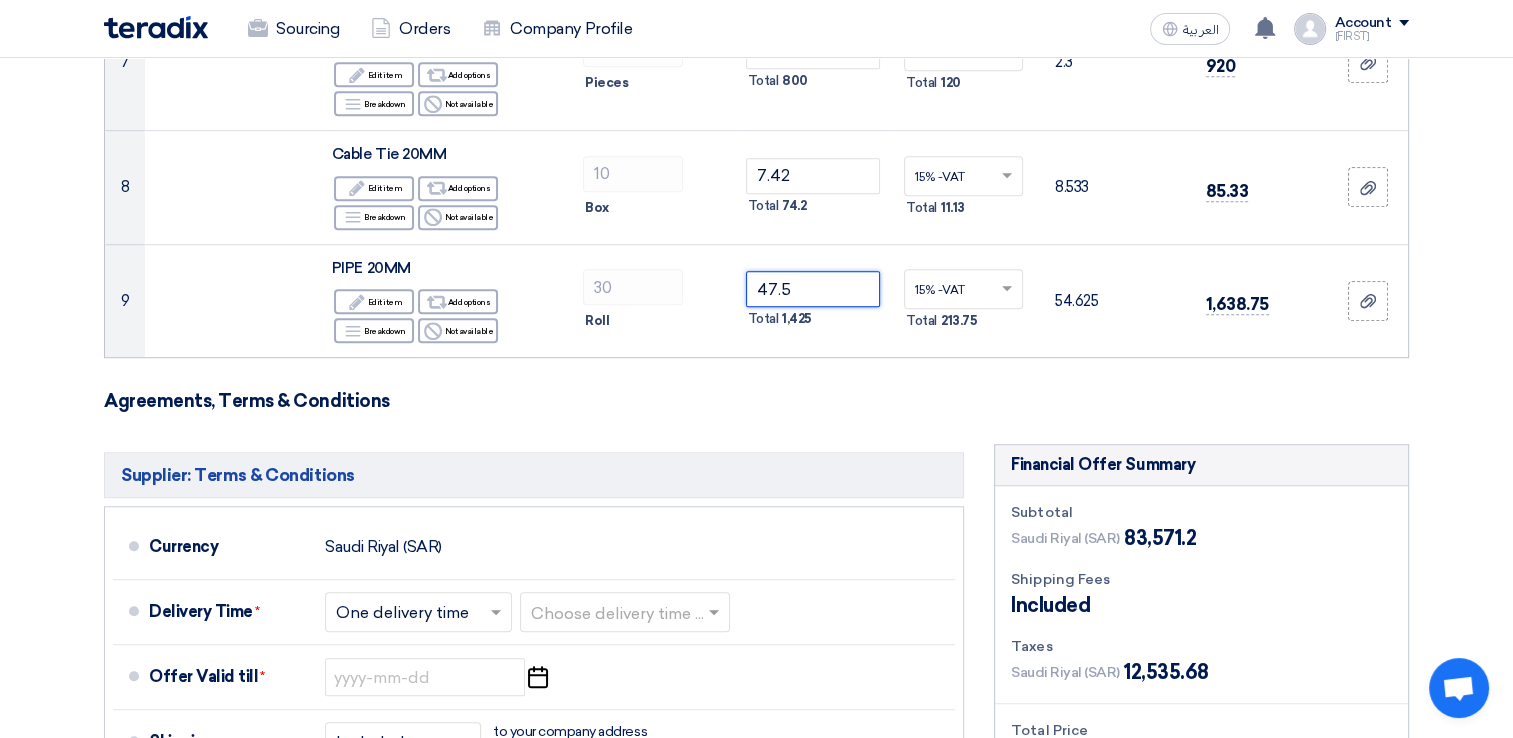 scroll, scrollTop: 1324, scrollLeft: 0, axis: vertical 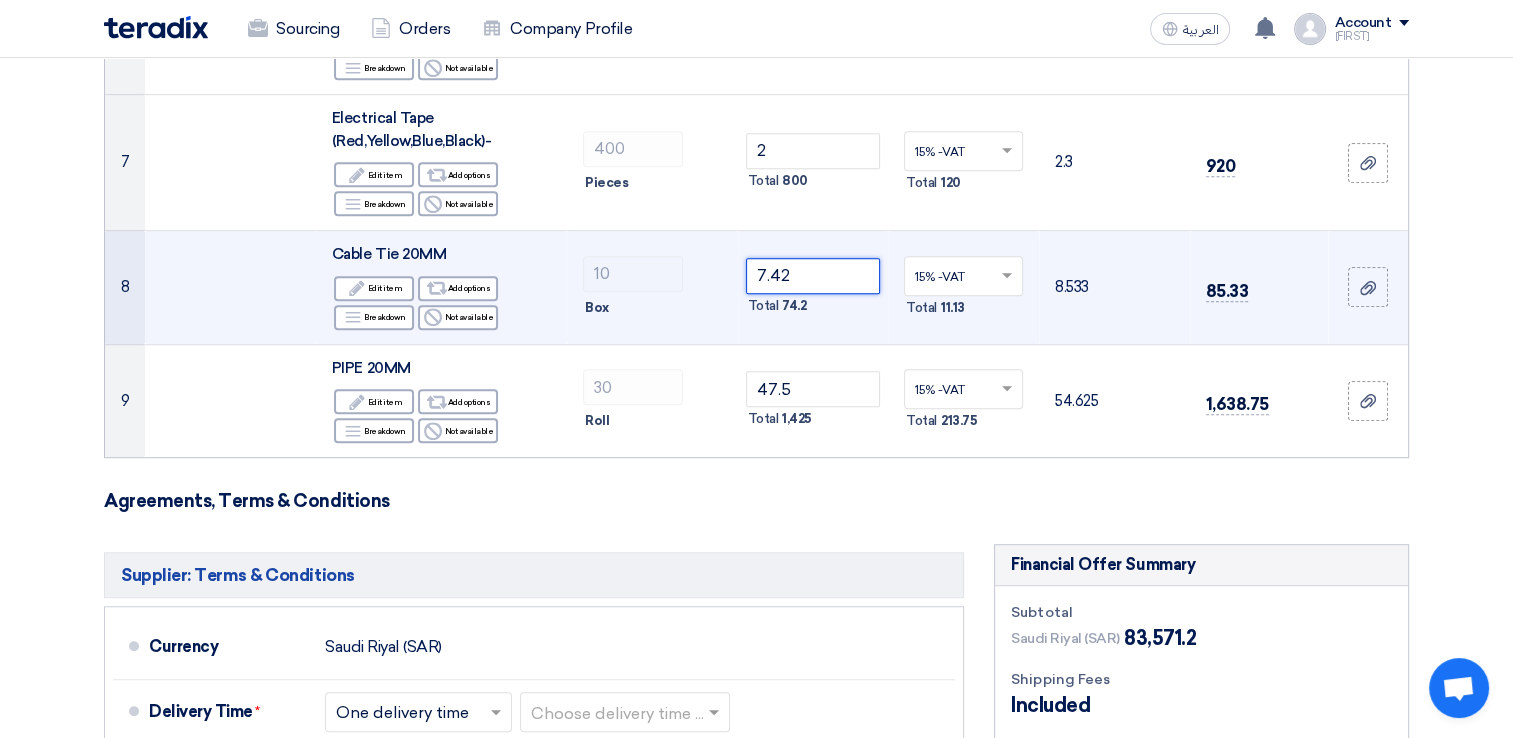 click on "7.42" 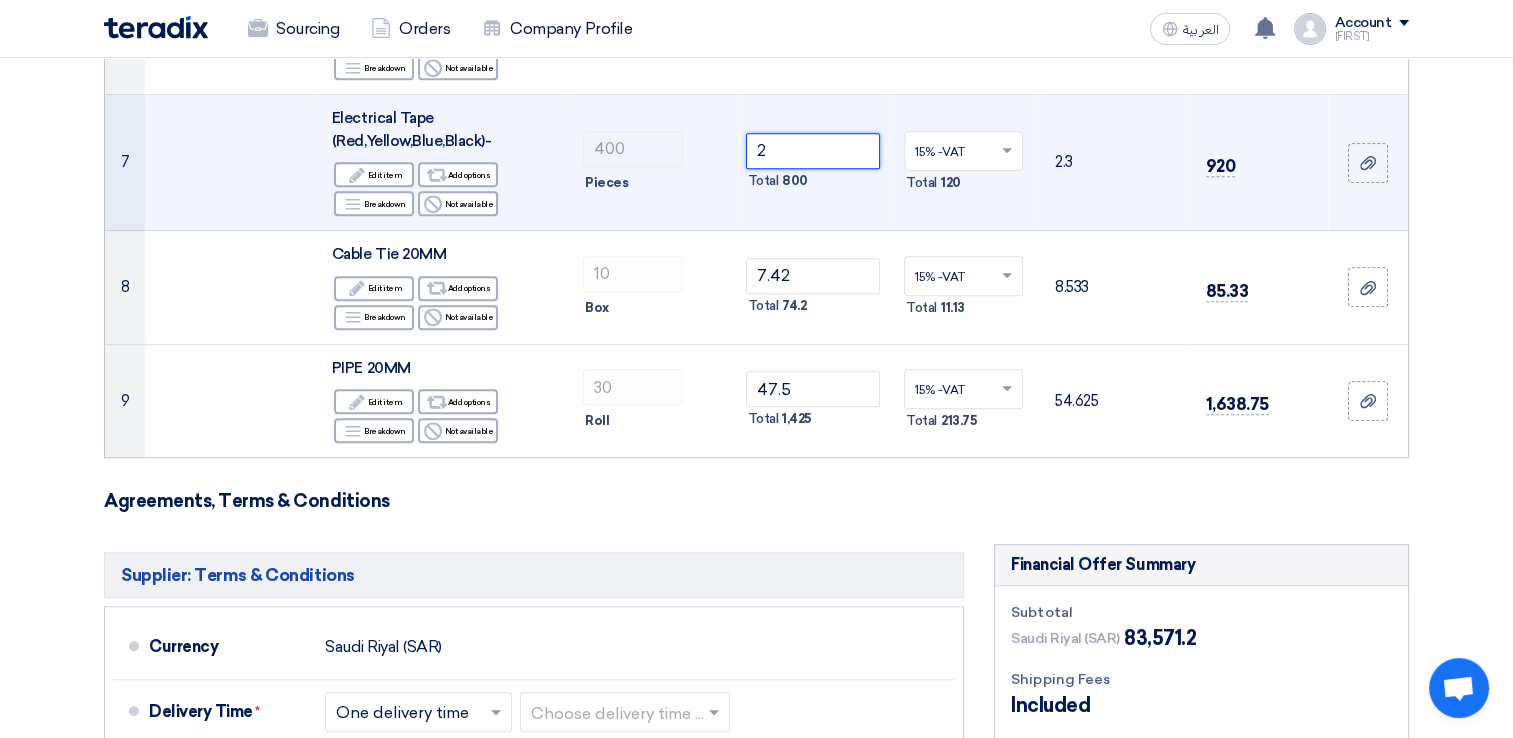 click on "2" 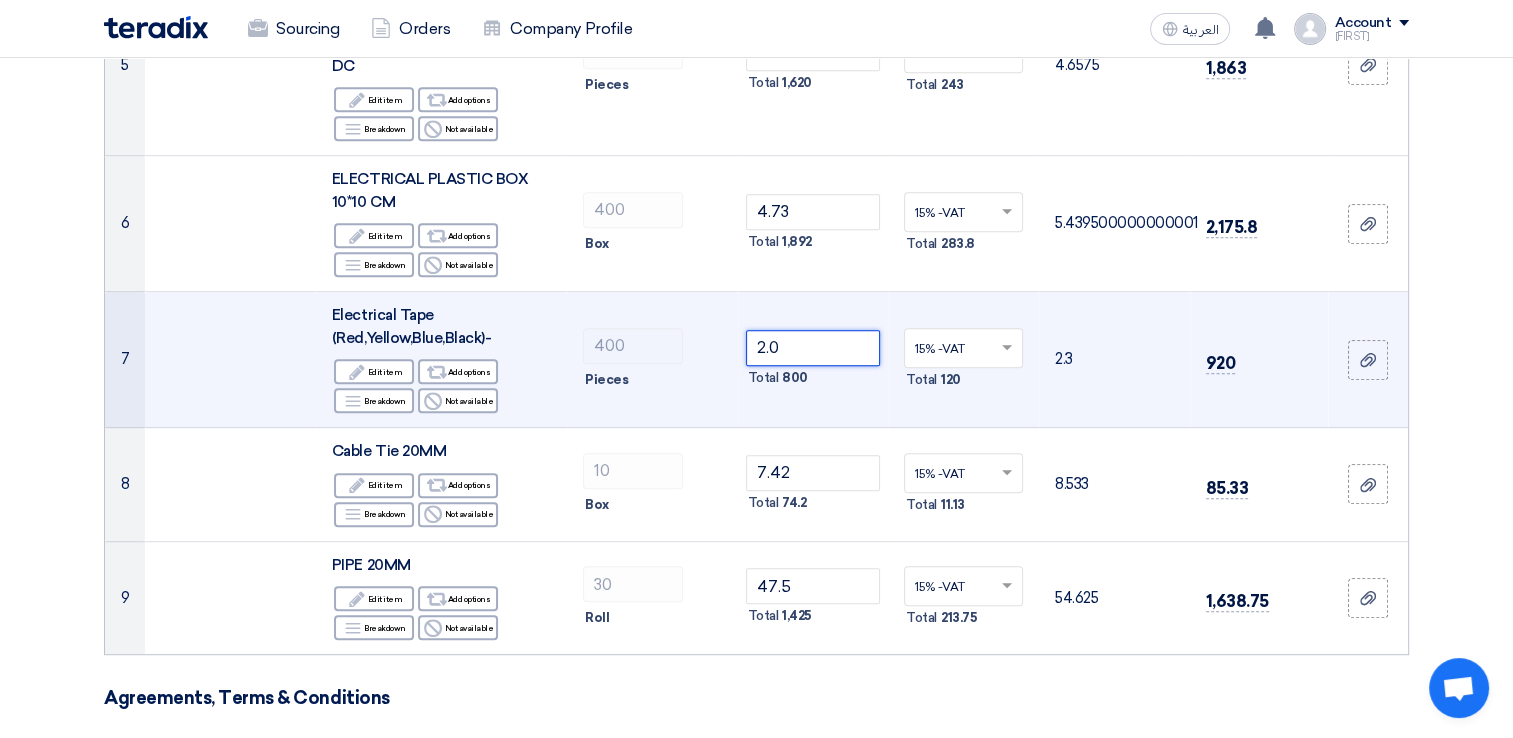 scroll, scrollTop: 924, scrollLeft: 0, axis: vertical 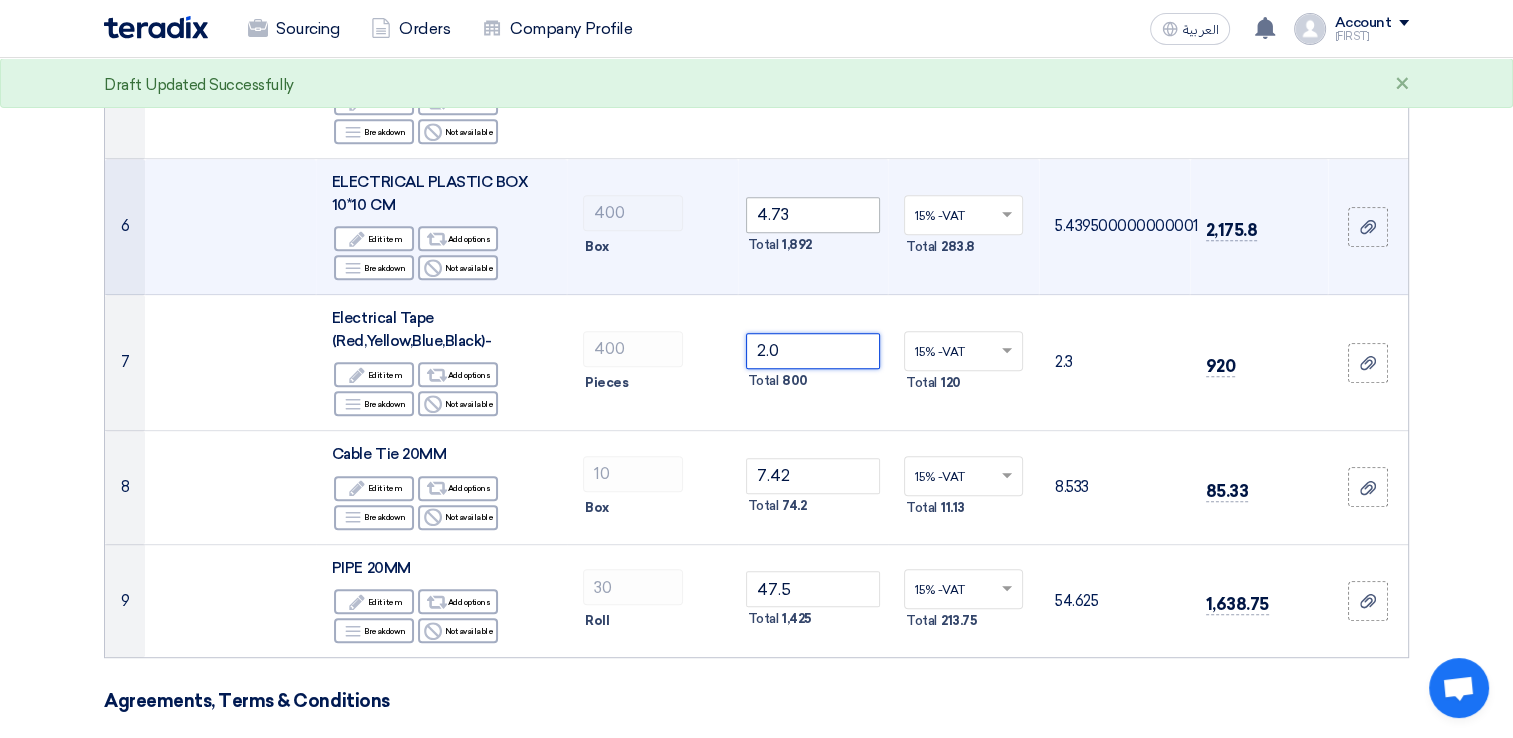type on "2.0" 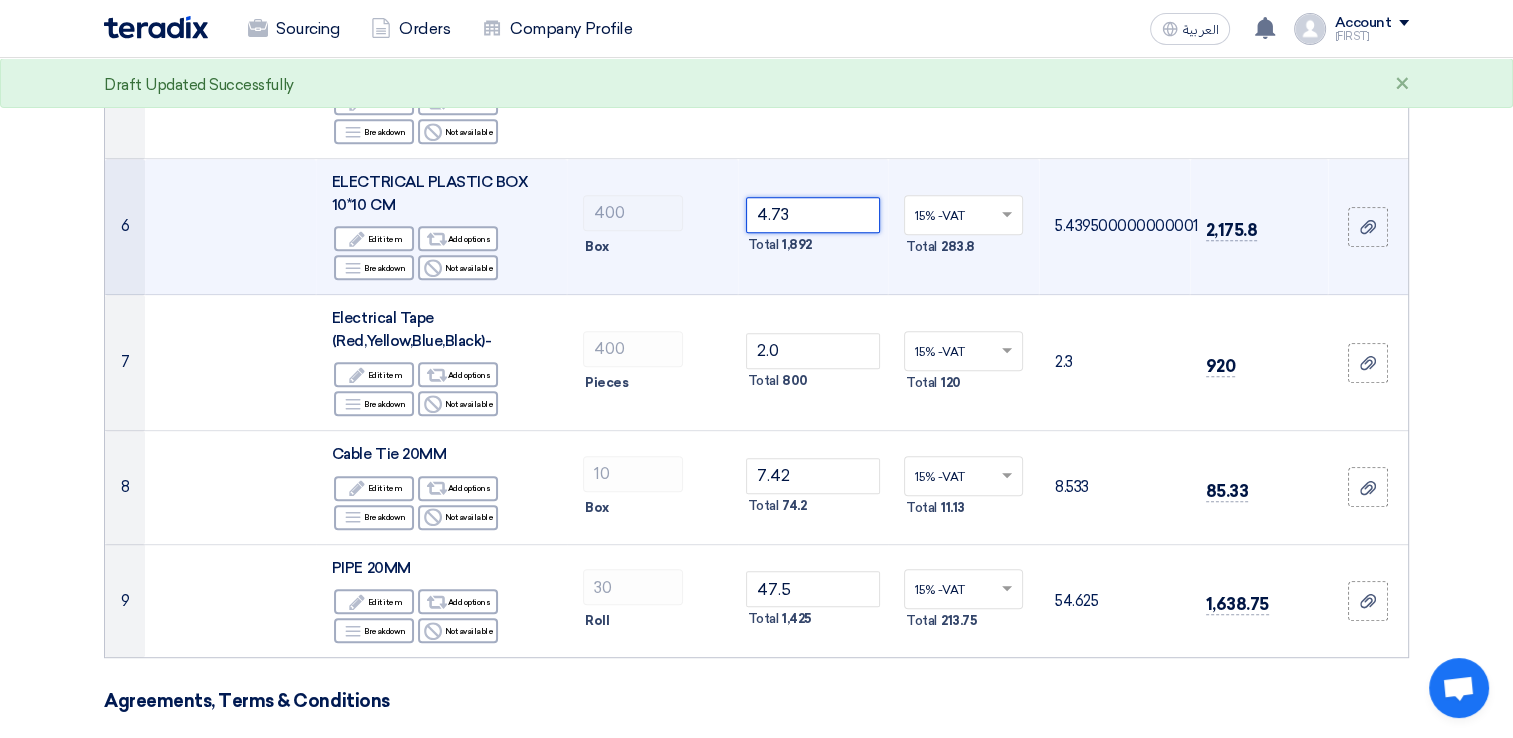 click on "4.73" 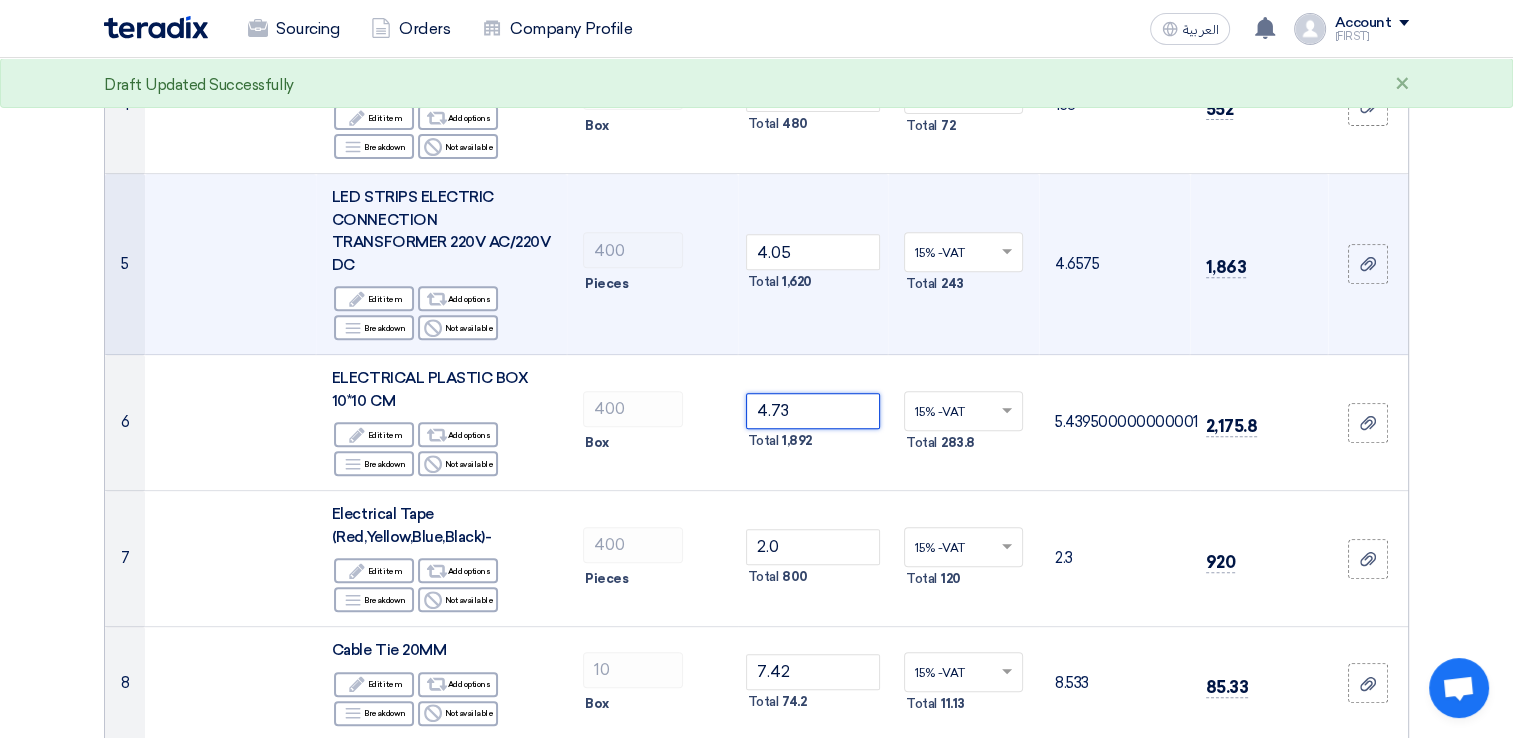 scroll, scrollTop: 724, scrollLeft: 0, axis: vertical 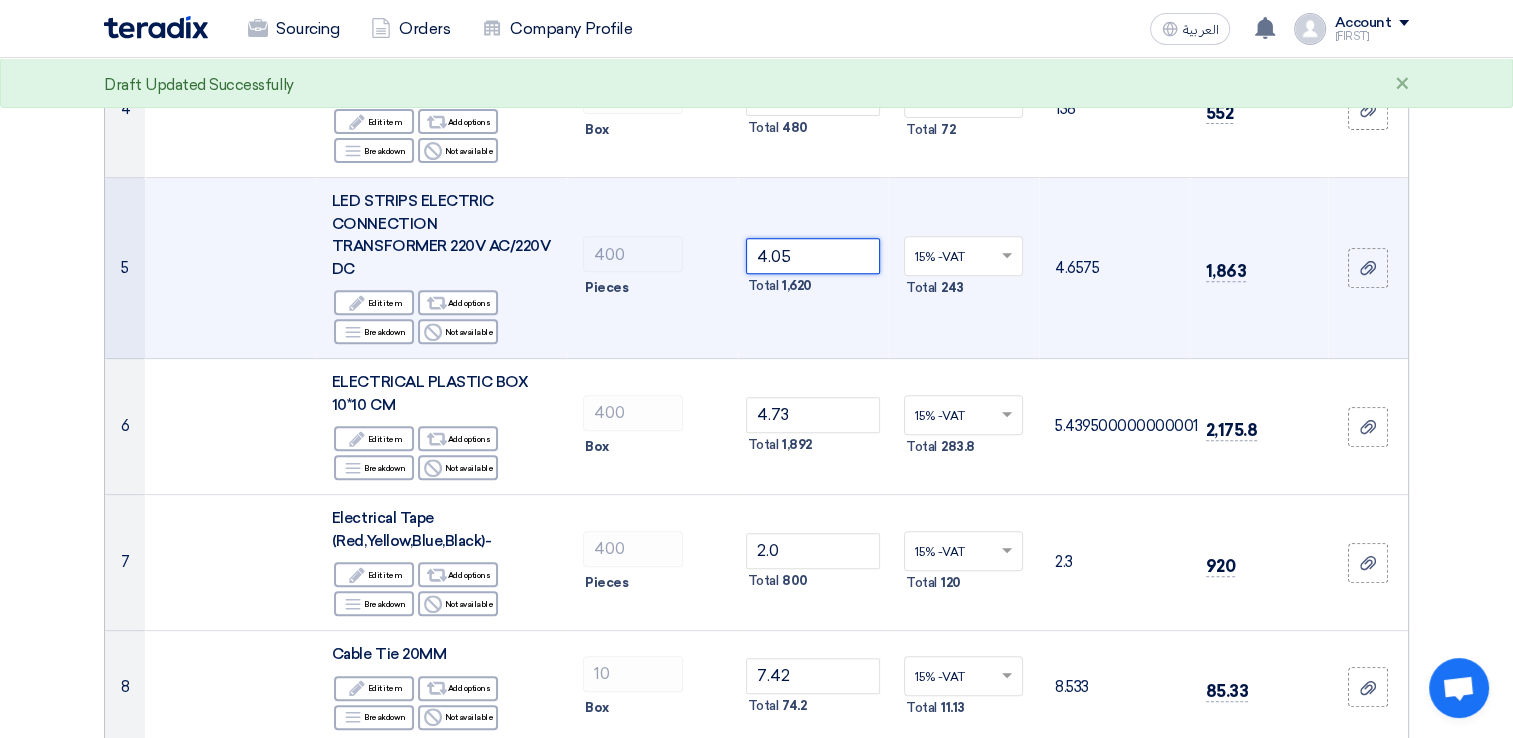 click on "4.05" 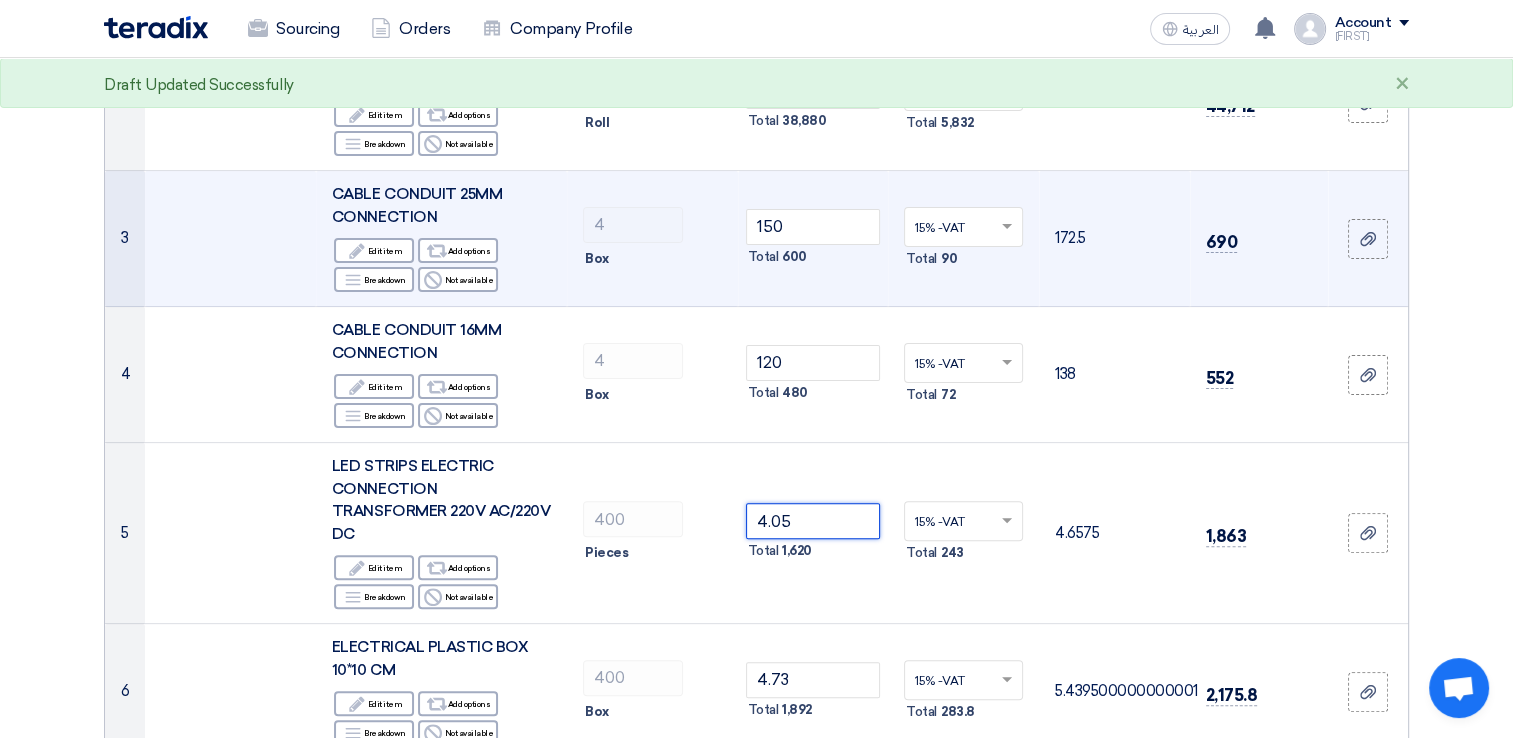 scroll, scrollTop: 424, scrollLeft: 0, axis: vertical 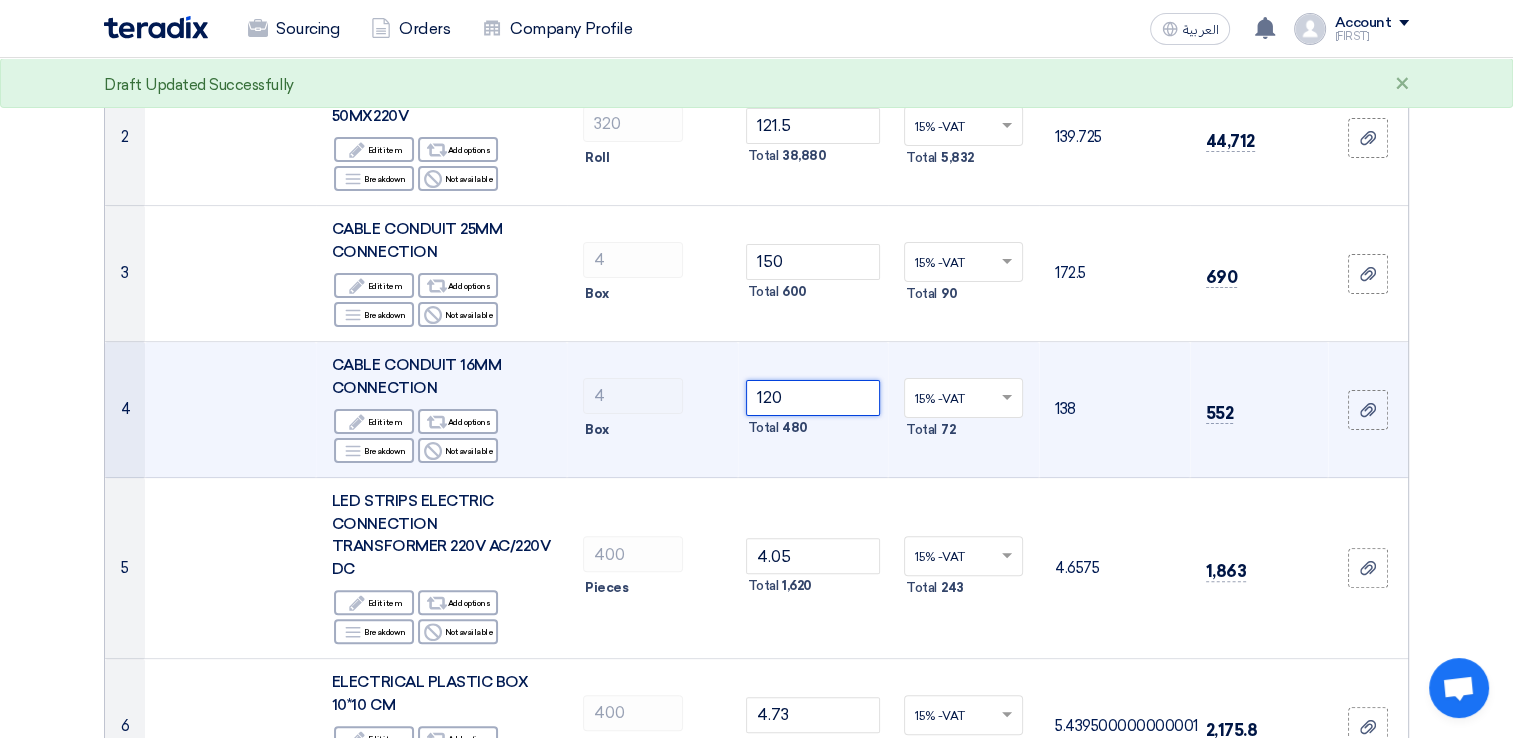 click on "120" 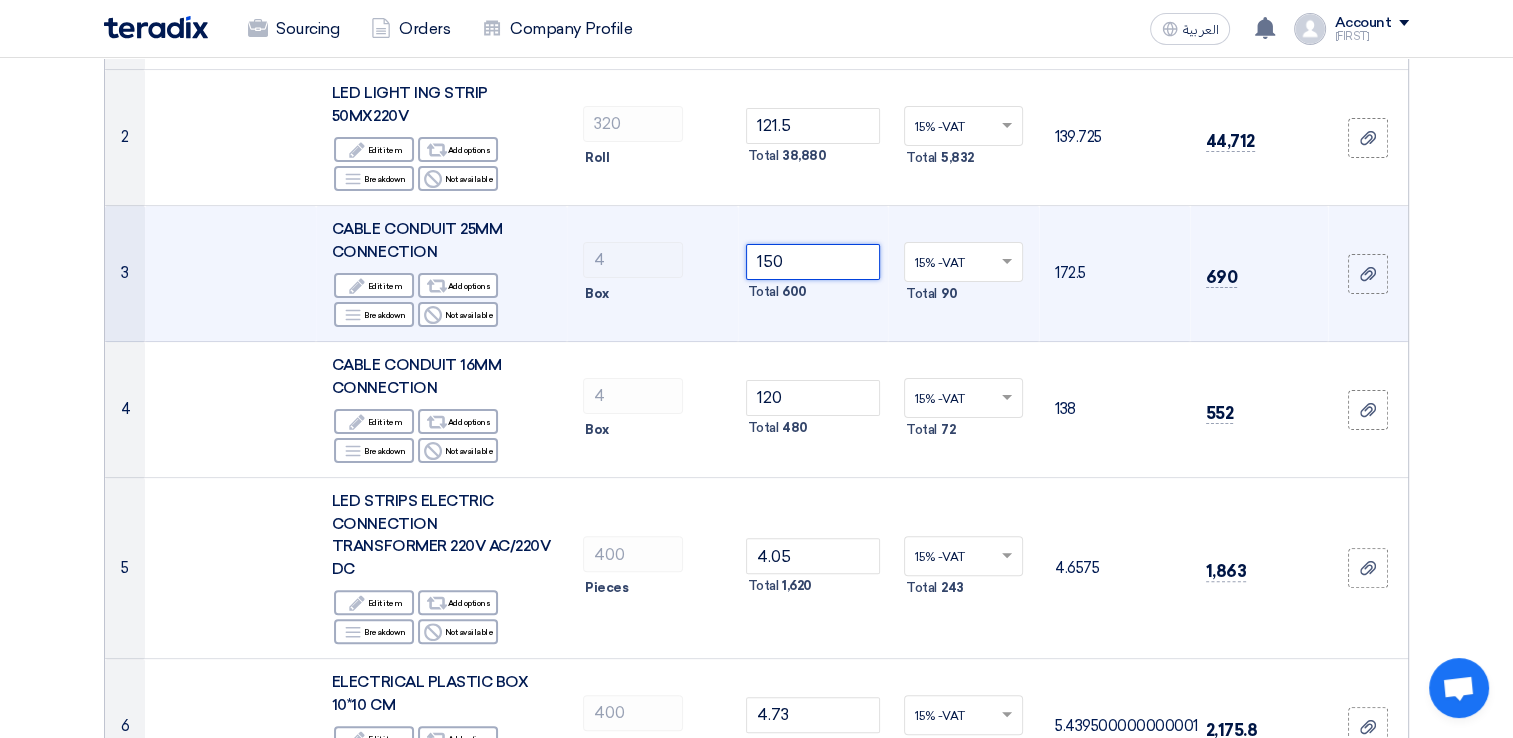 click on "150" 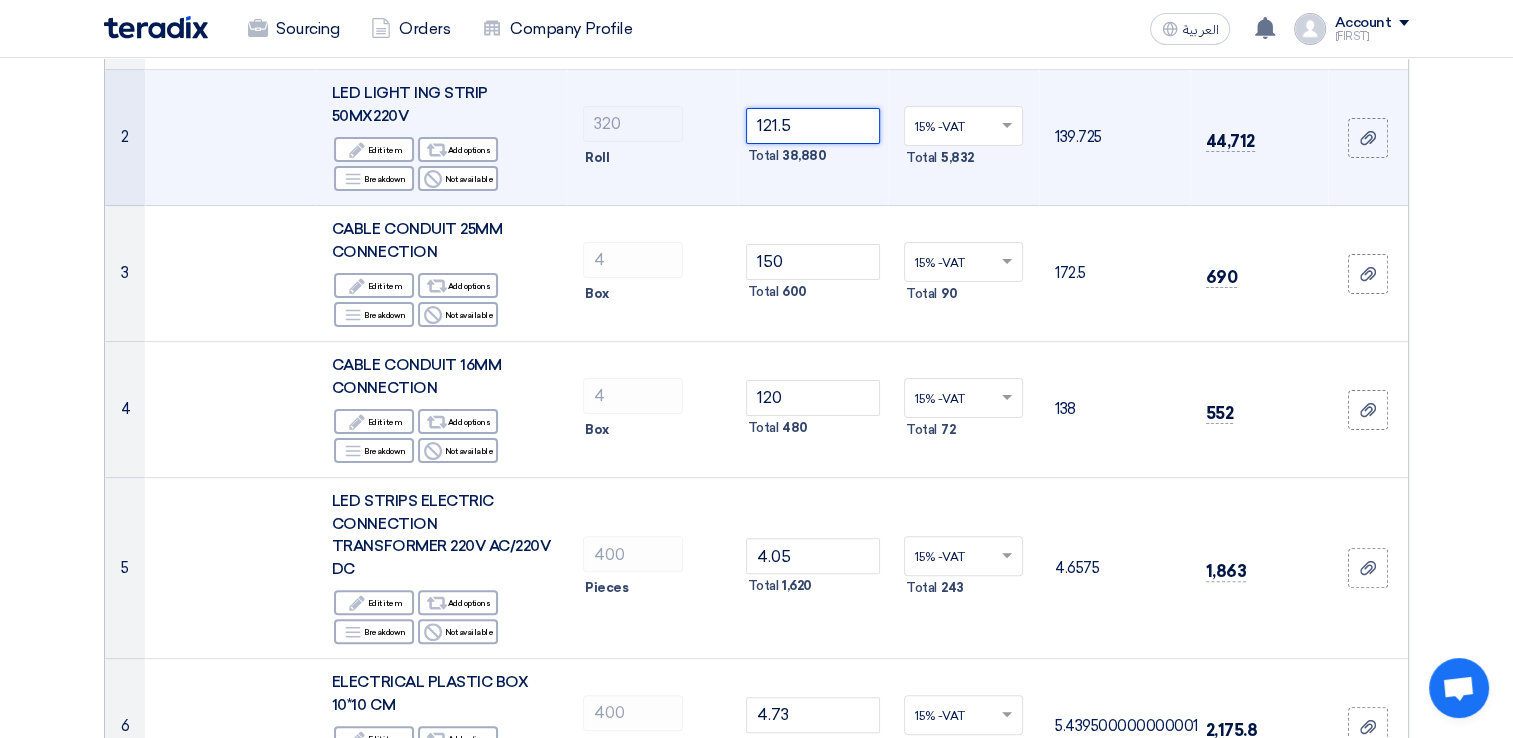 click on "121.5" 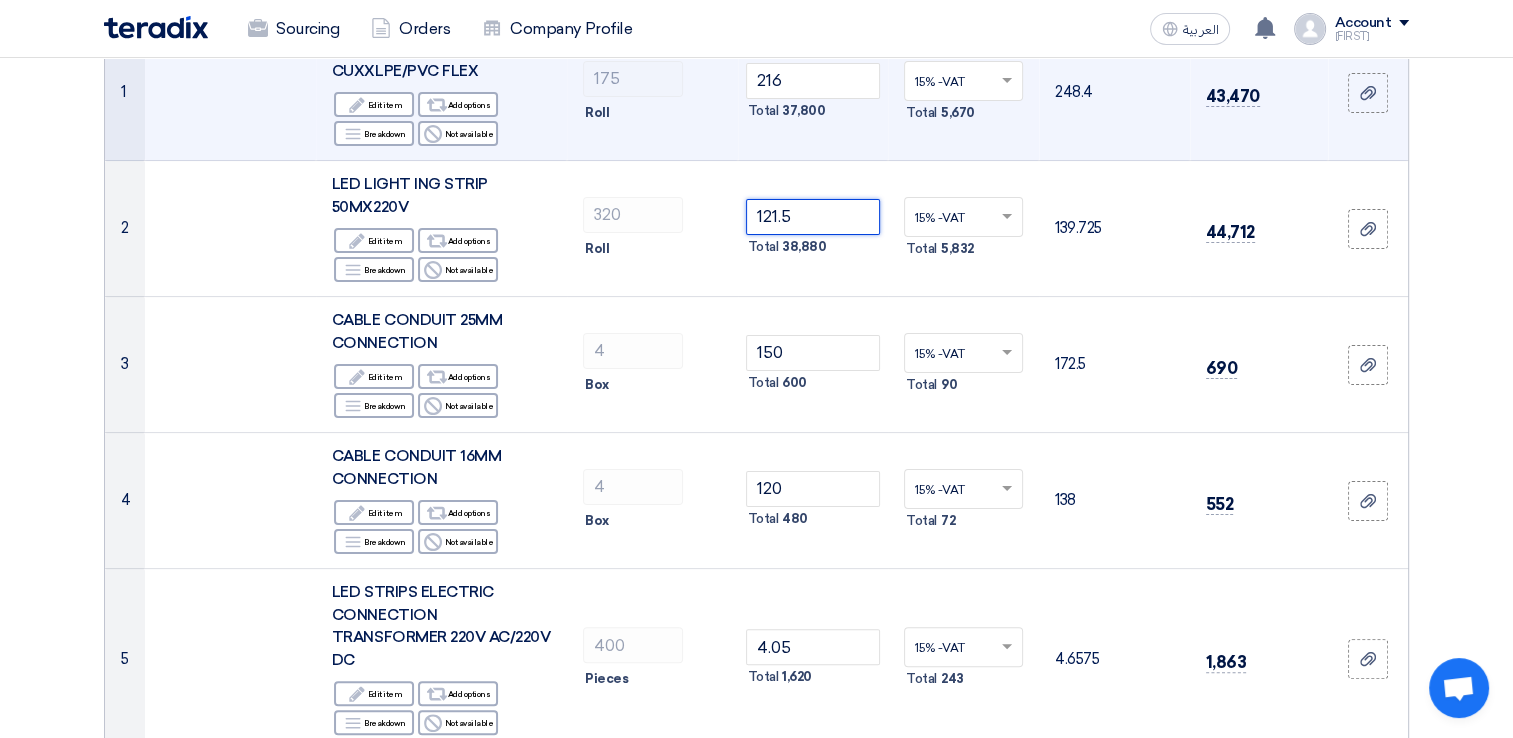 scroll, scrollTop: 124, scrollLeft: 0, axis: vertical 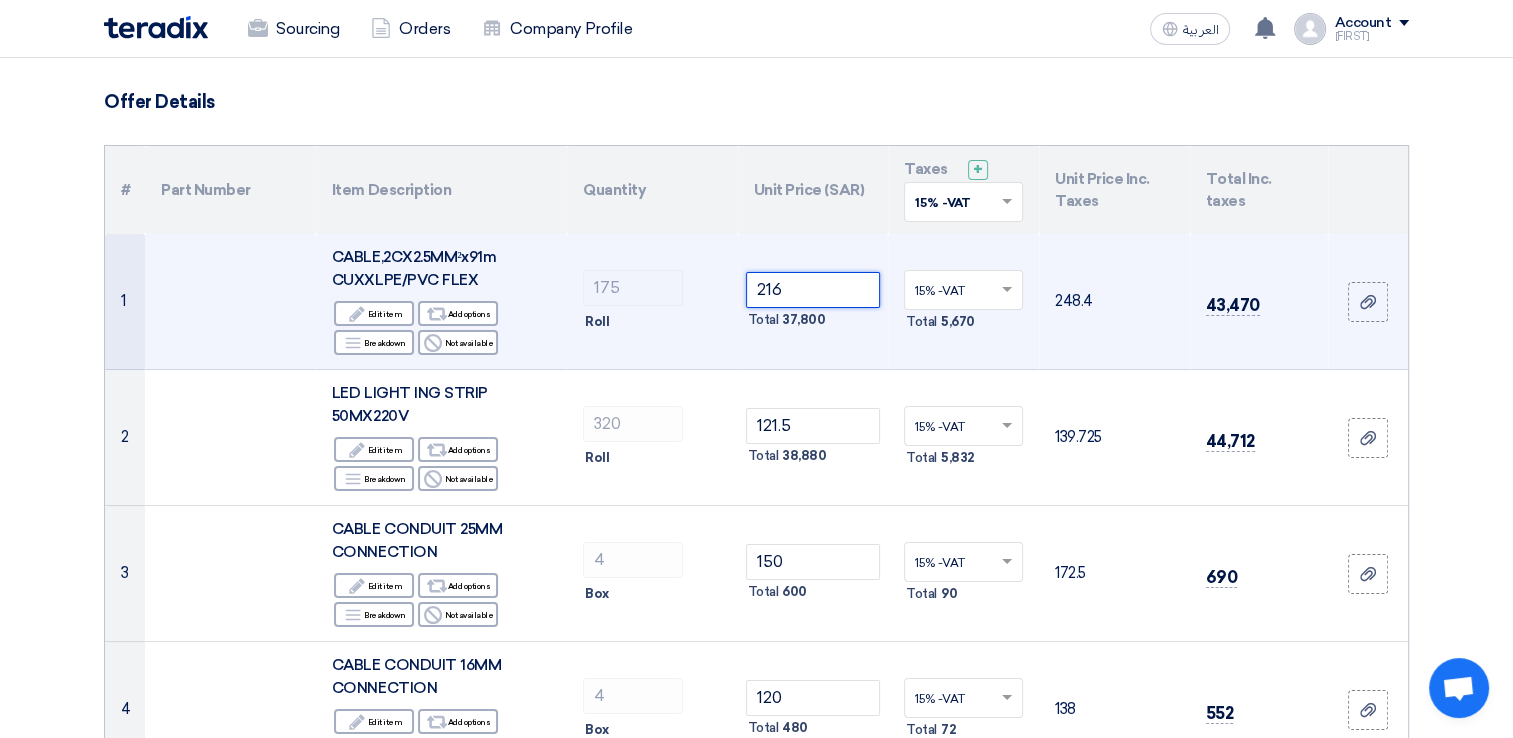 click on "216" 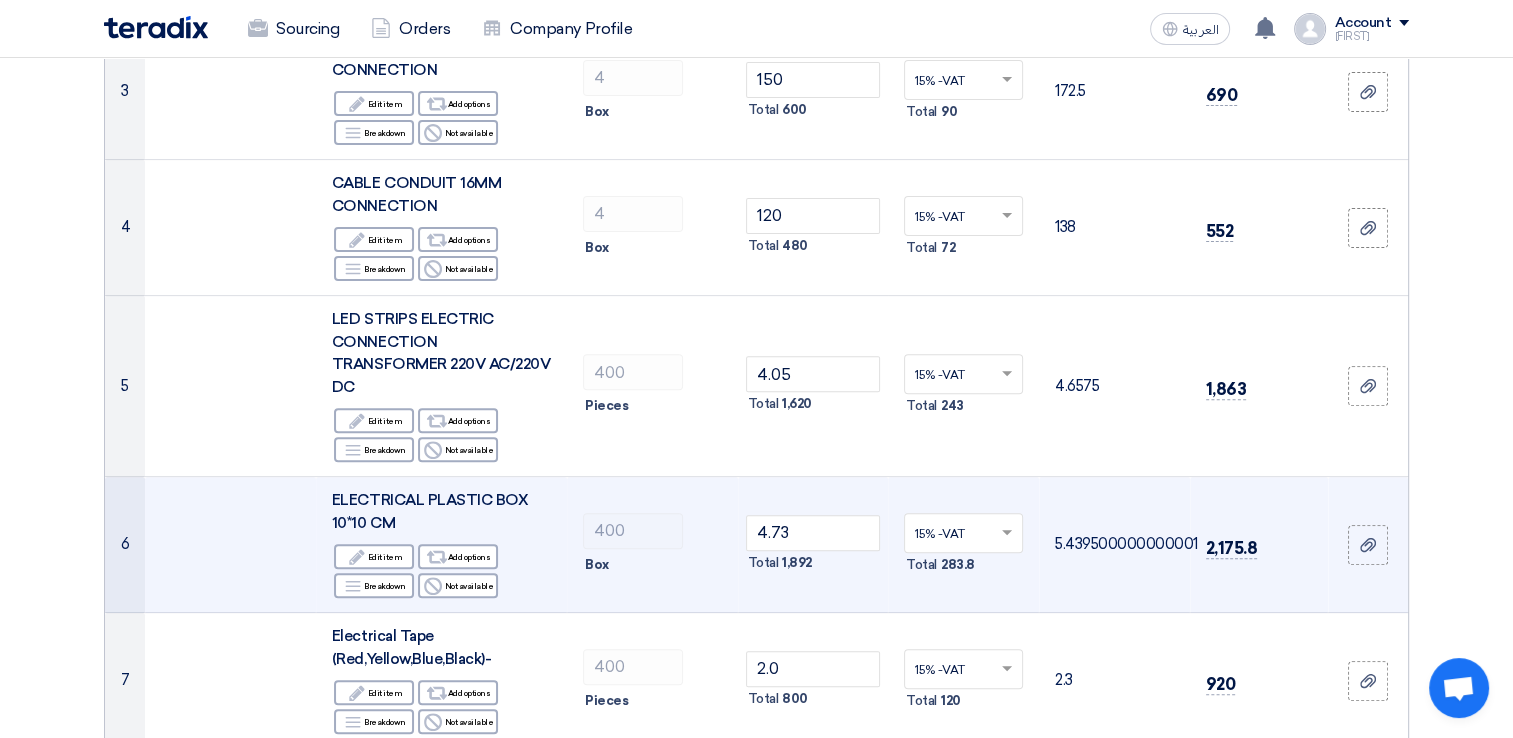 scroll, scrollTop: 724, scrollLeft: 0, axis: vertical 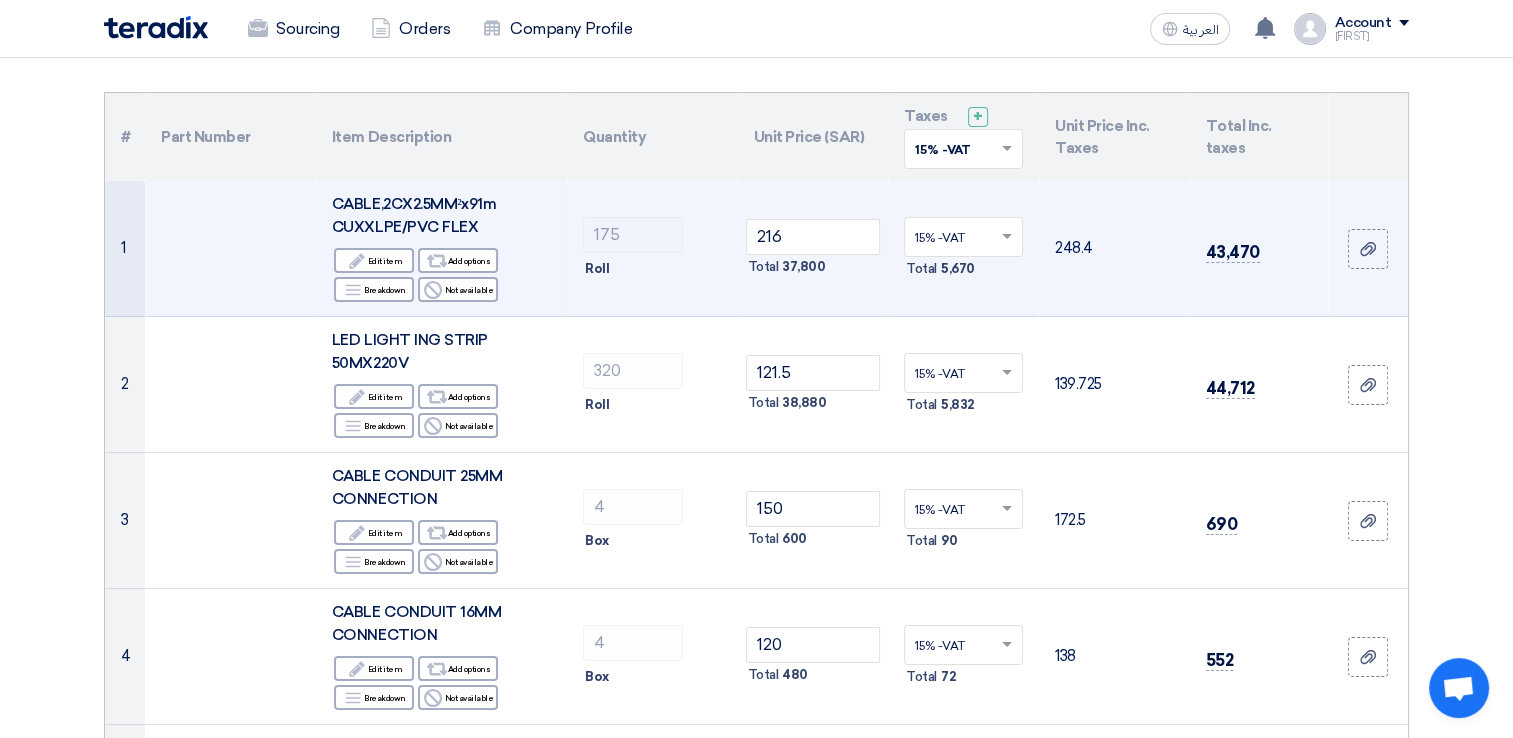 click on "216
Total
37,800" 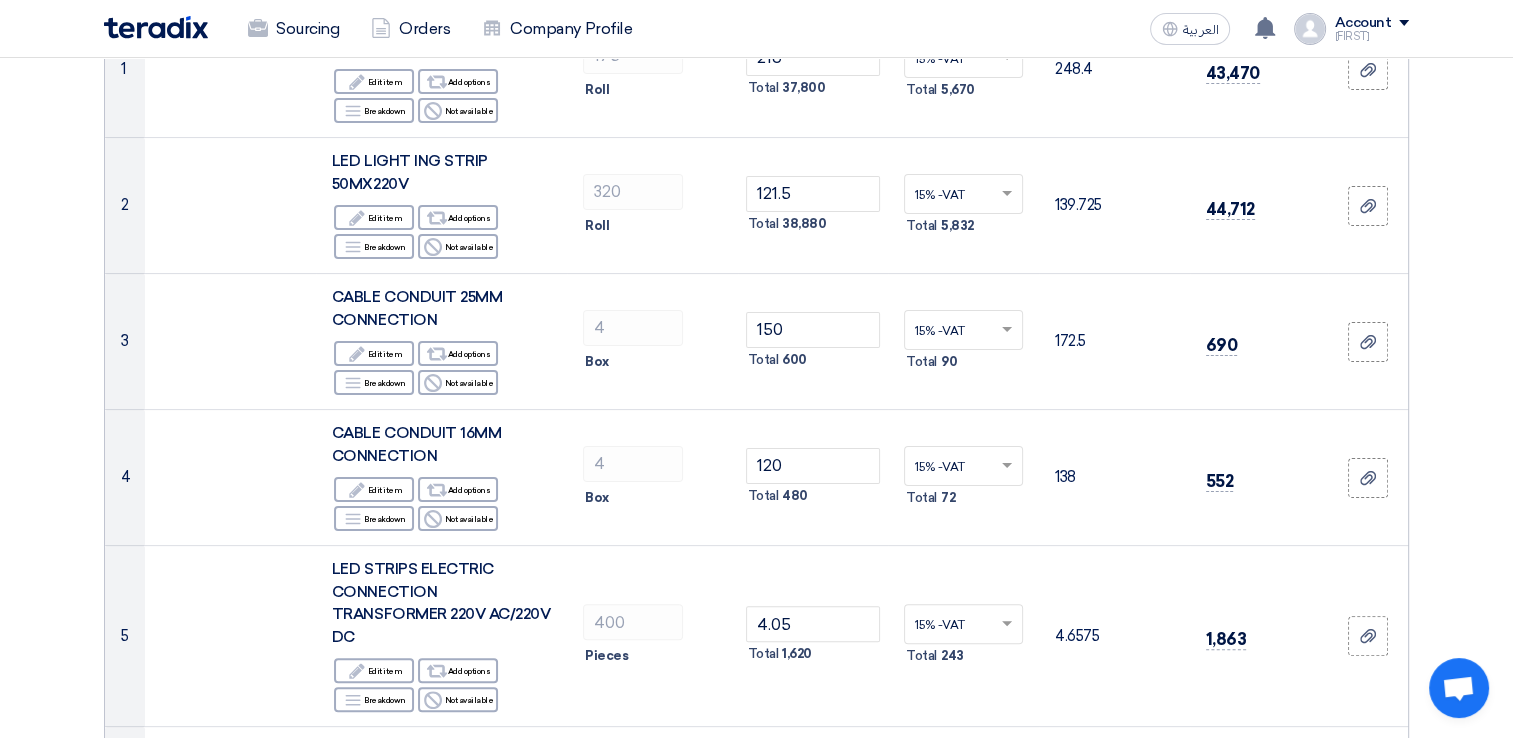 scroll, scrollTop: 376, scrollLeft: 0, axis: vertical 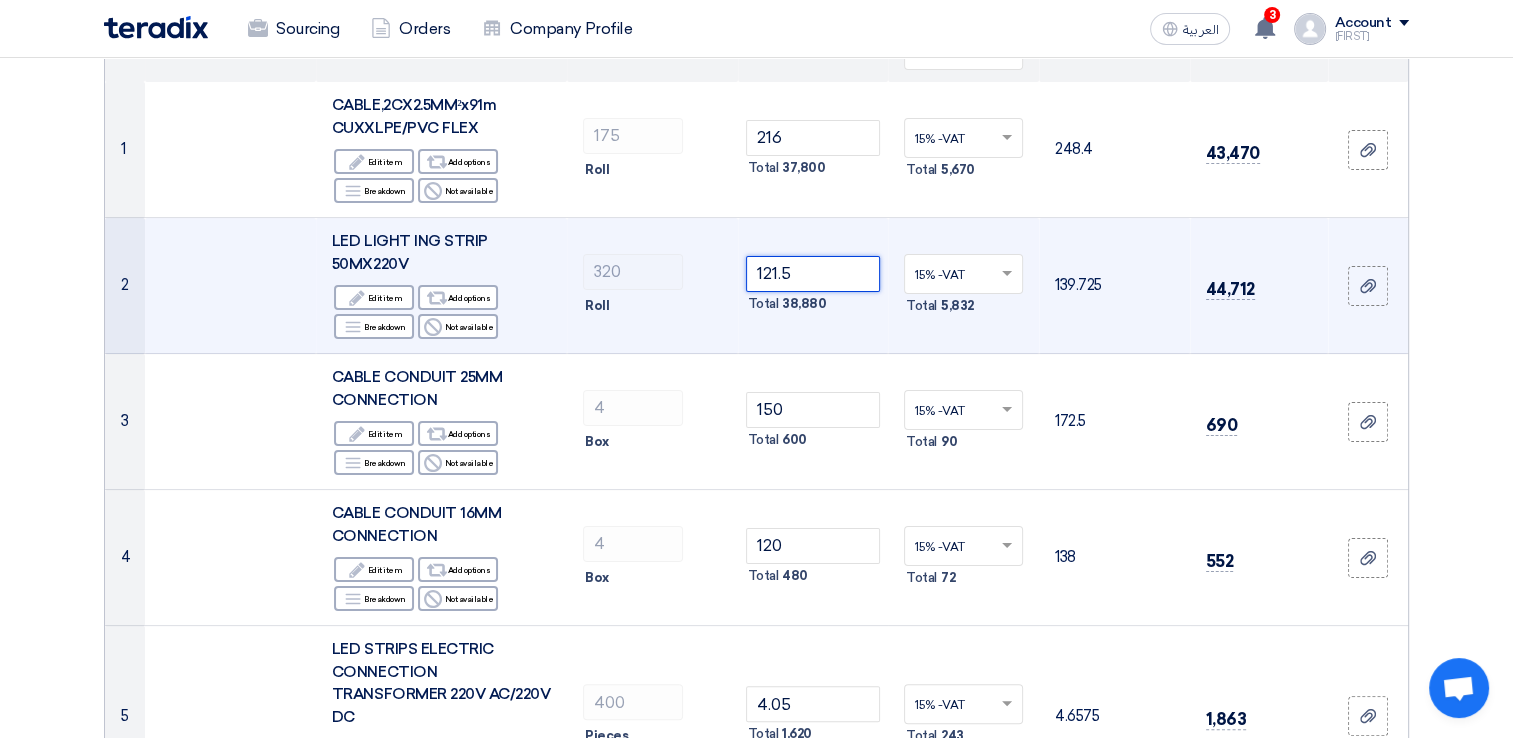 click on "121.5" 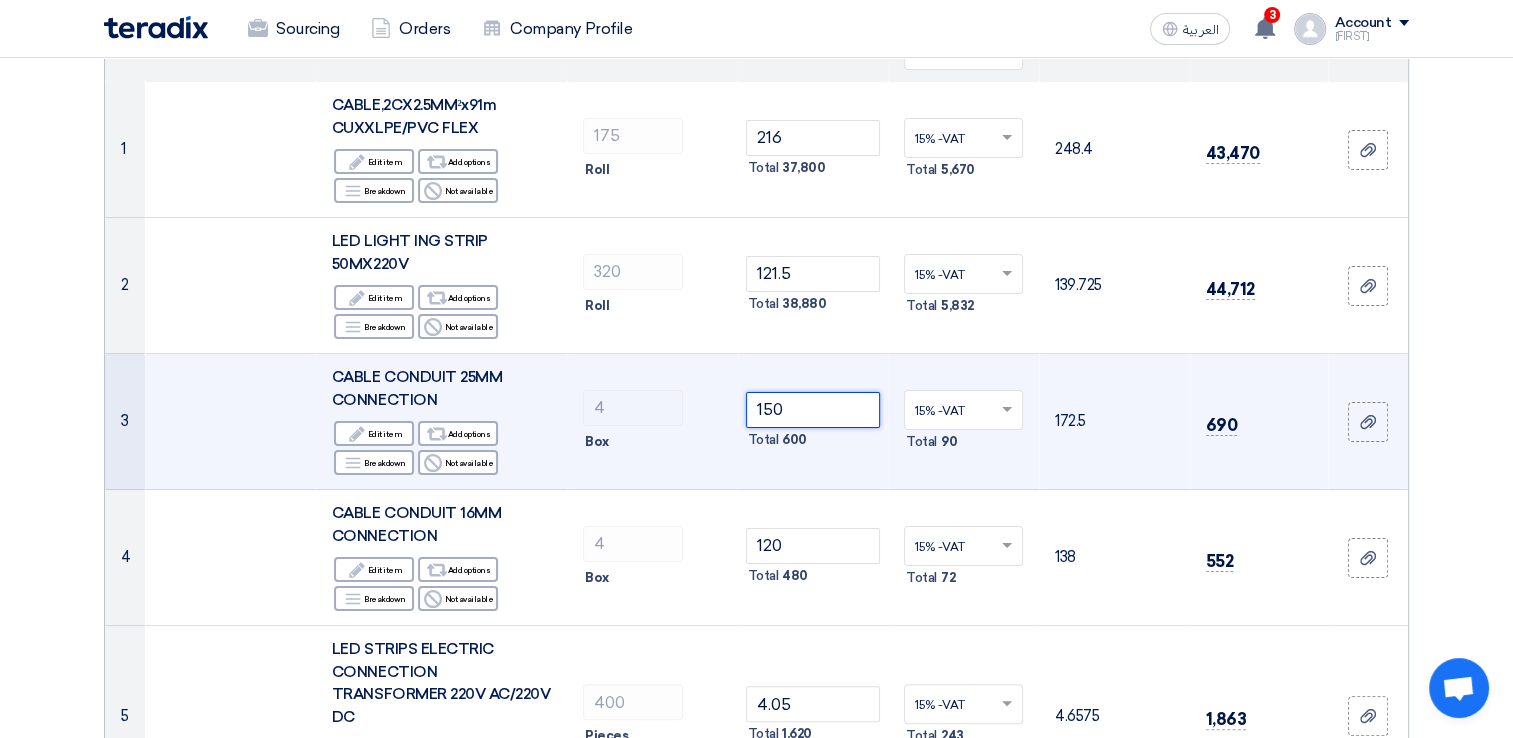 click on "150" 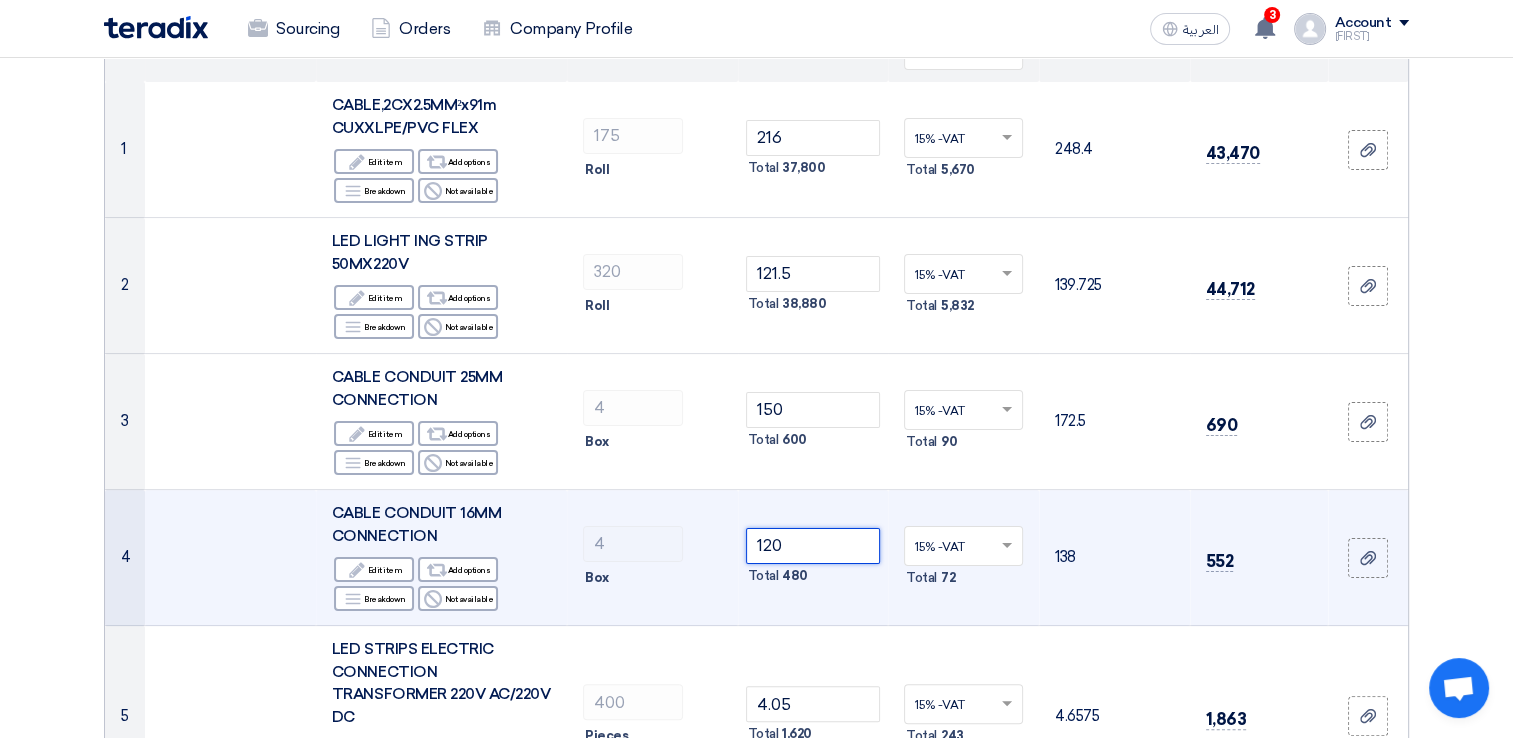 click on "120" 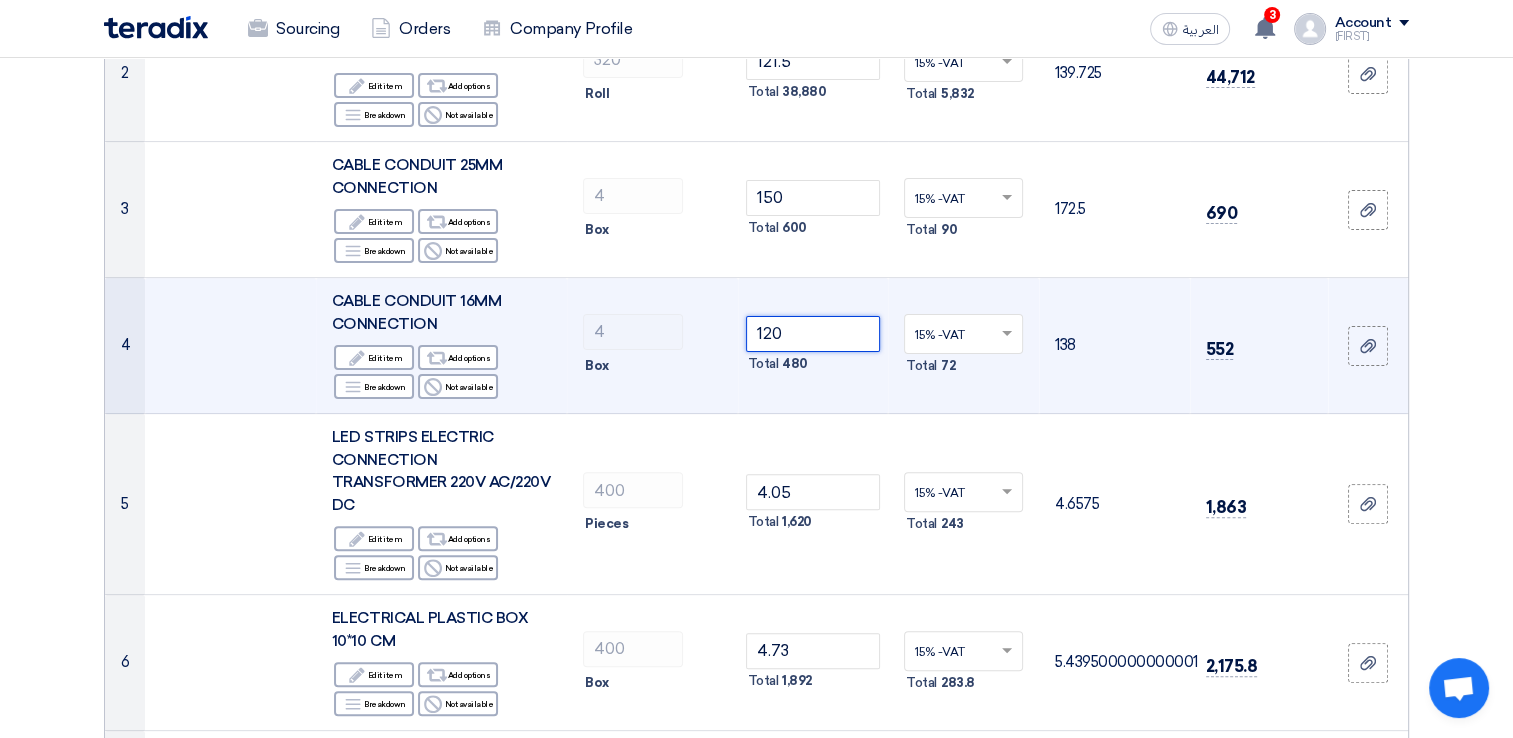 scroll, scrollTop: 576, scrollLeft: 0, axis: vertical 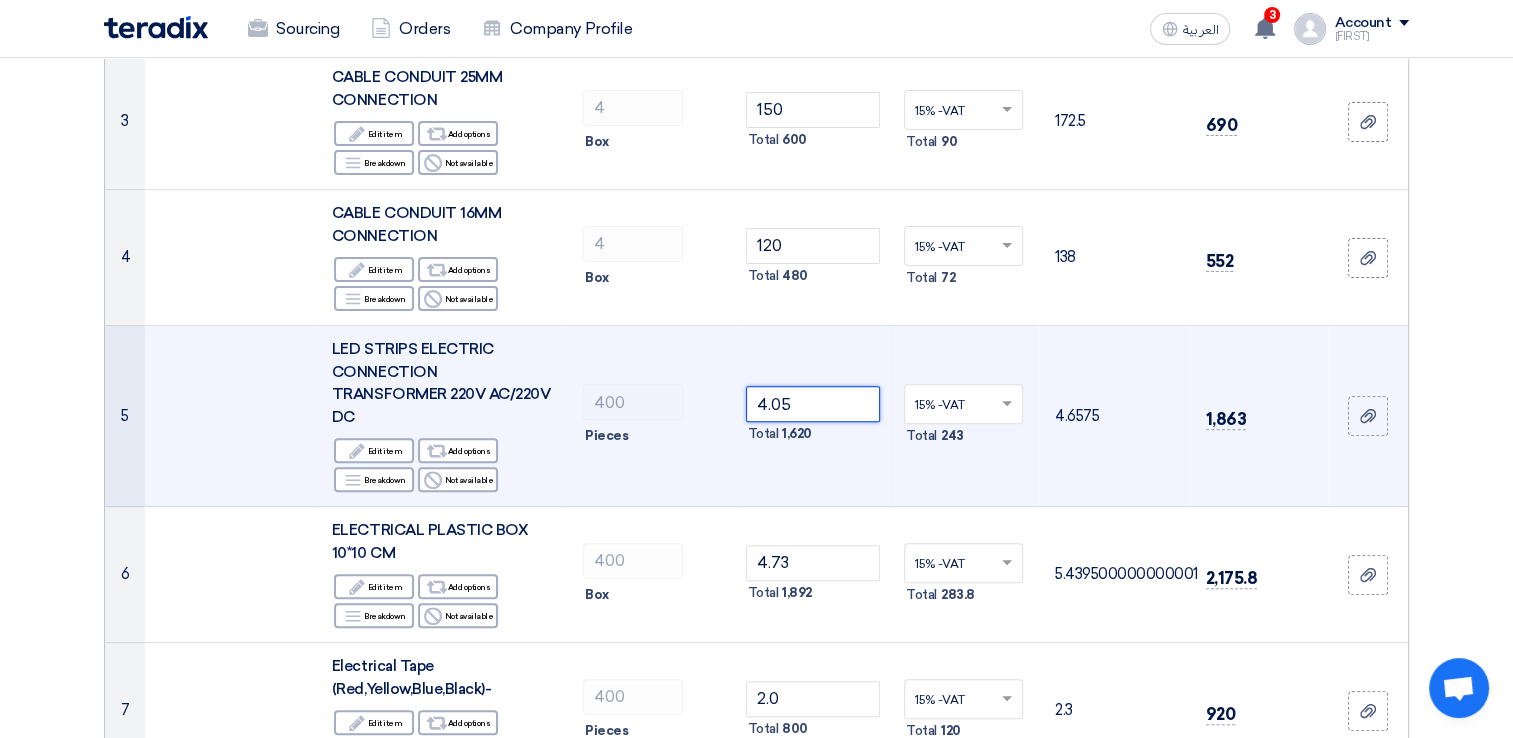 click on "4.05" 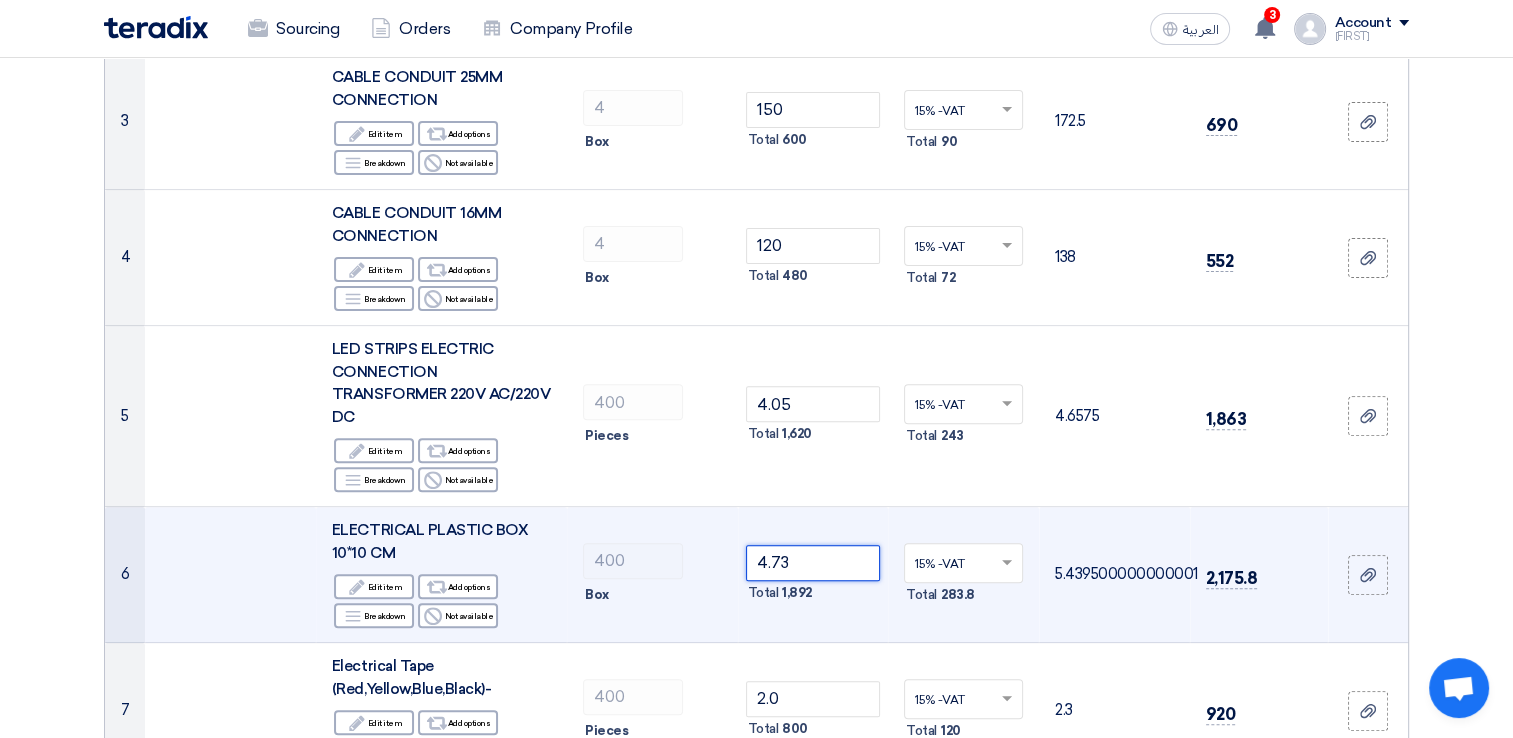 click on "4.73" 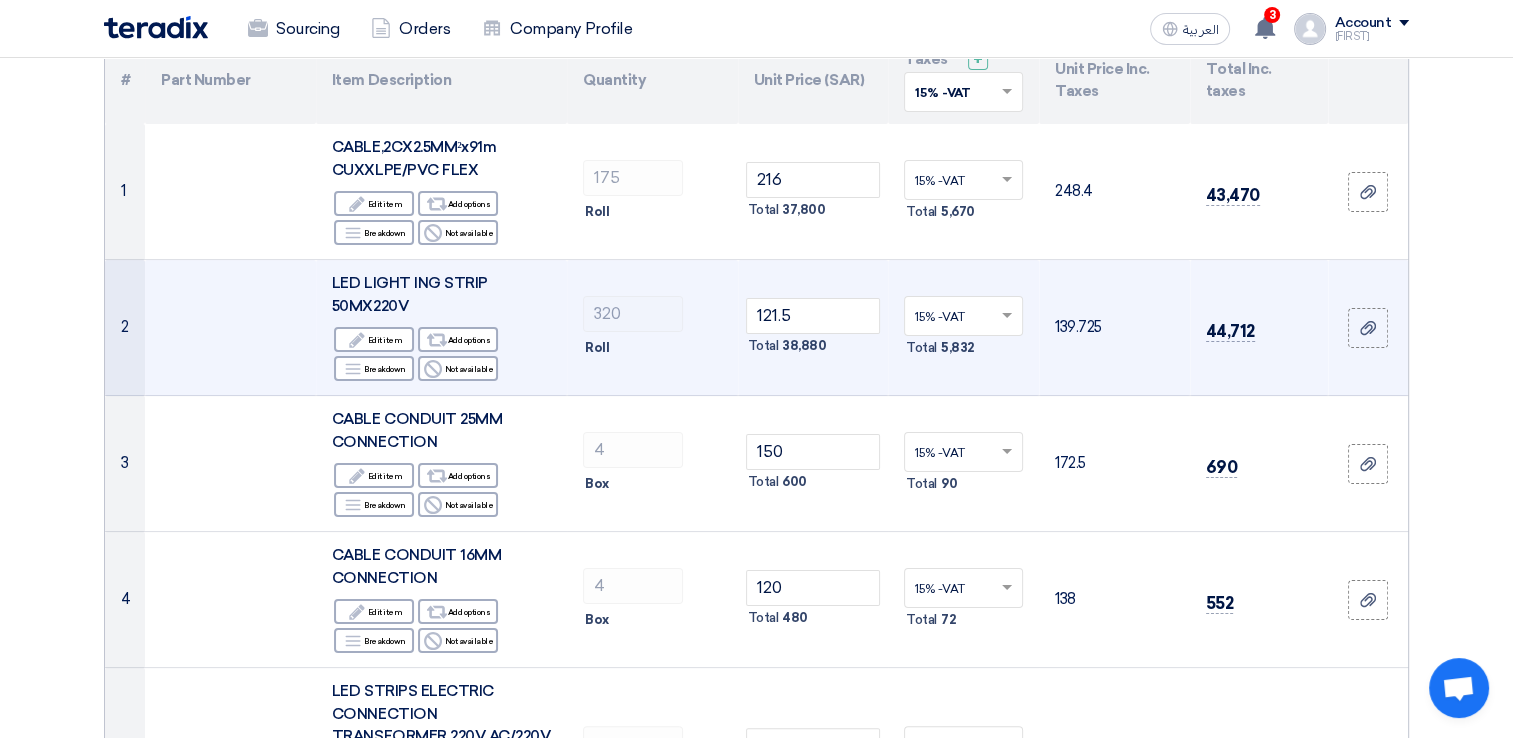 scroll, scrollTop: 200, scrollLeft: 0, axis: vertical 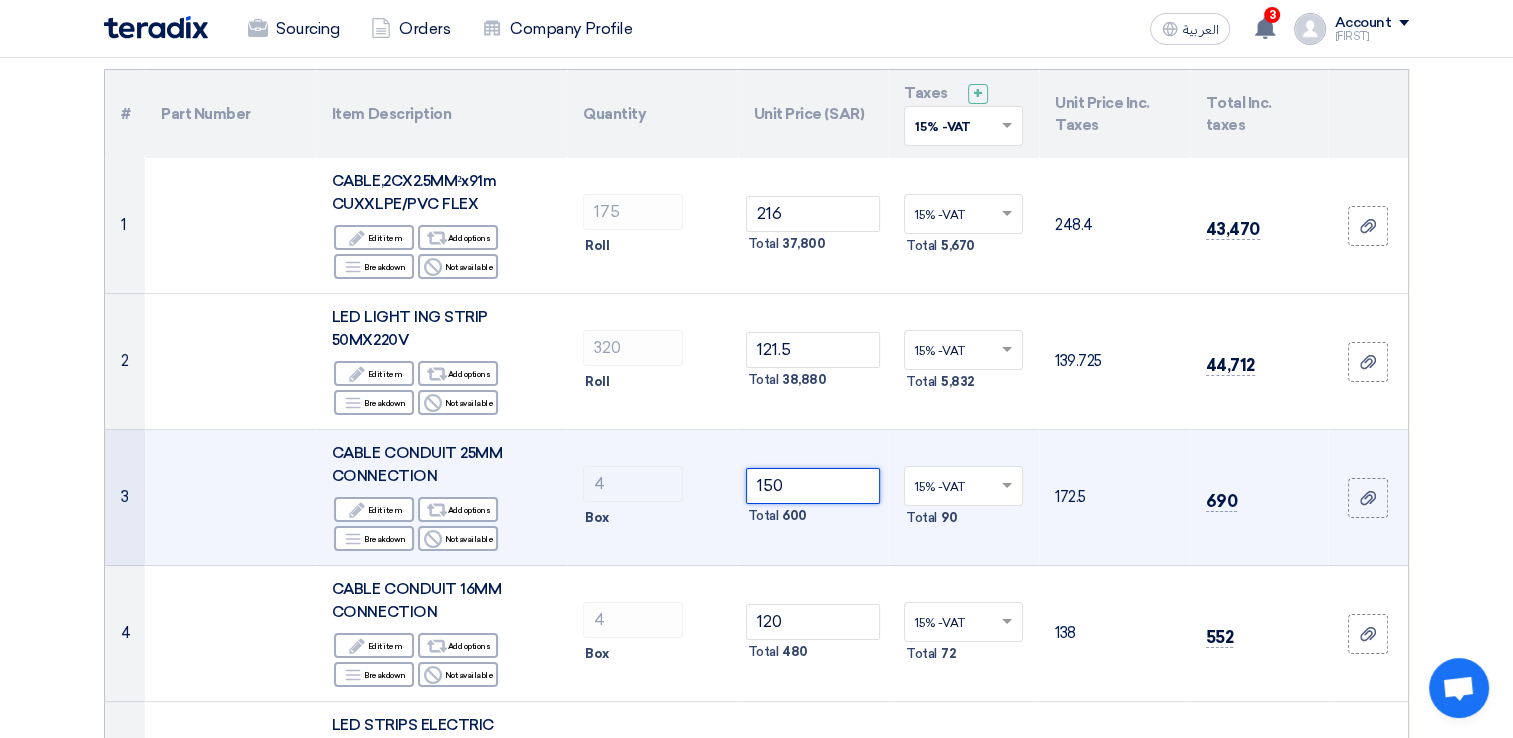 click on "150" 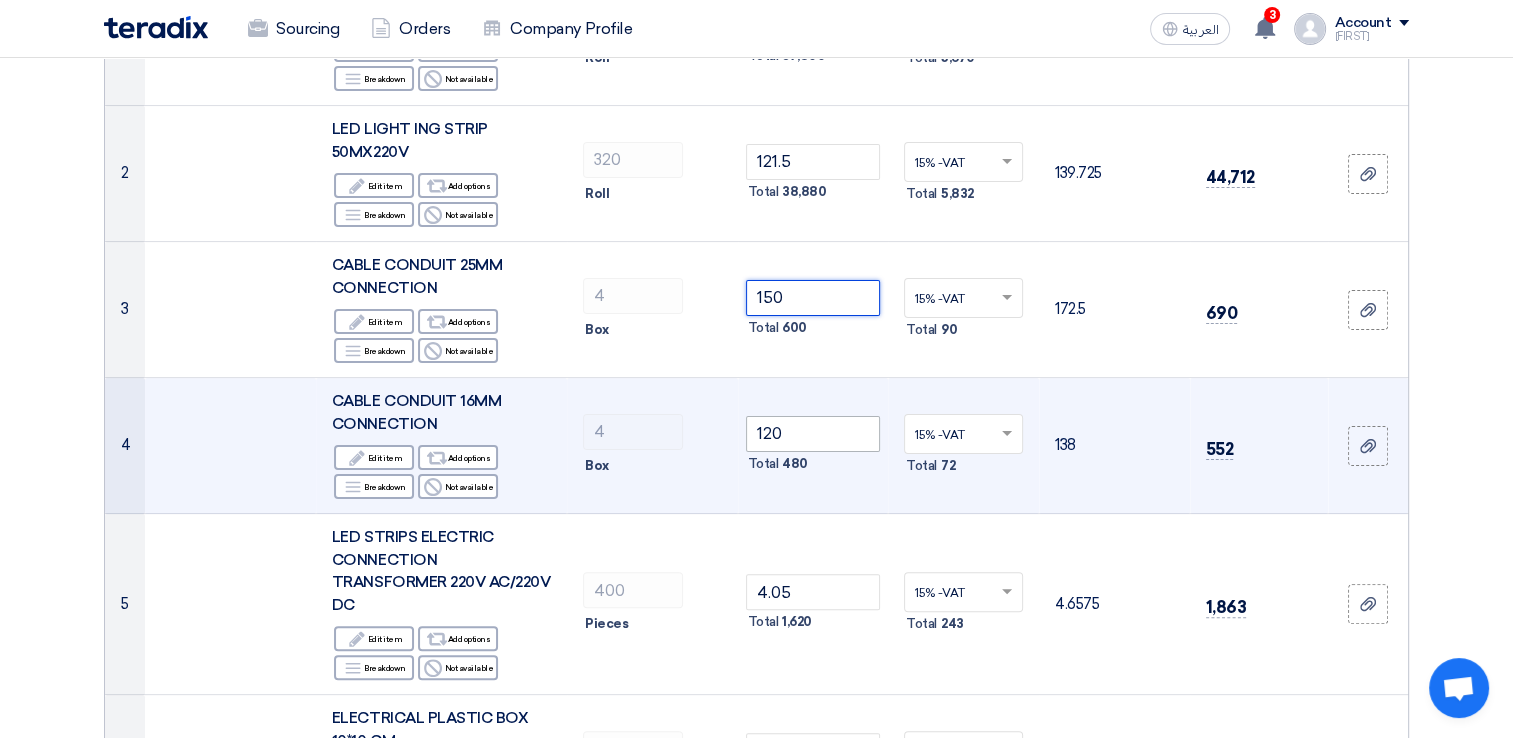 scroll, scrollTop: 400, scrollLeft: 0, axis: vertical 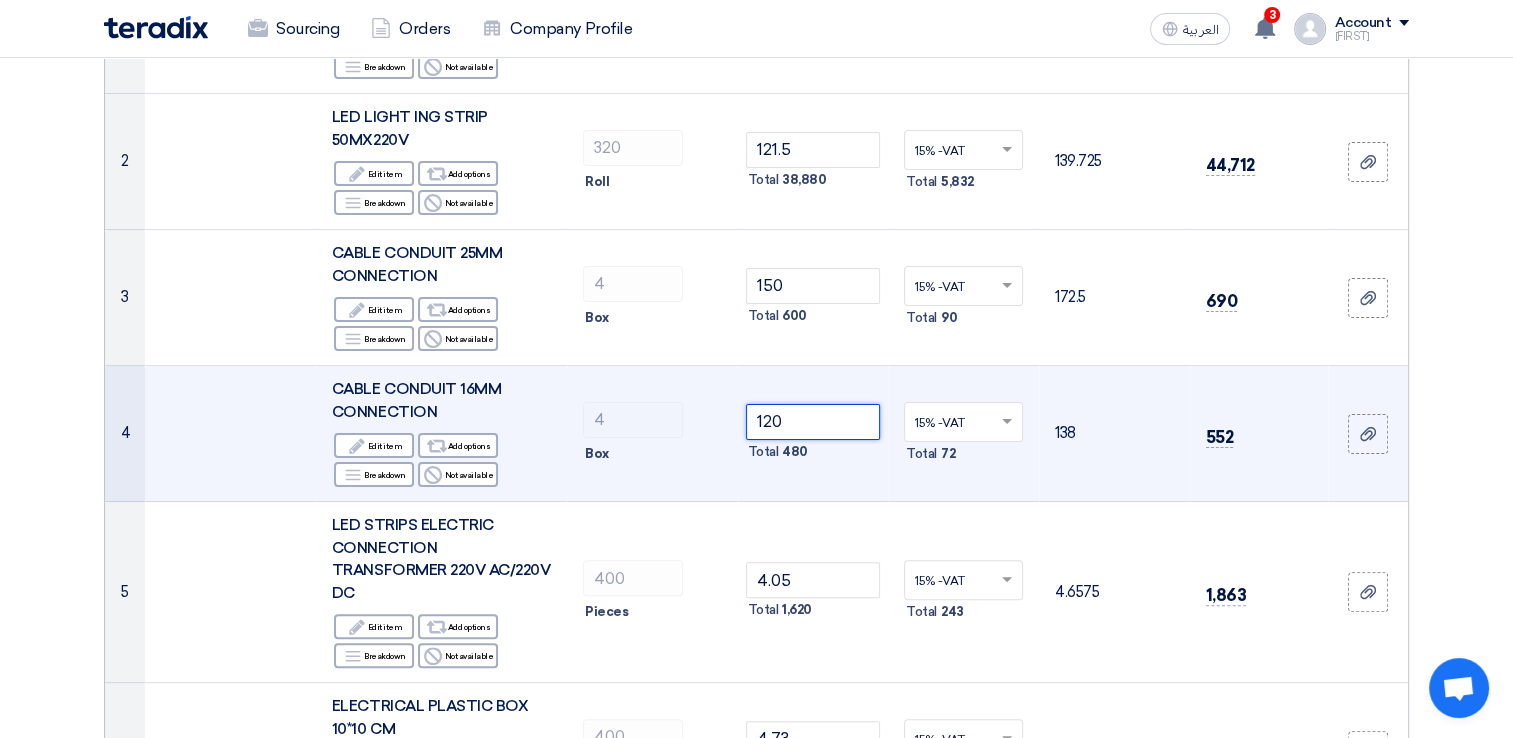 click on "120" 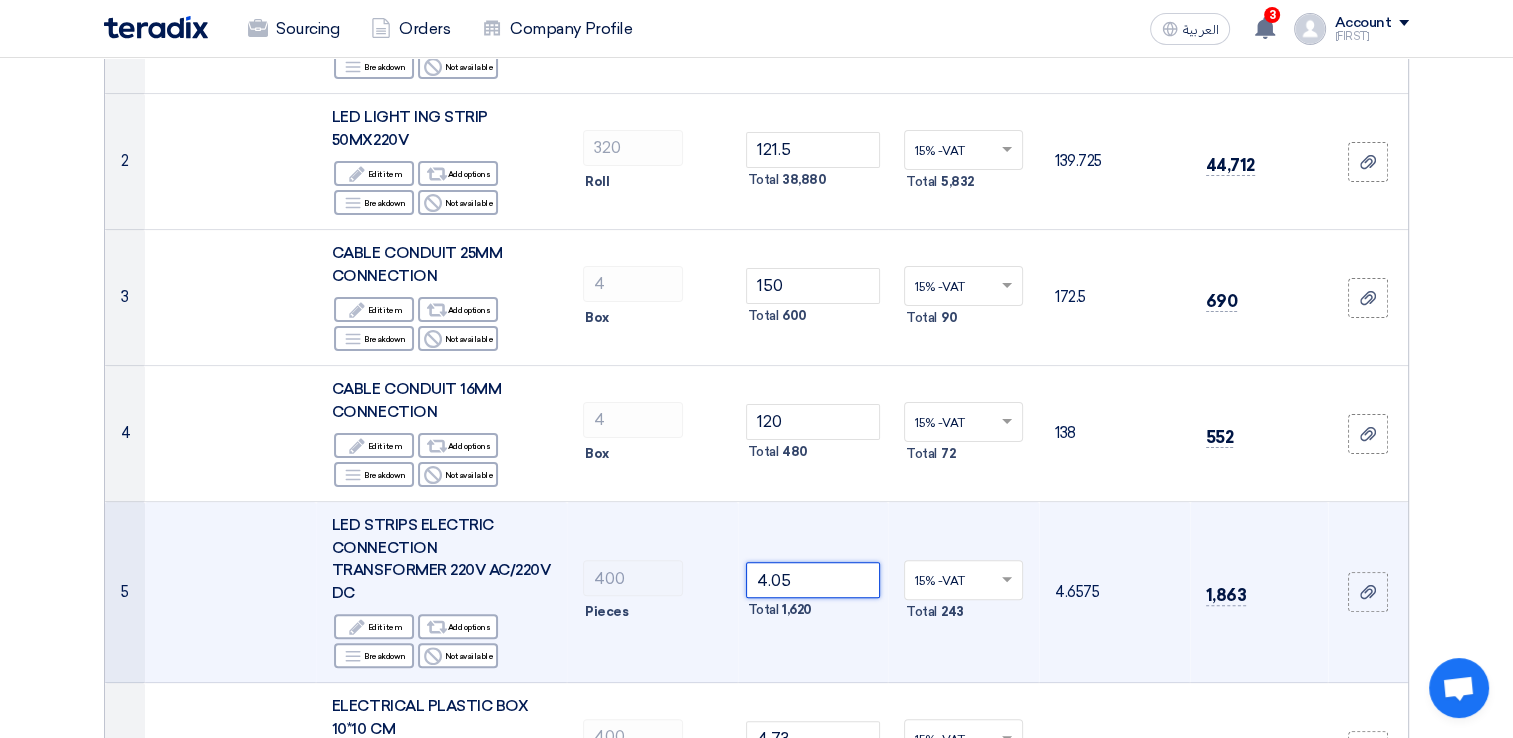 click on "4.05" 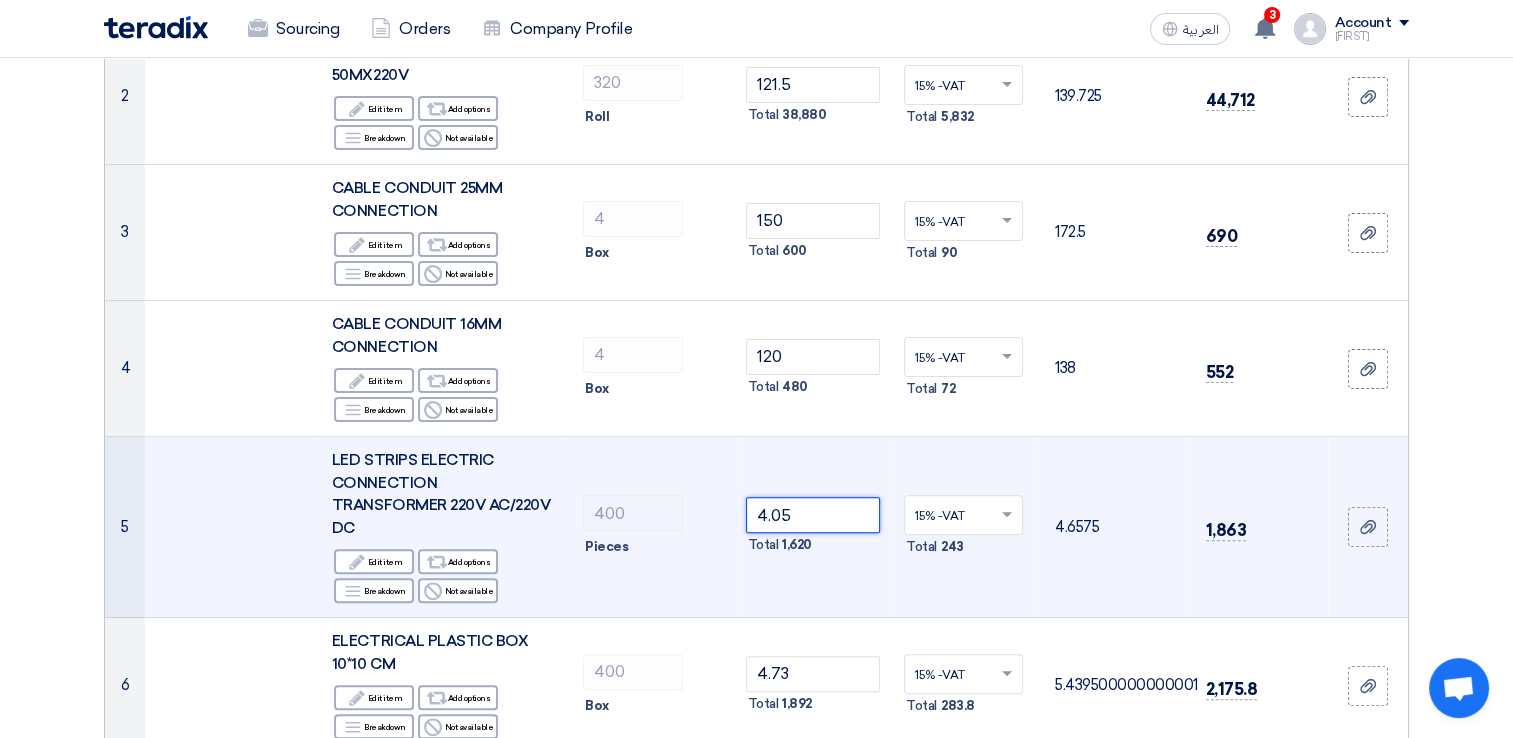scroll, scrollTop: 500, scrollLeft: 0, axis: vertical 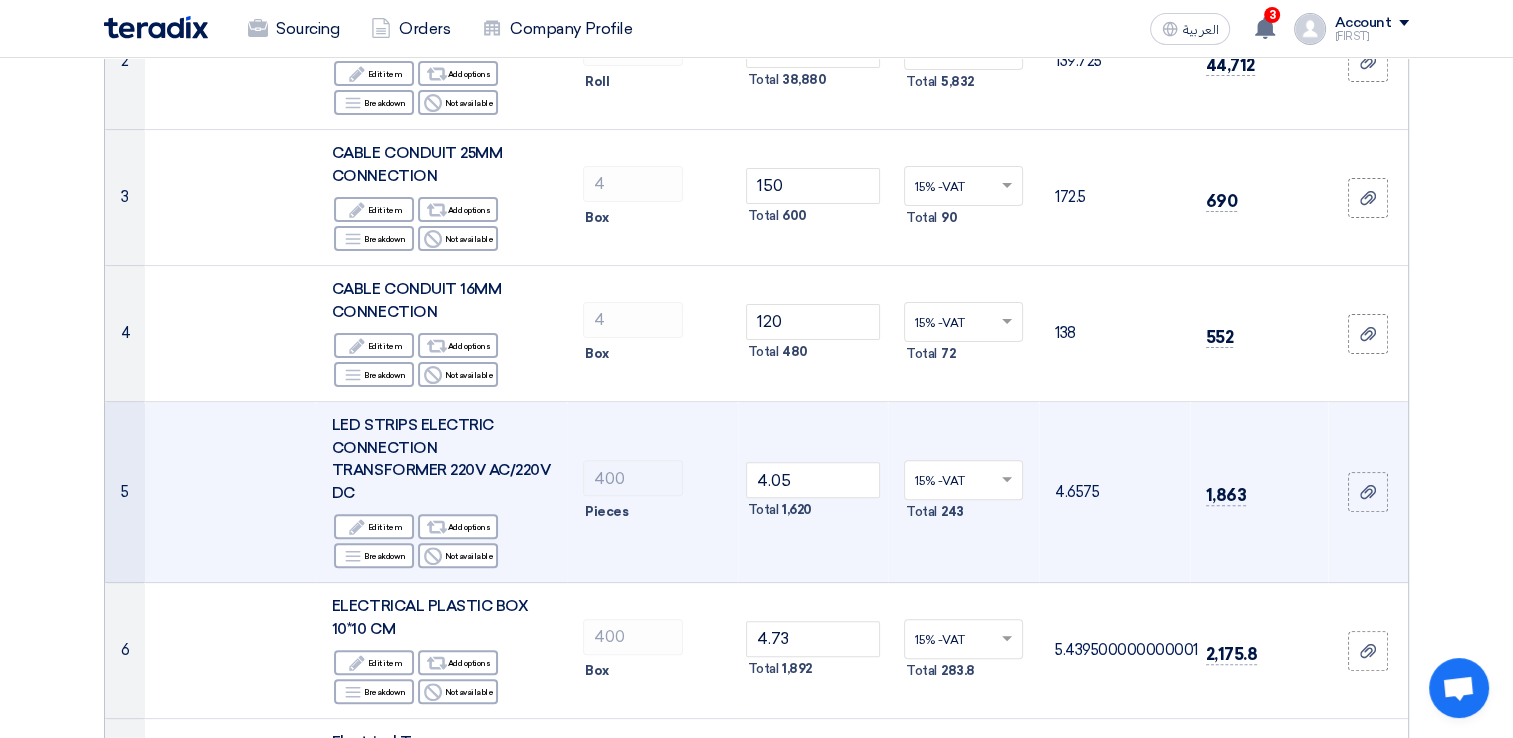 click on "Total
1,620" 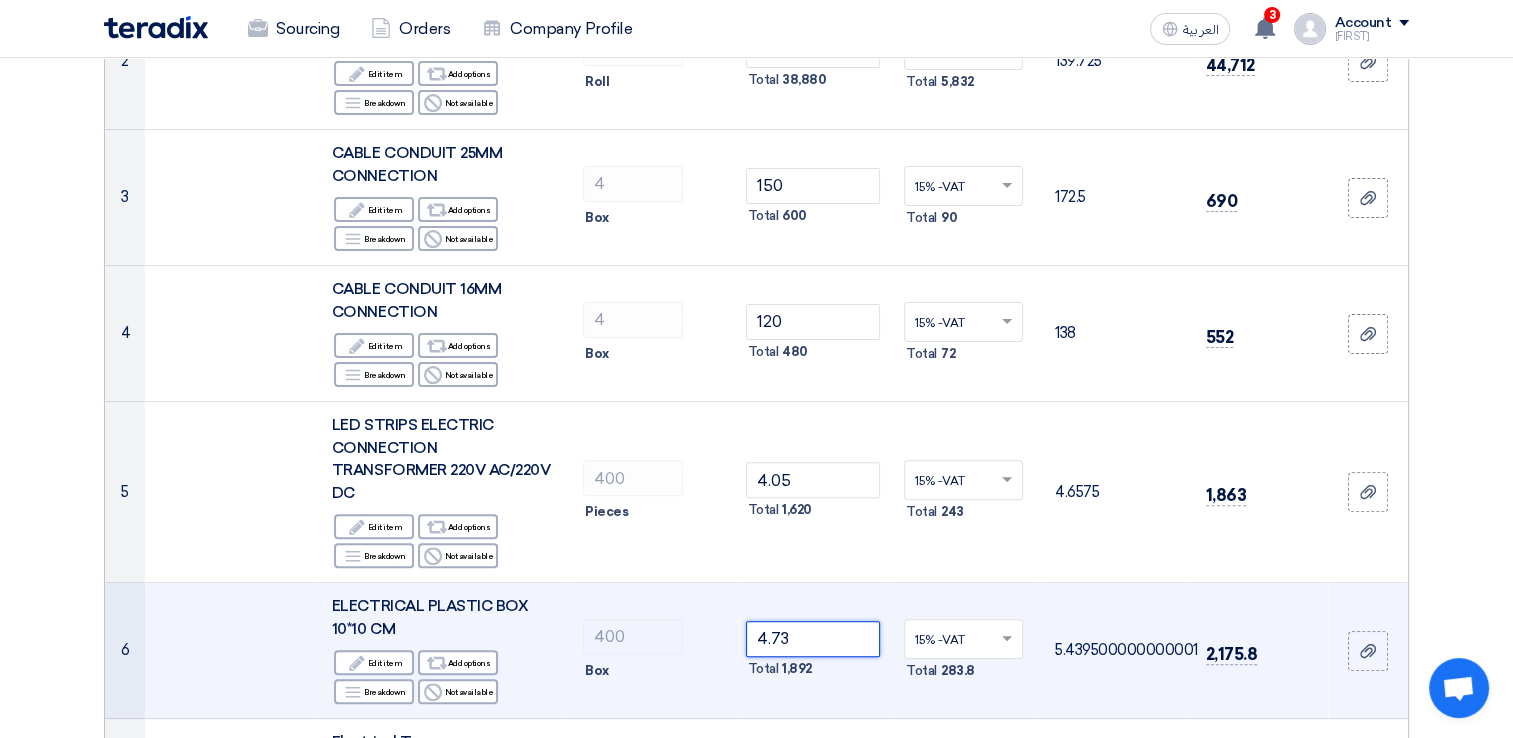 click on "4.73" 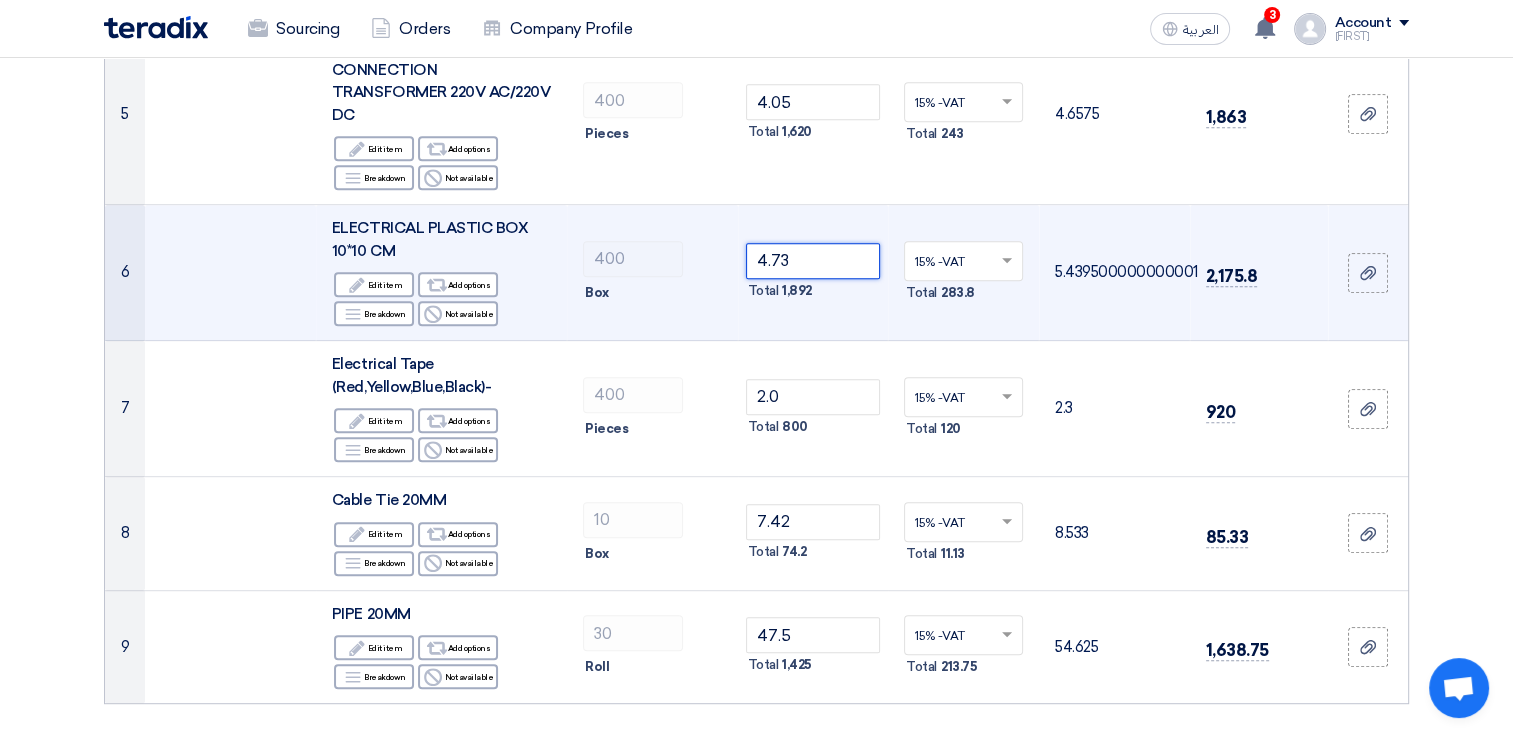 scroll, scrollTop: 900, scrollLeft: 0, axis: vertical 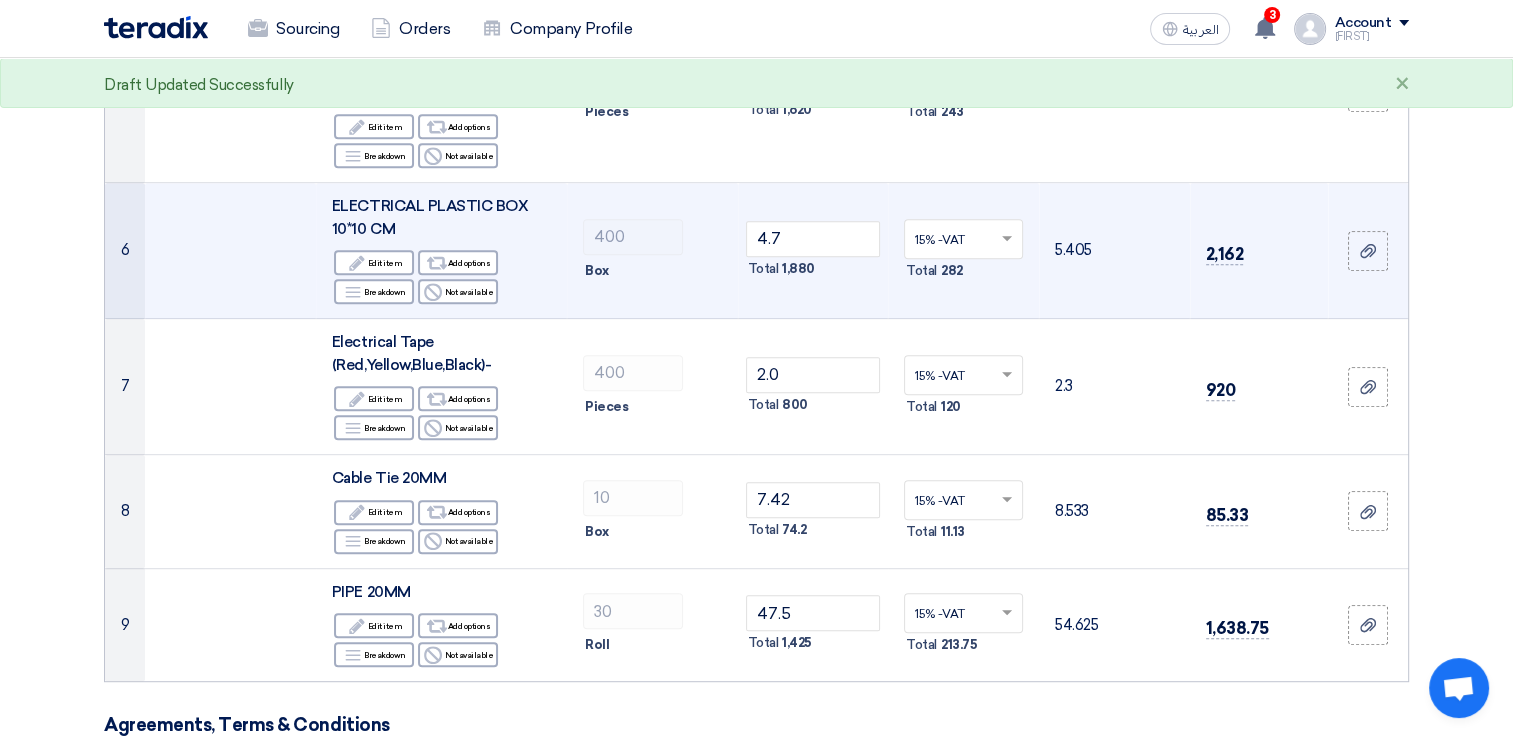 click on "4.7
Total
1,880" 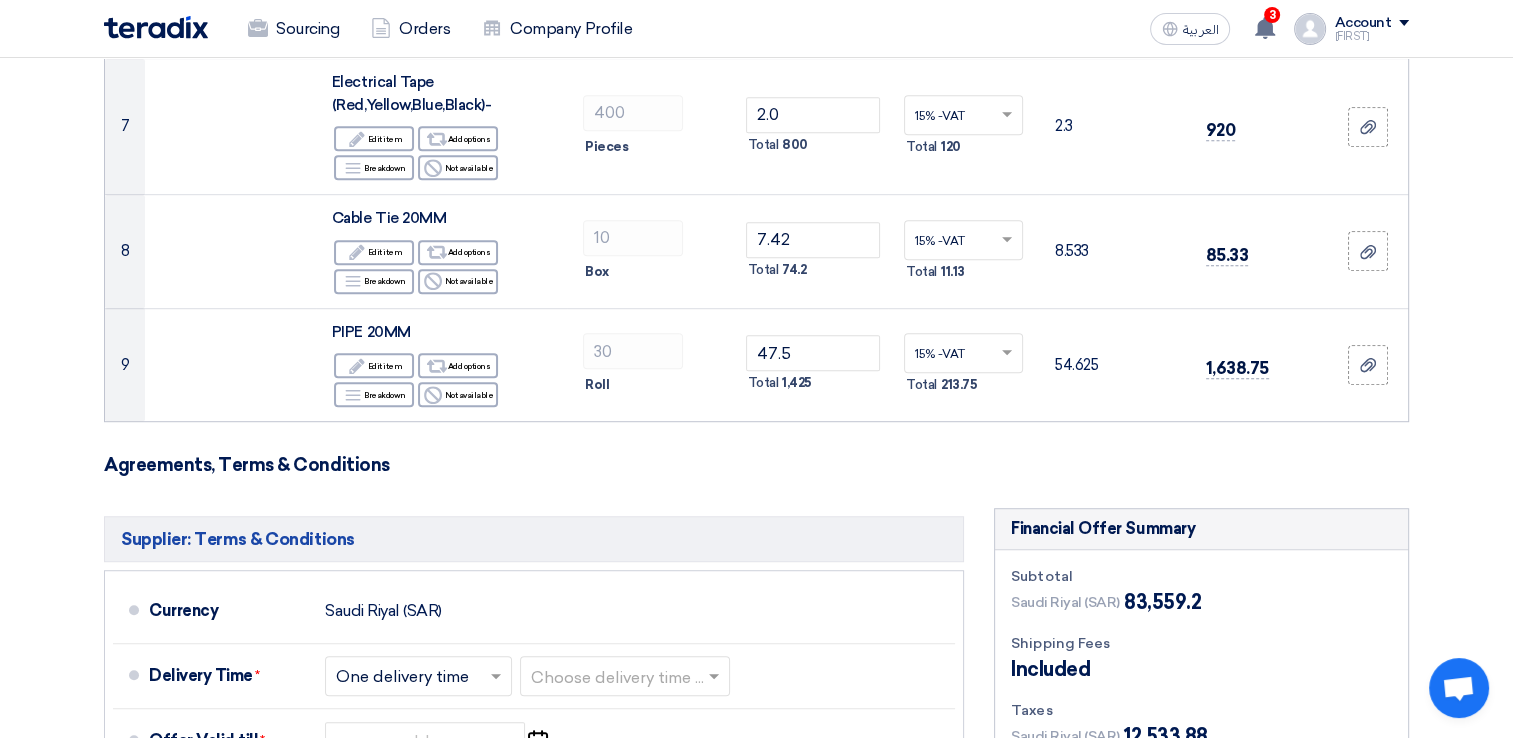 scroll, scrollTop: 1300, scrollLeft: 0, axis: vertical 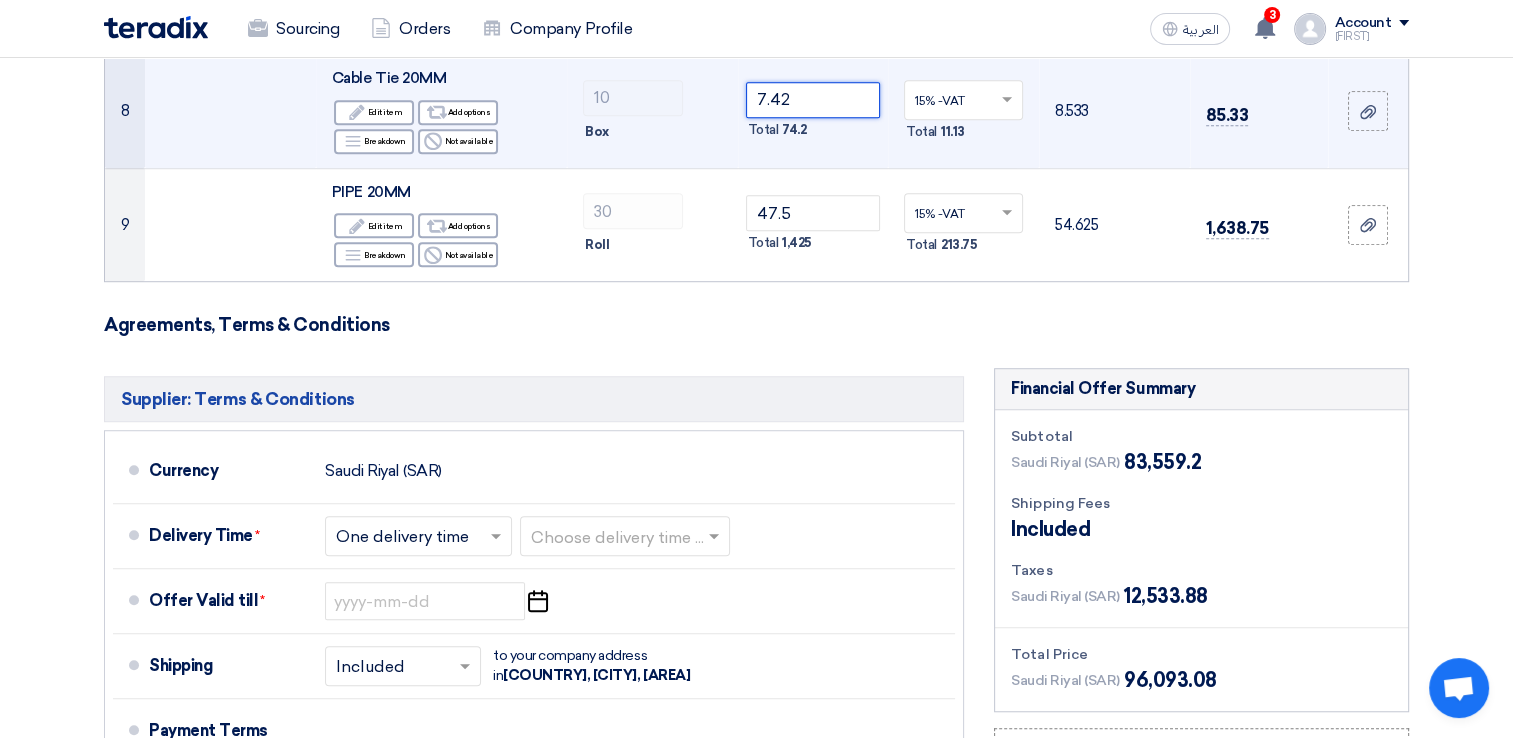 click on "7.42" 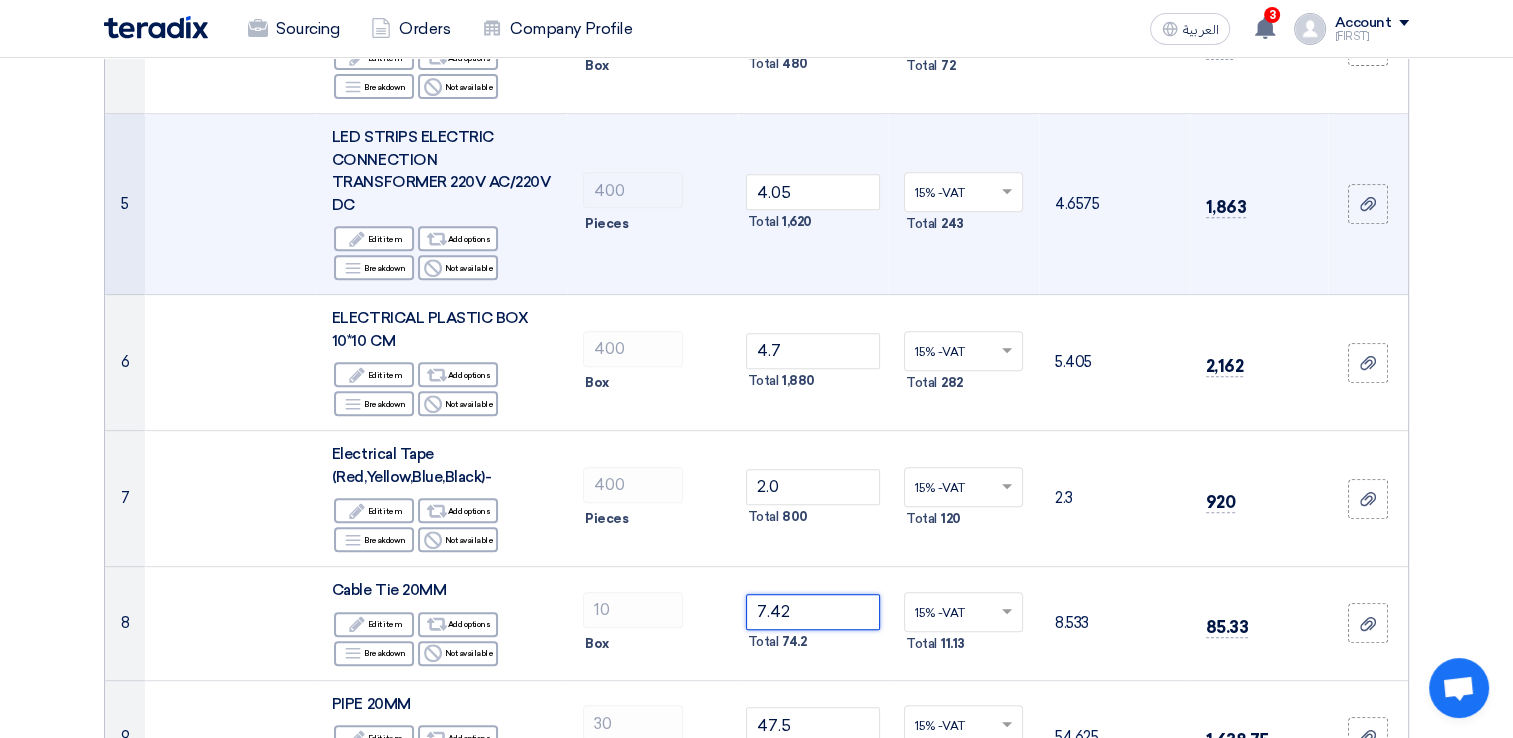 scroll, scrollTop: 700, scrollLeft: 0, axis: vertical 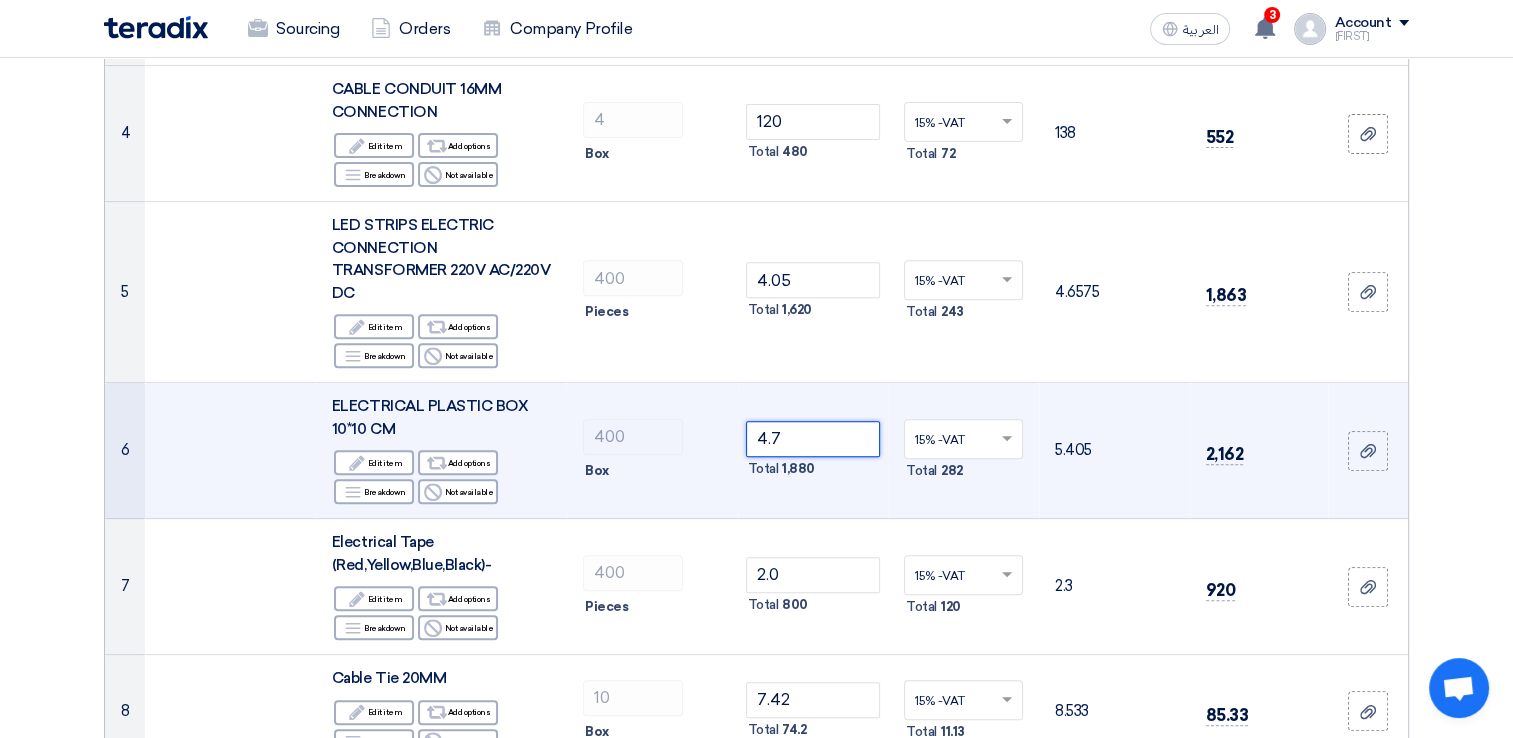 click on "4.7" 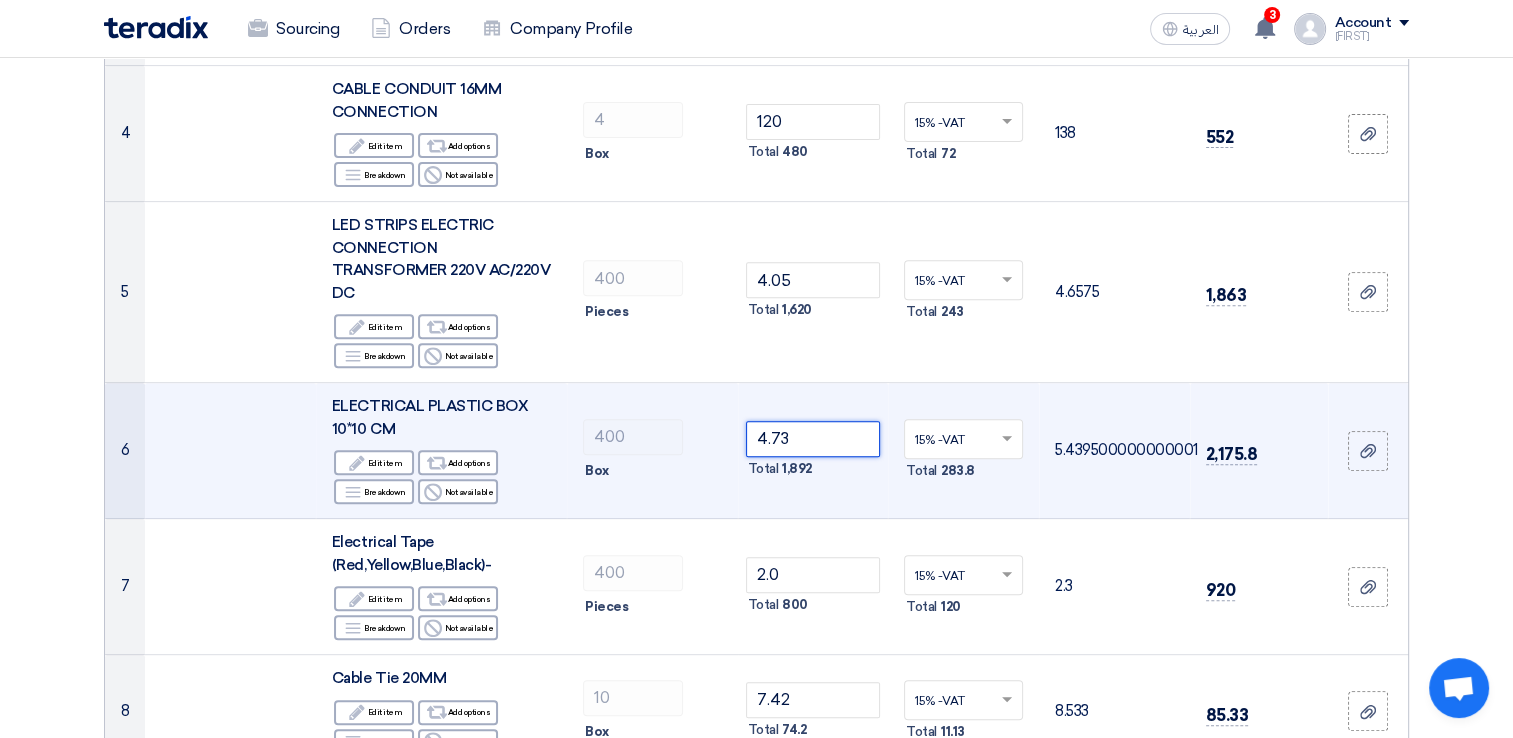 type on "4.73" 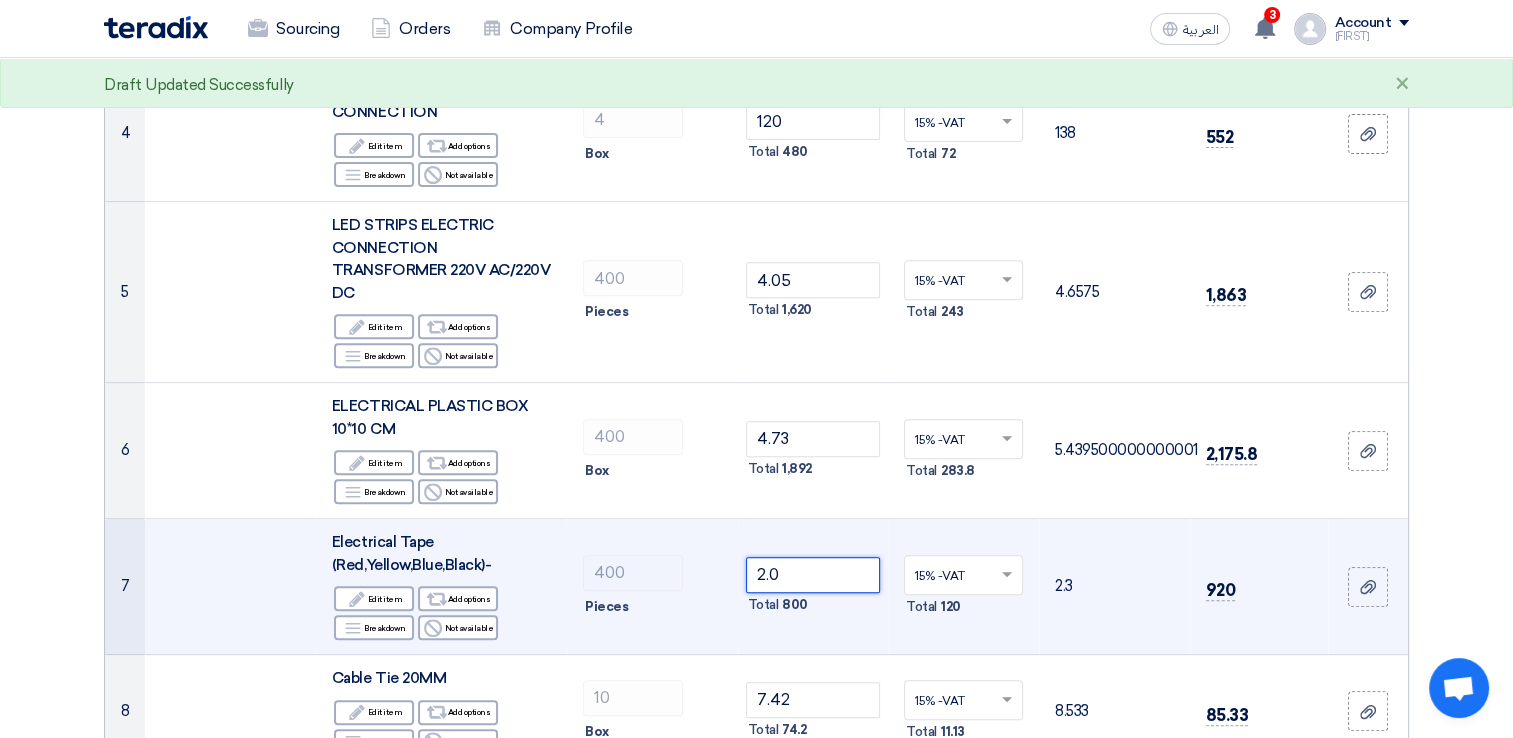click on "2.0" 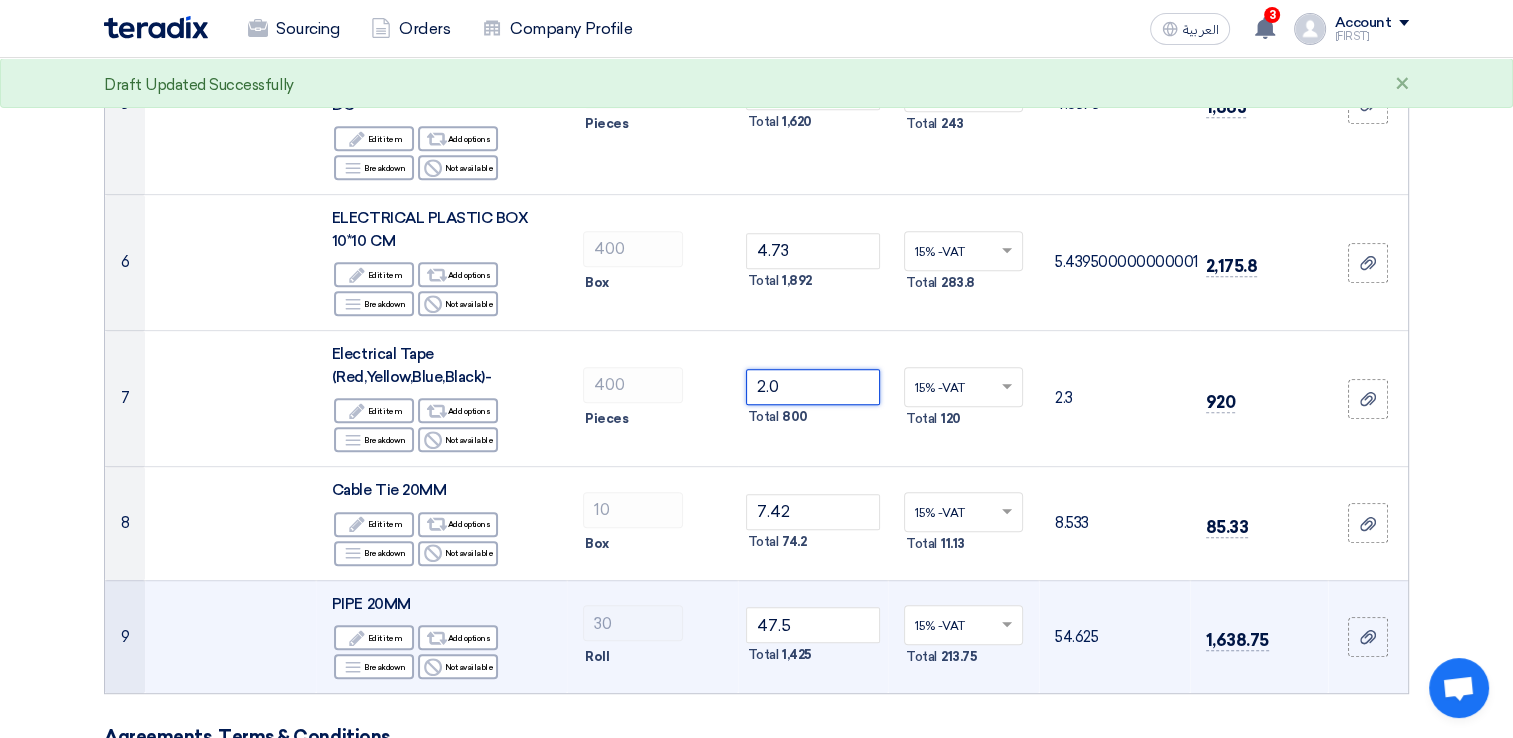 scroll, scrollTop: 900, scrollLeft: 0, axis: vertical 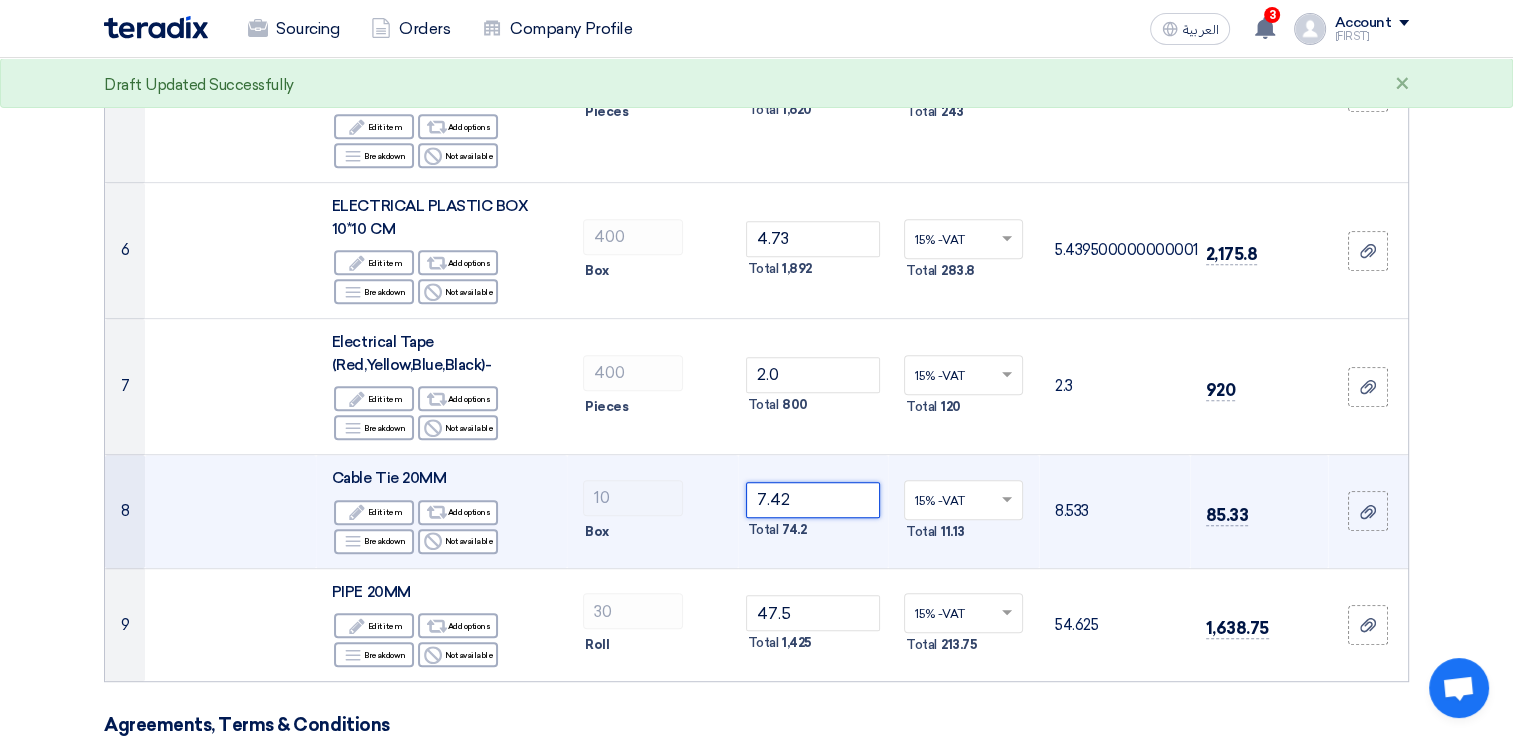 click on "7.42" 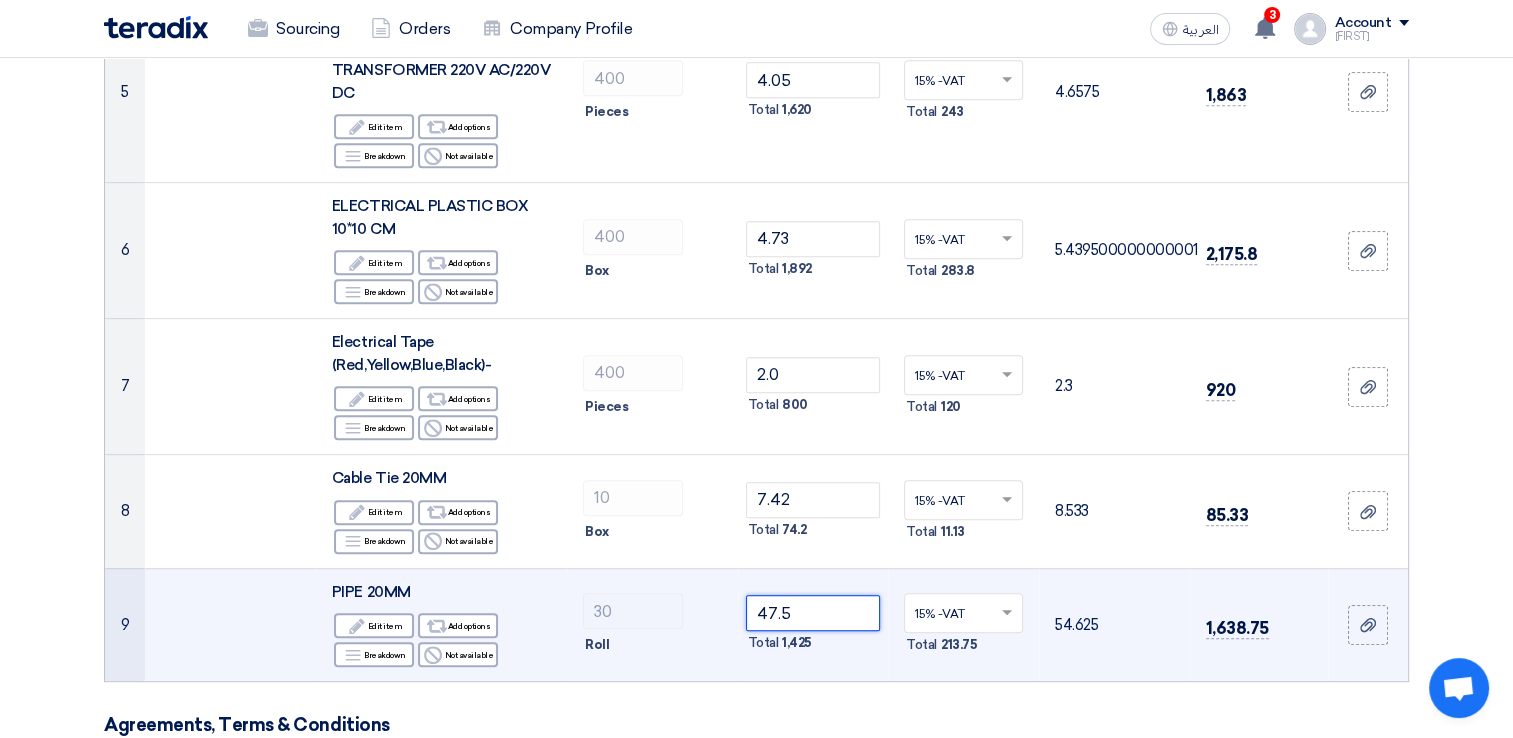 click on "47.5" 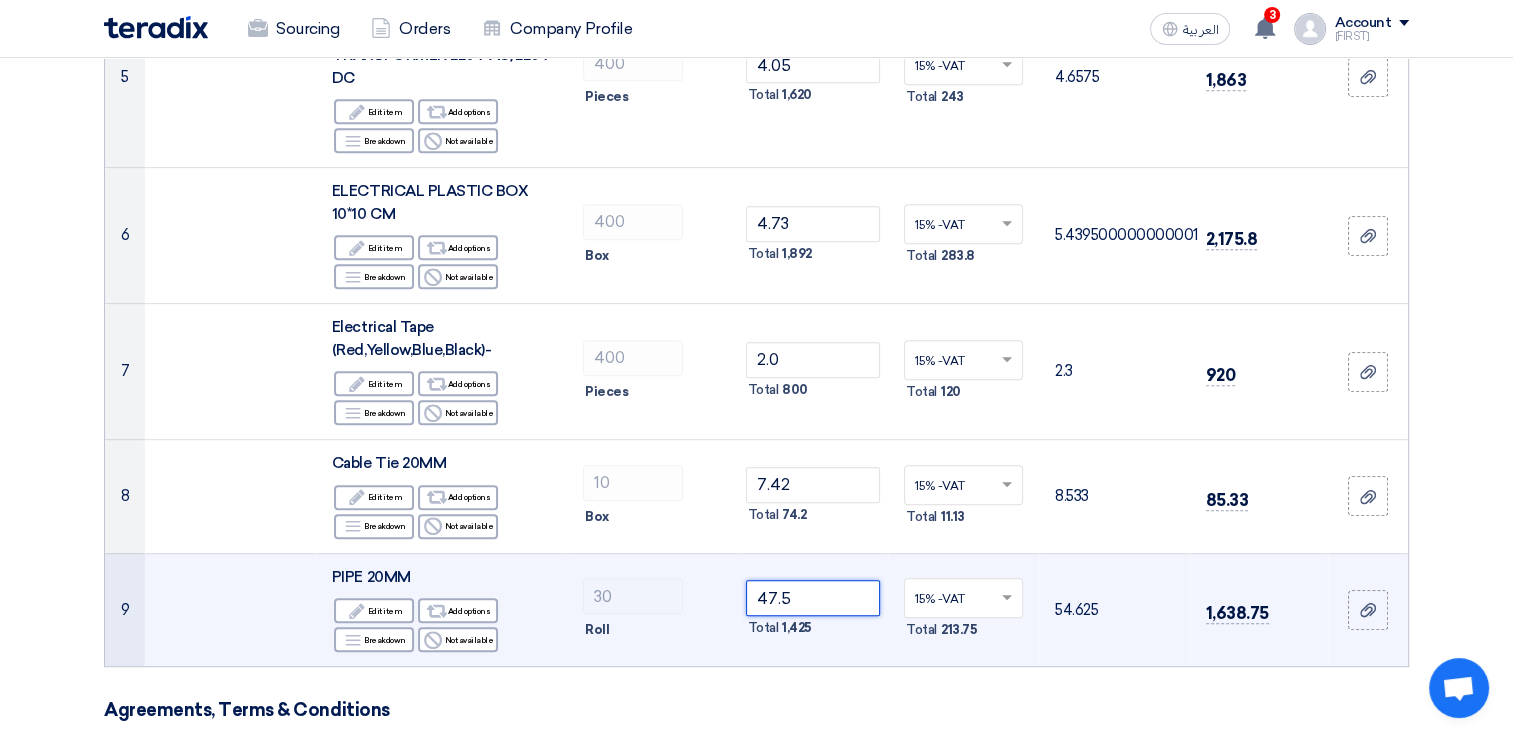 scroll, scrollTop: 1300, scrollLeft: 0, axis: vertical 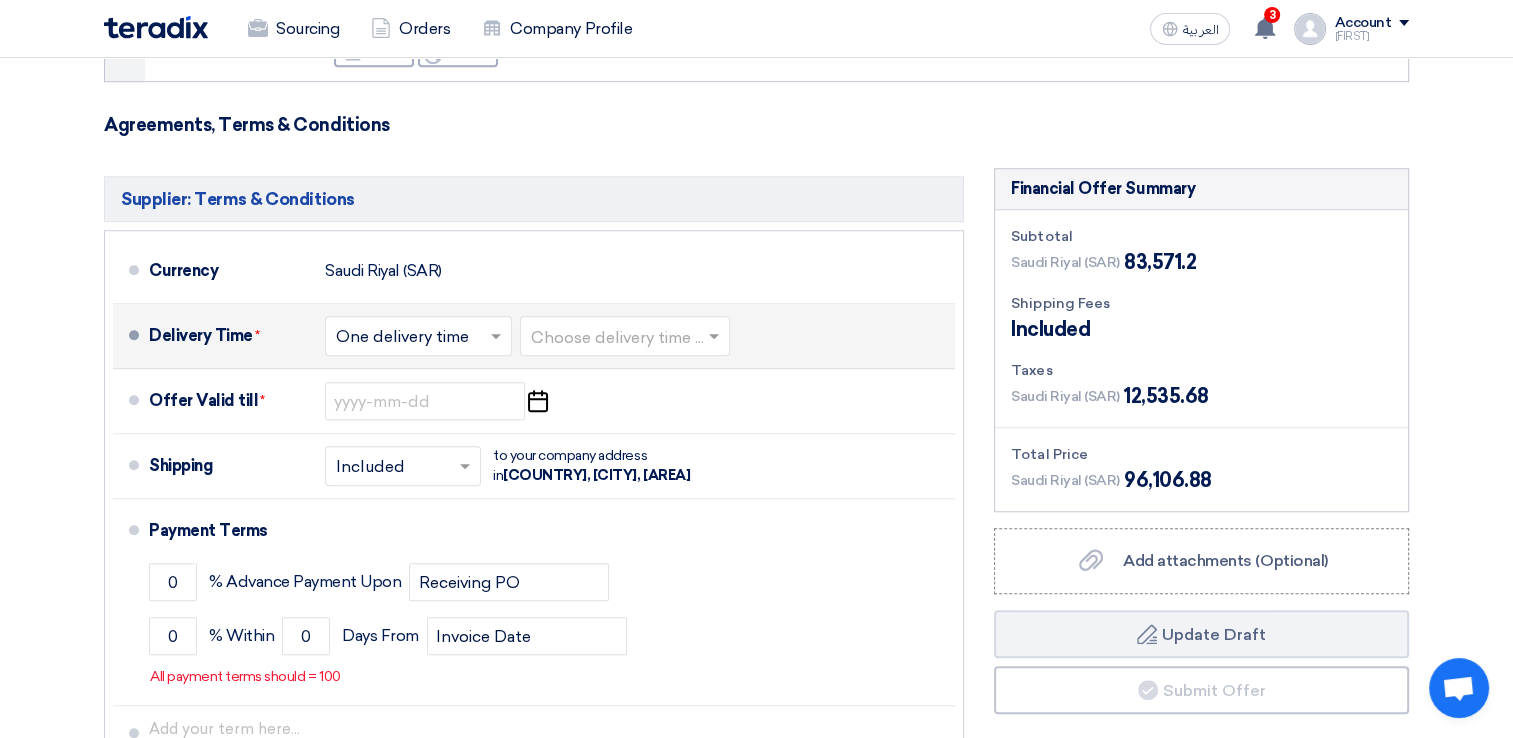 click 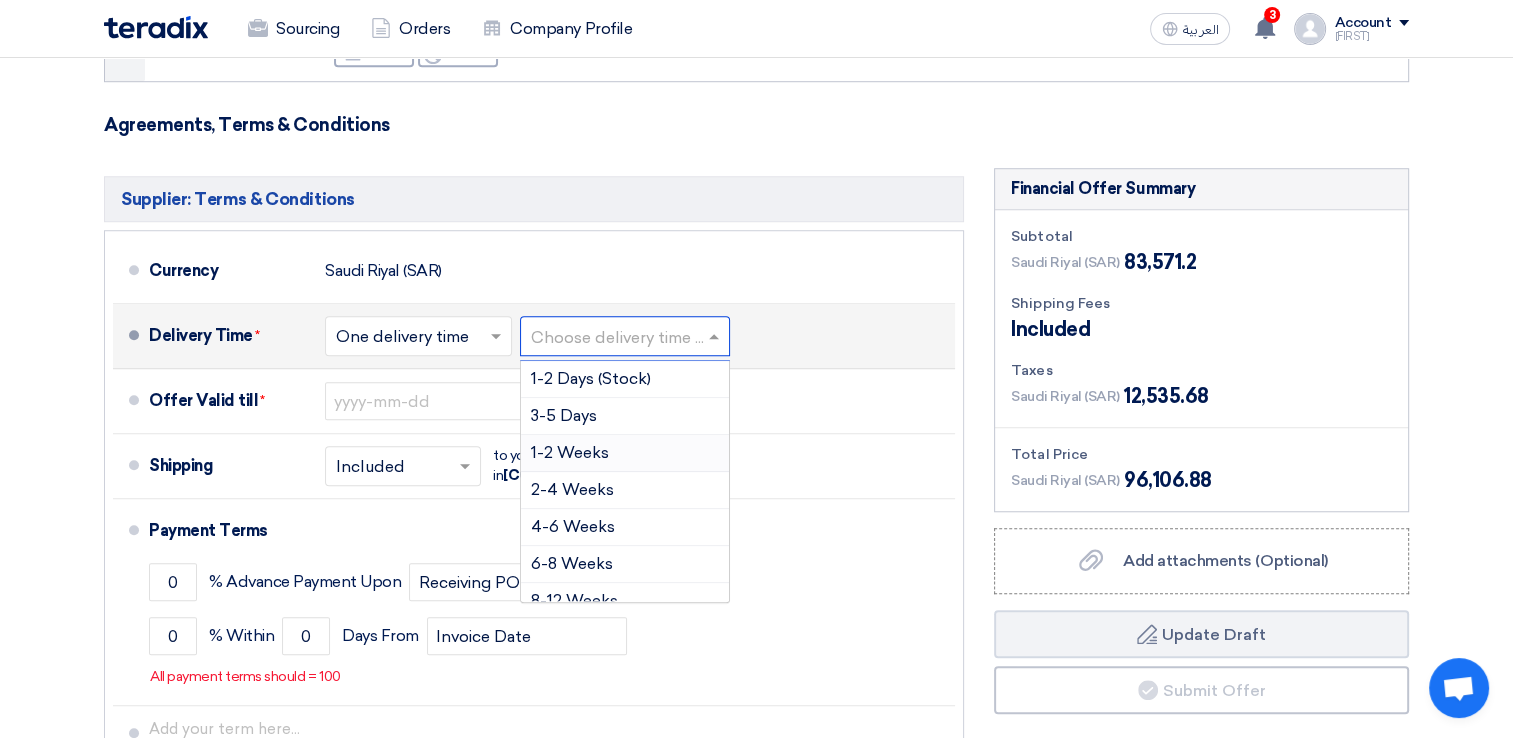 click on "1-2 Weeks" at bounding box center (570, 452) 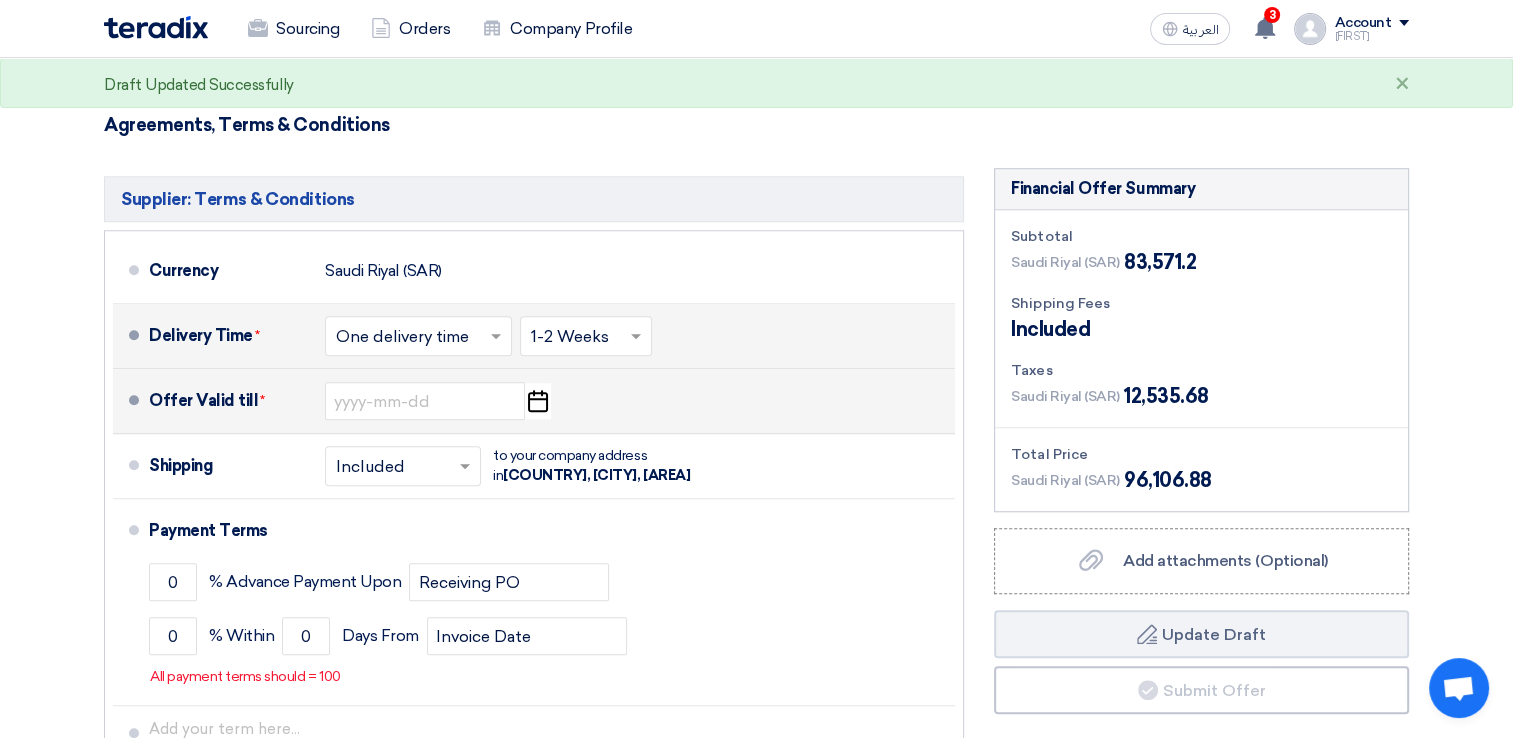 click on "Pick a date" 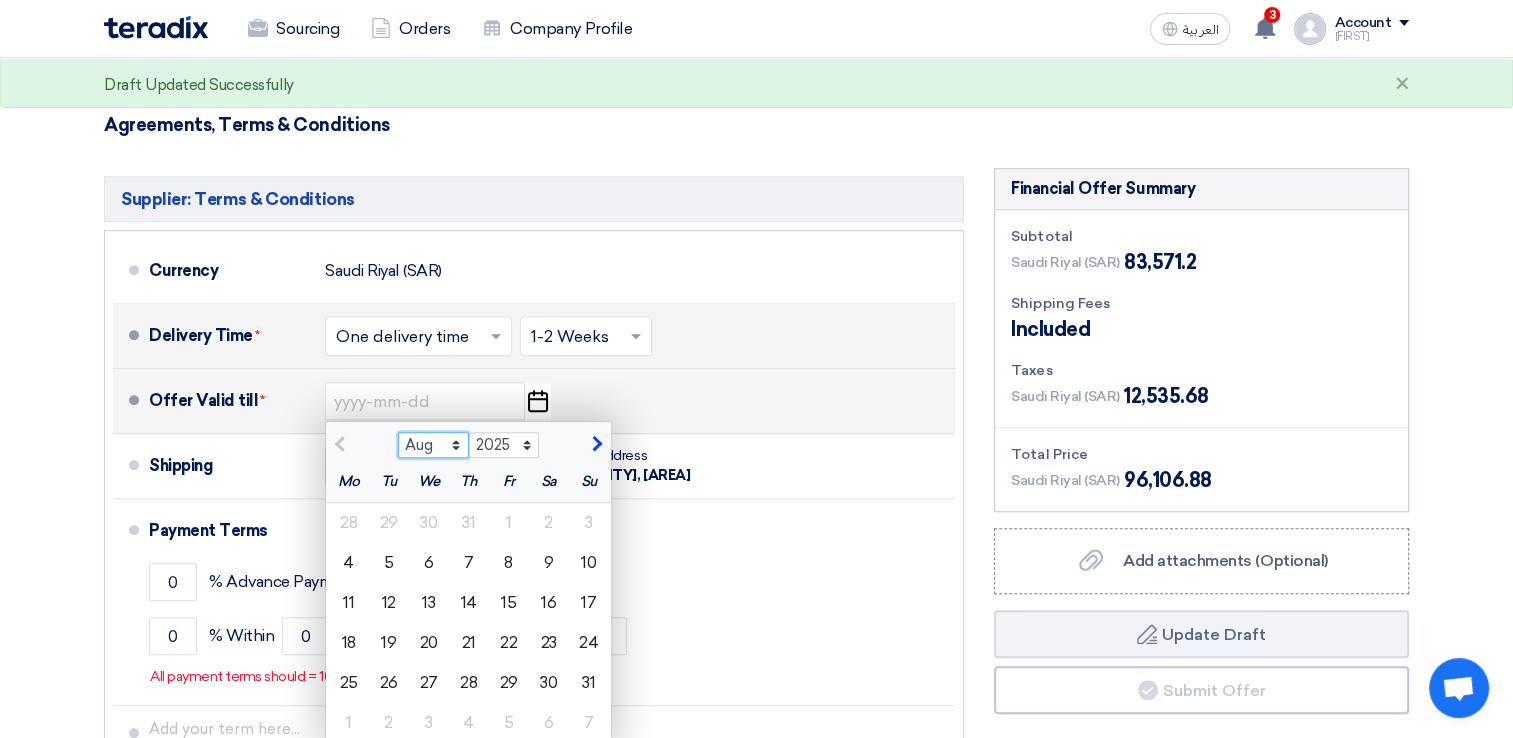 click on "[MONTH] [MONTH] [MONTH] [MONTH] [MONTH]" 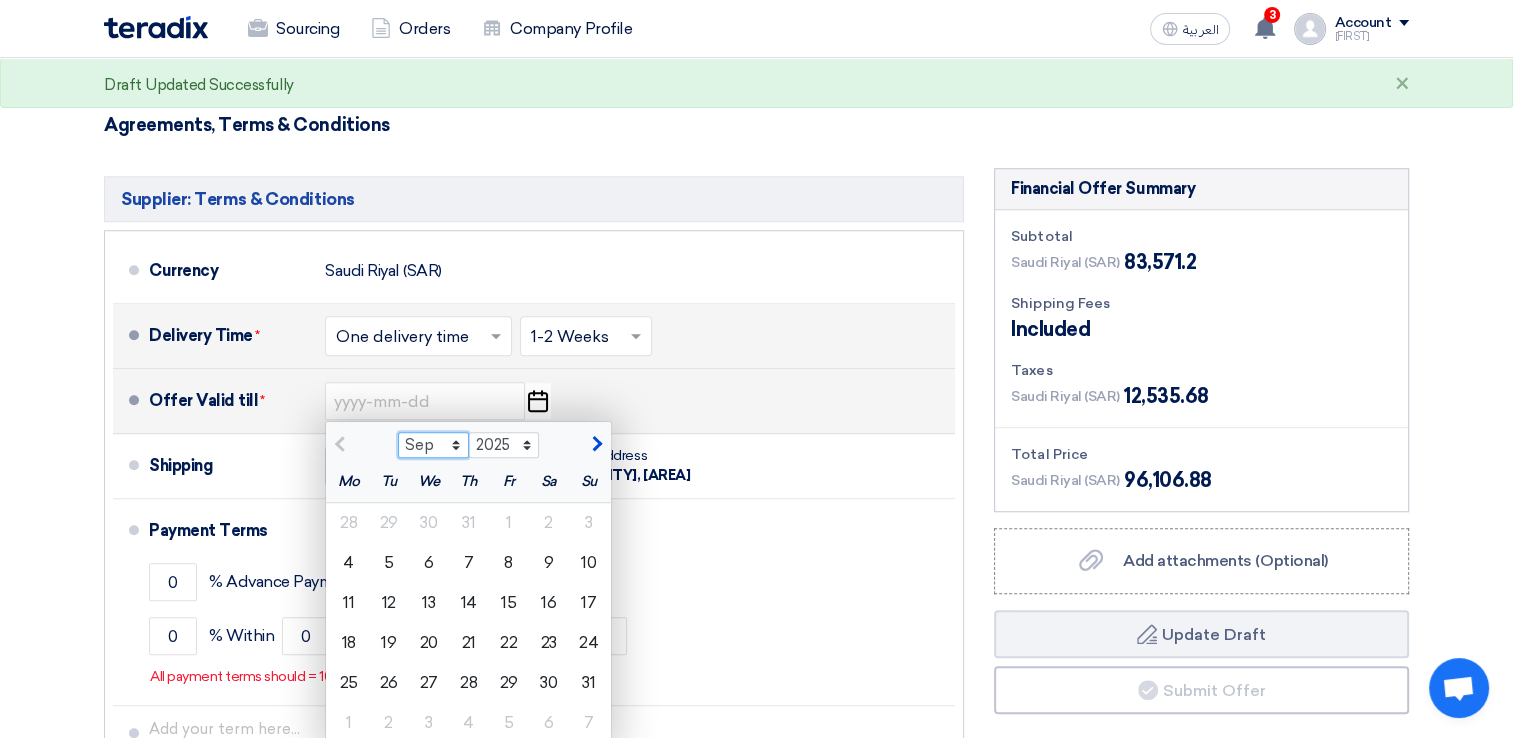 click on "[MONTH] [MONTH] [MONTH] [MONTH] [MONTH]" 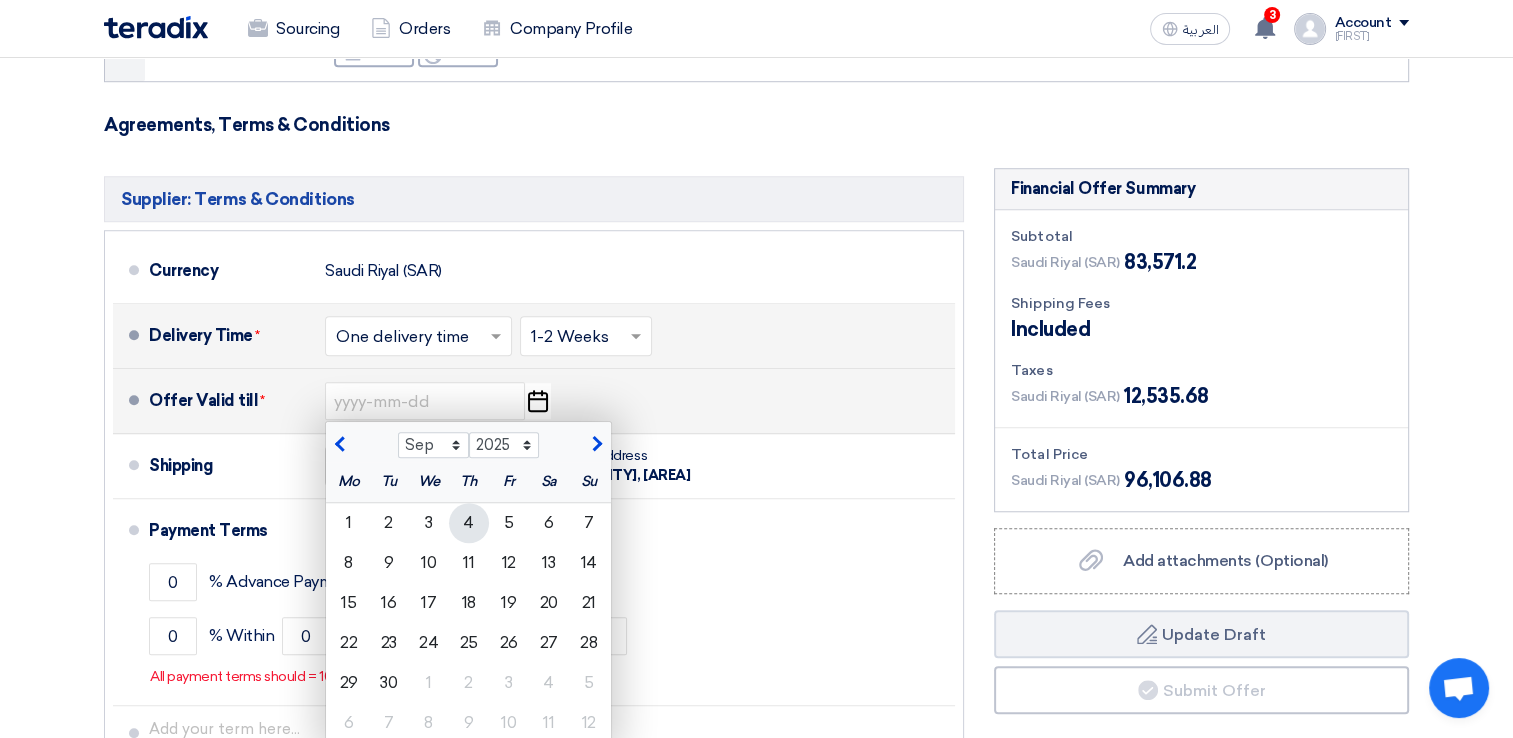 click on "4" 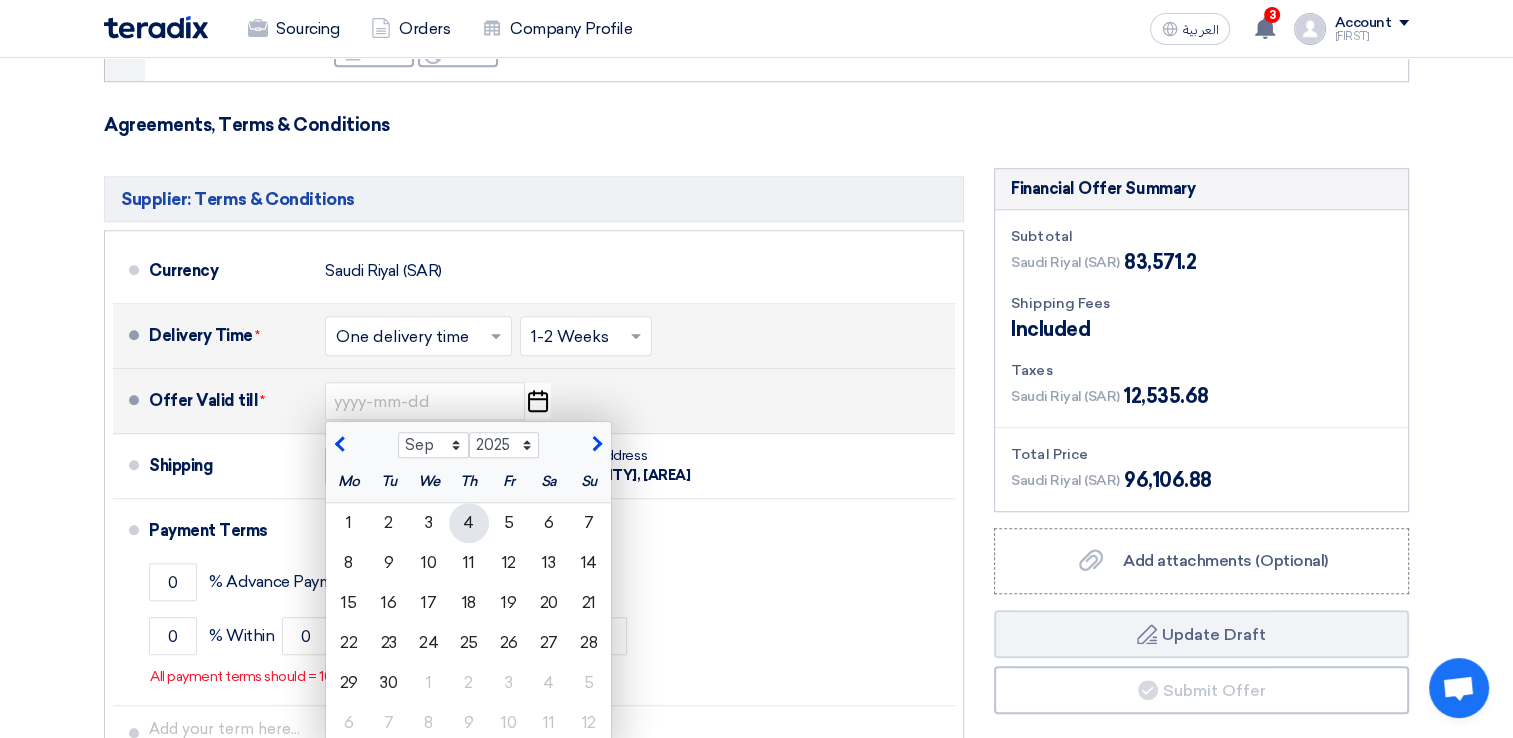 type on "[DATE]" 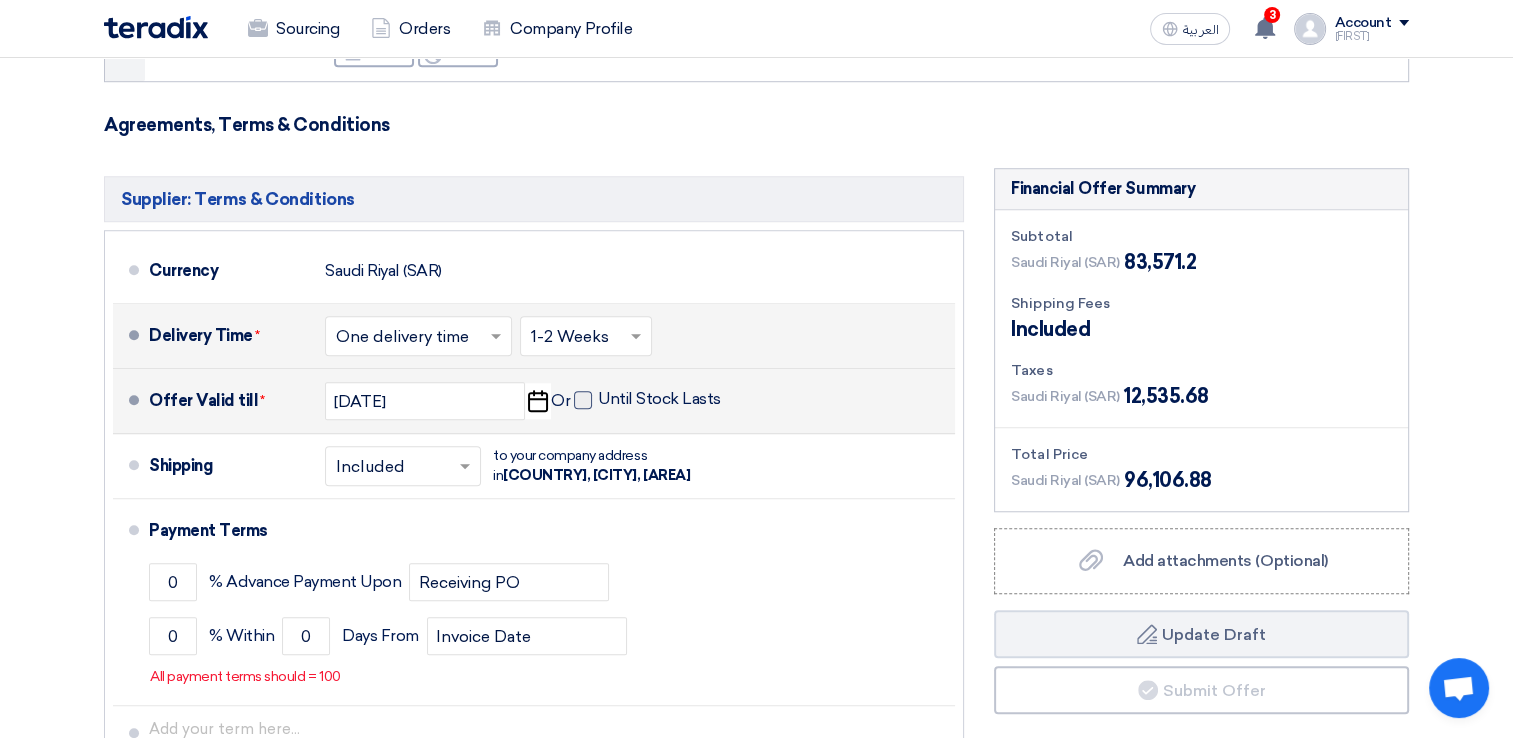 click 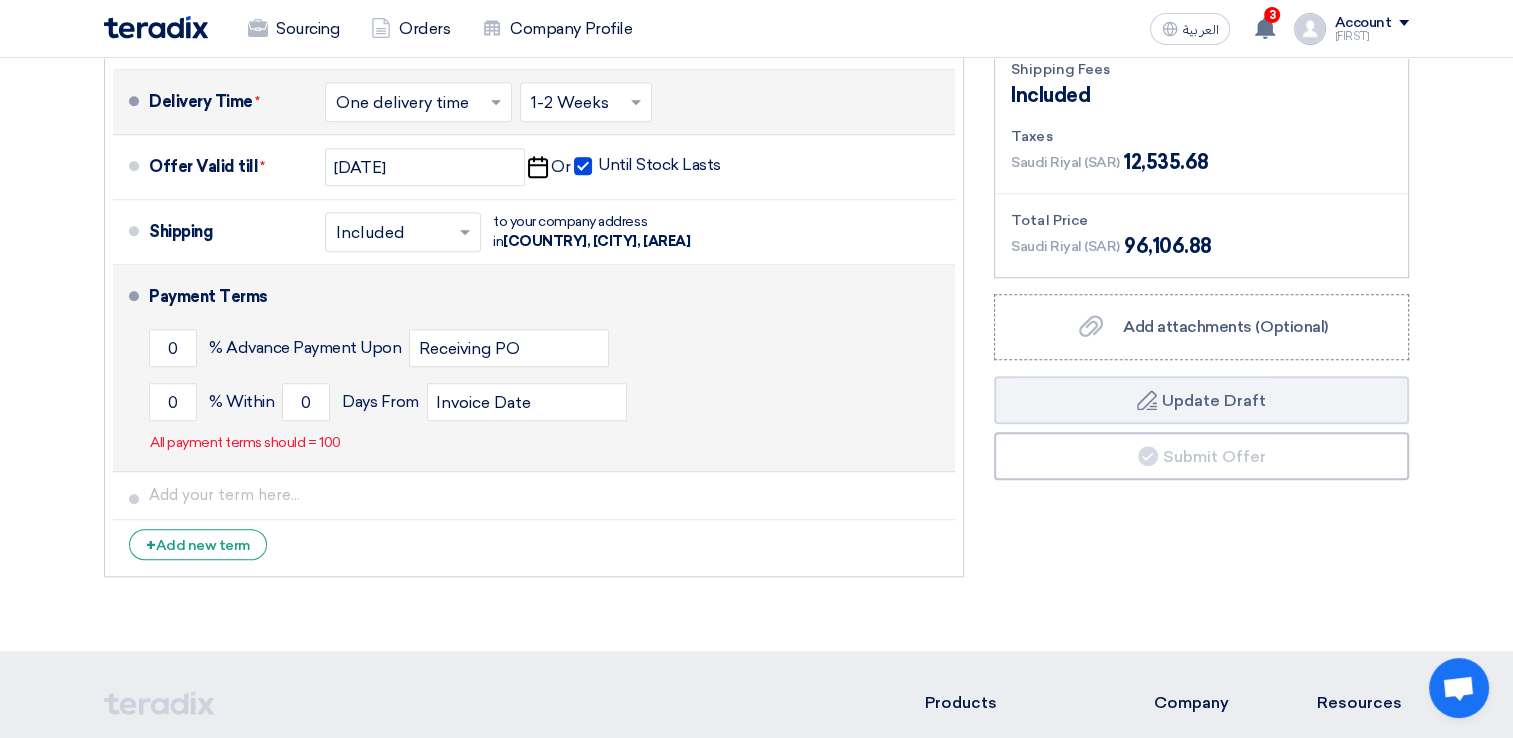 scroll, scrollTop: 1700, scrollLeft: 0, axis: vertical 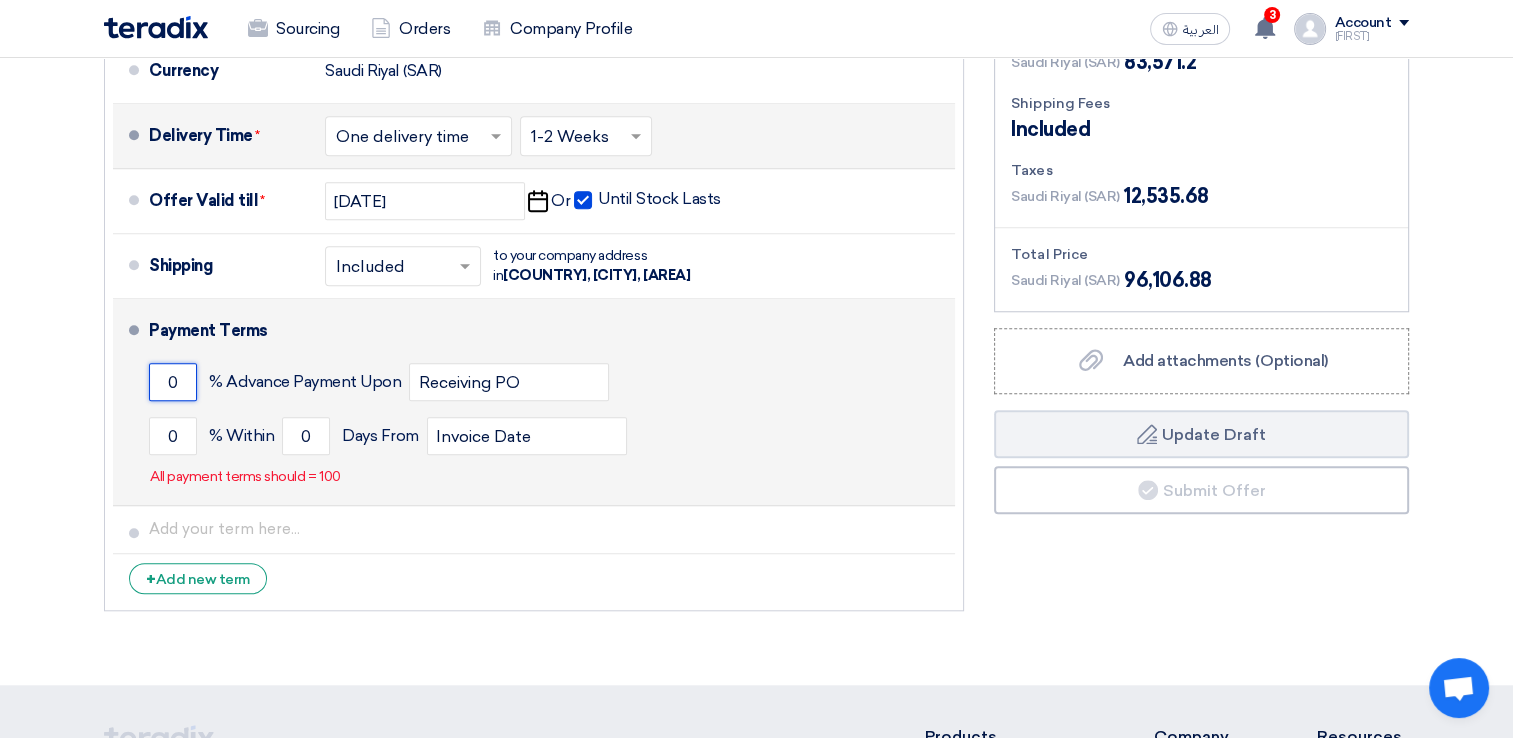 drag, startPoint x: 174, startPoint y: 379, endPoint x: 158, endPoint y: 378, distance: 16.03122 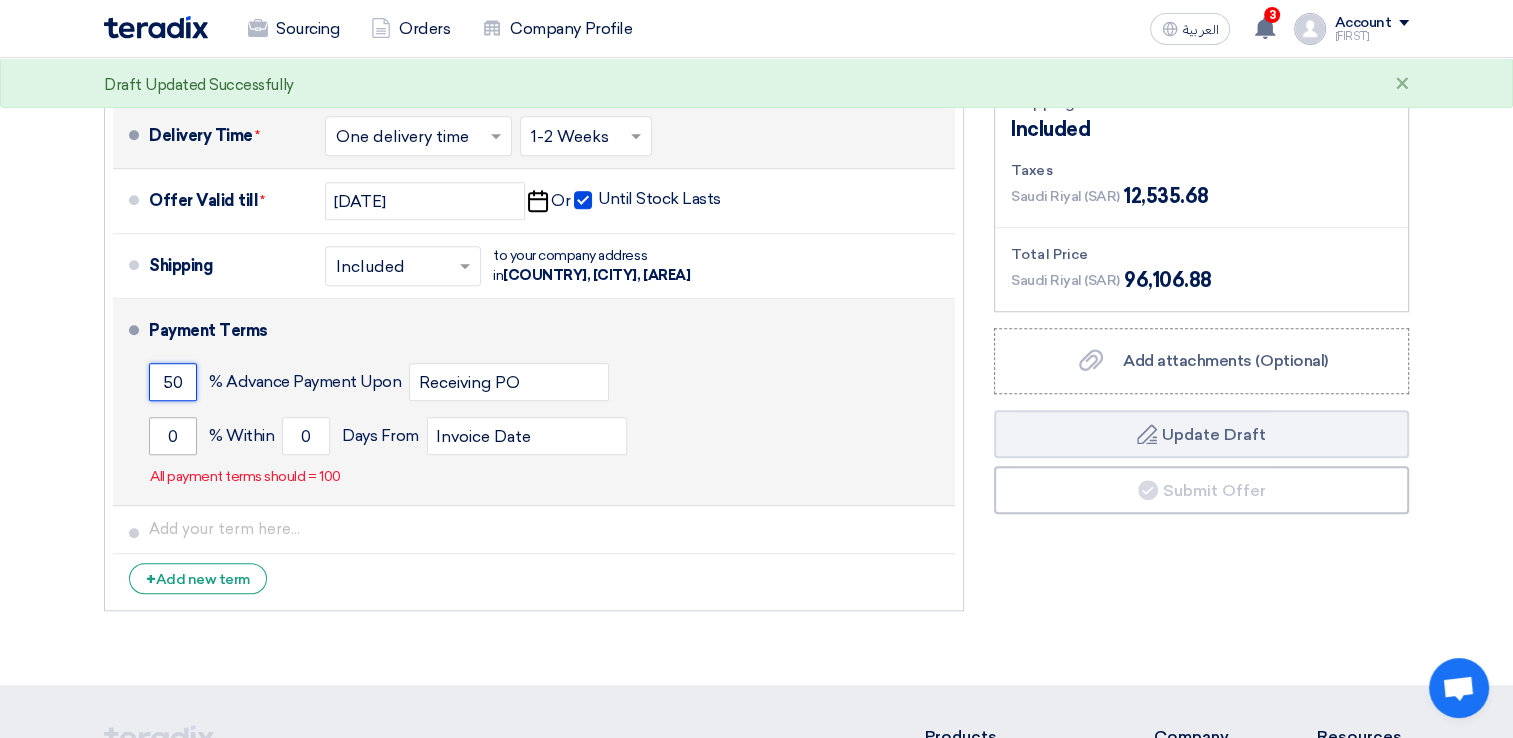 type on "50" 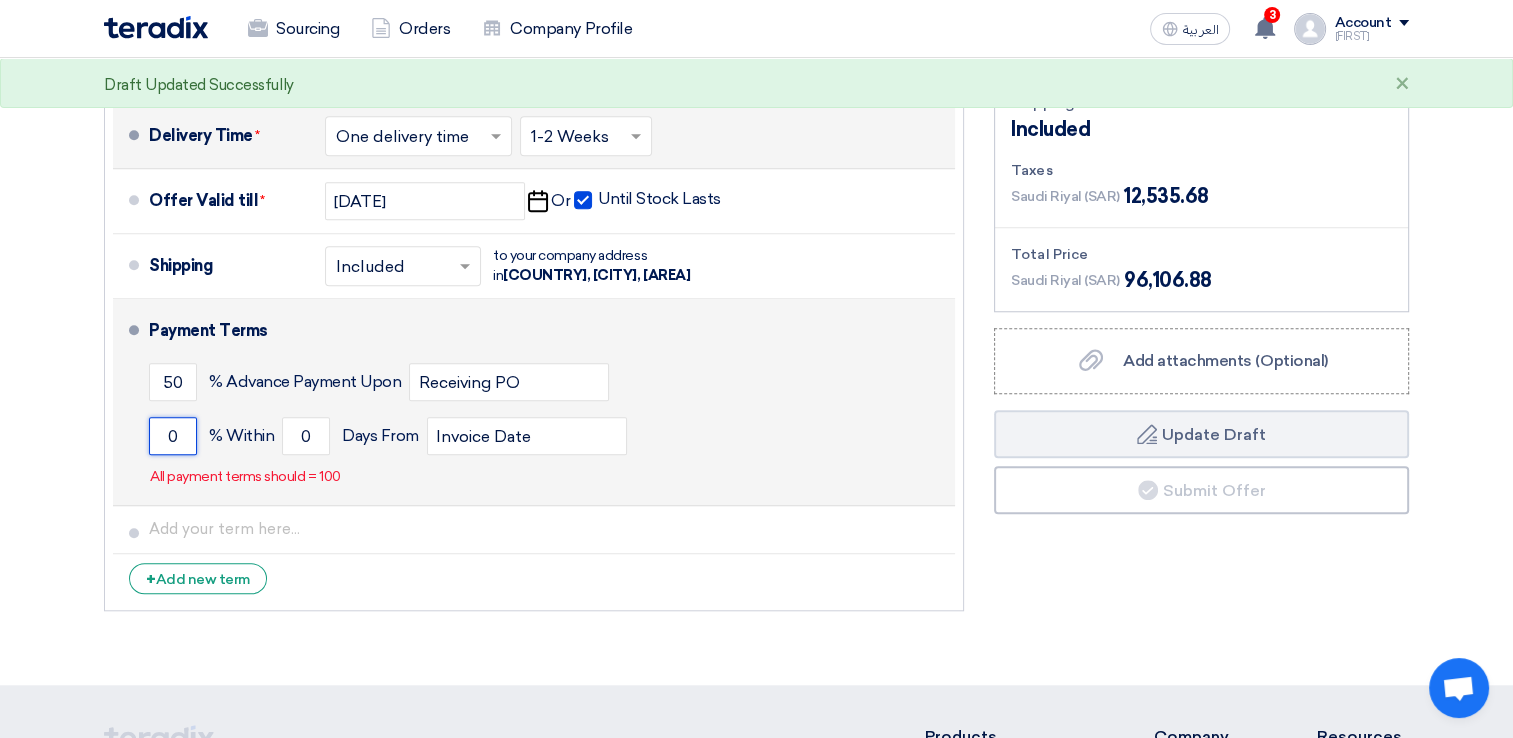 click on "0" 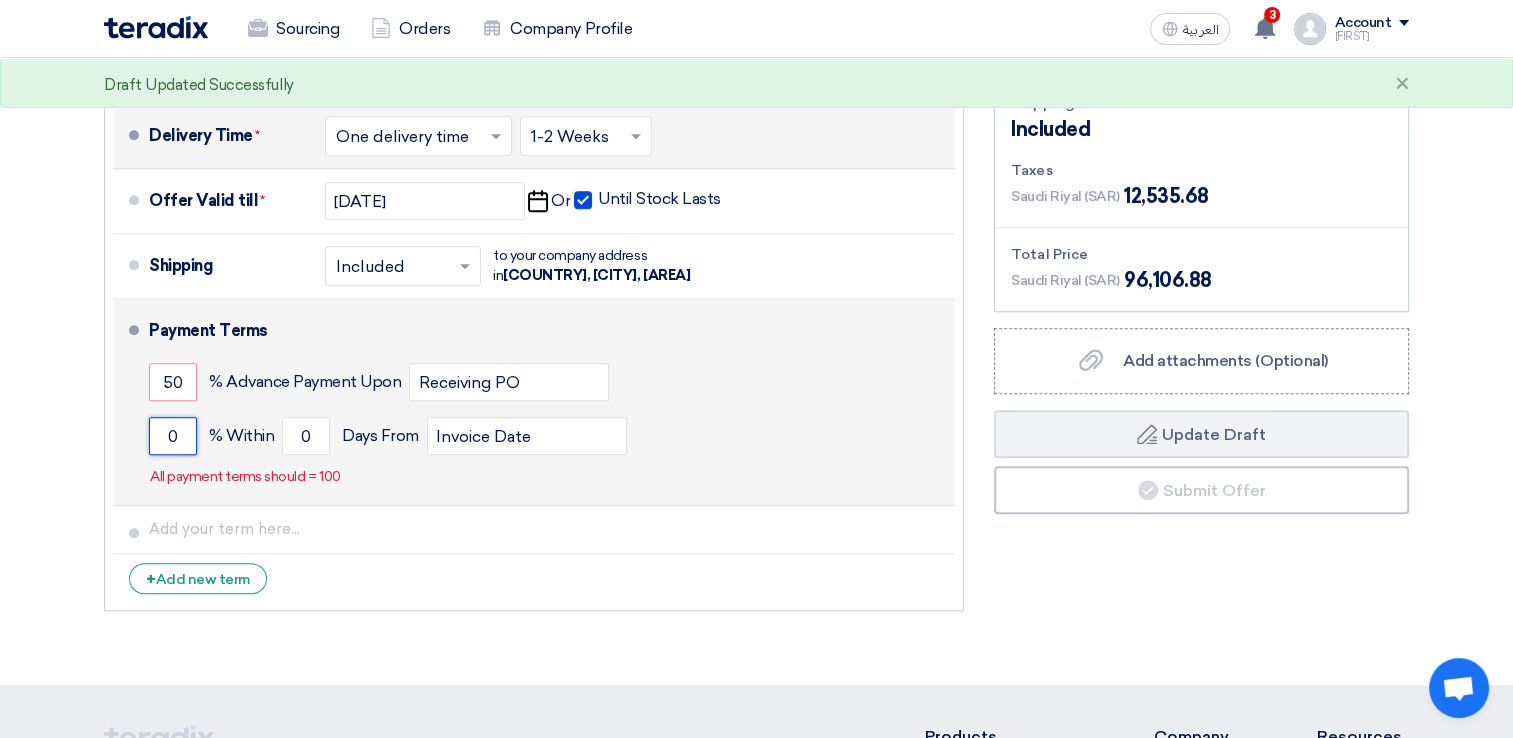 drag, startPoint x: 185, startPoint y: 428, endPoint x: 136, endPoint y: 431, distance: 49.09175 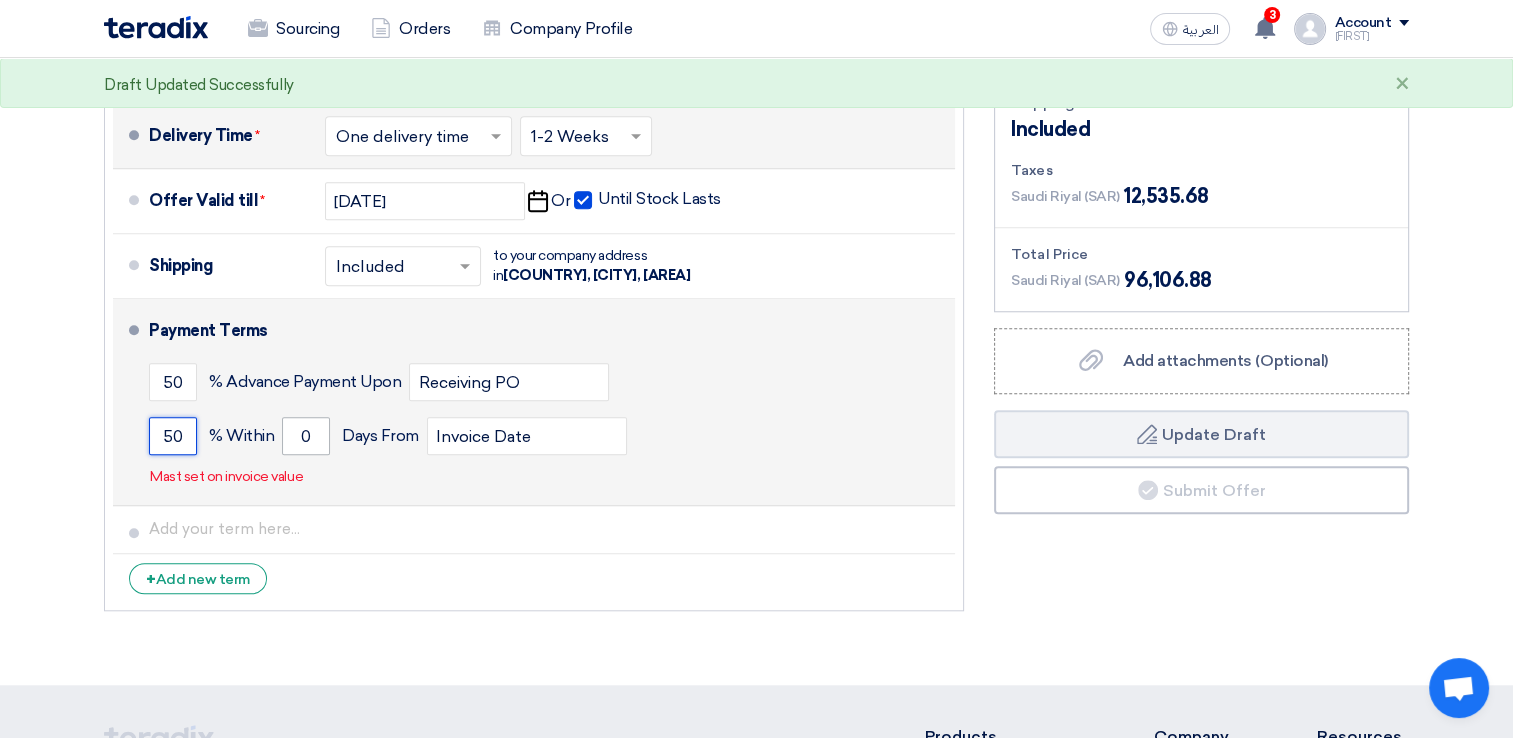 type on "50" 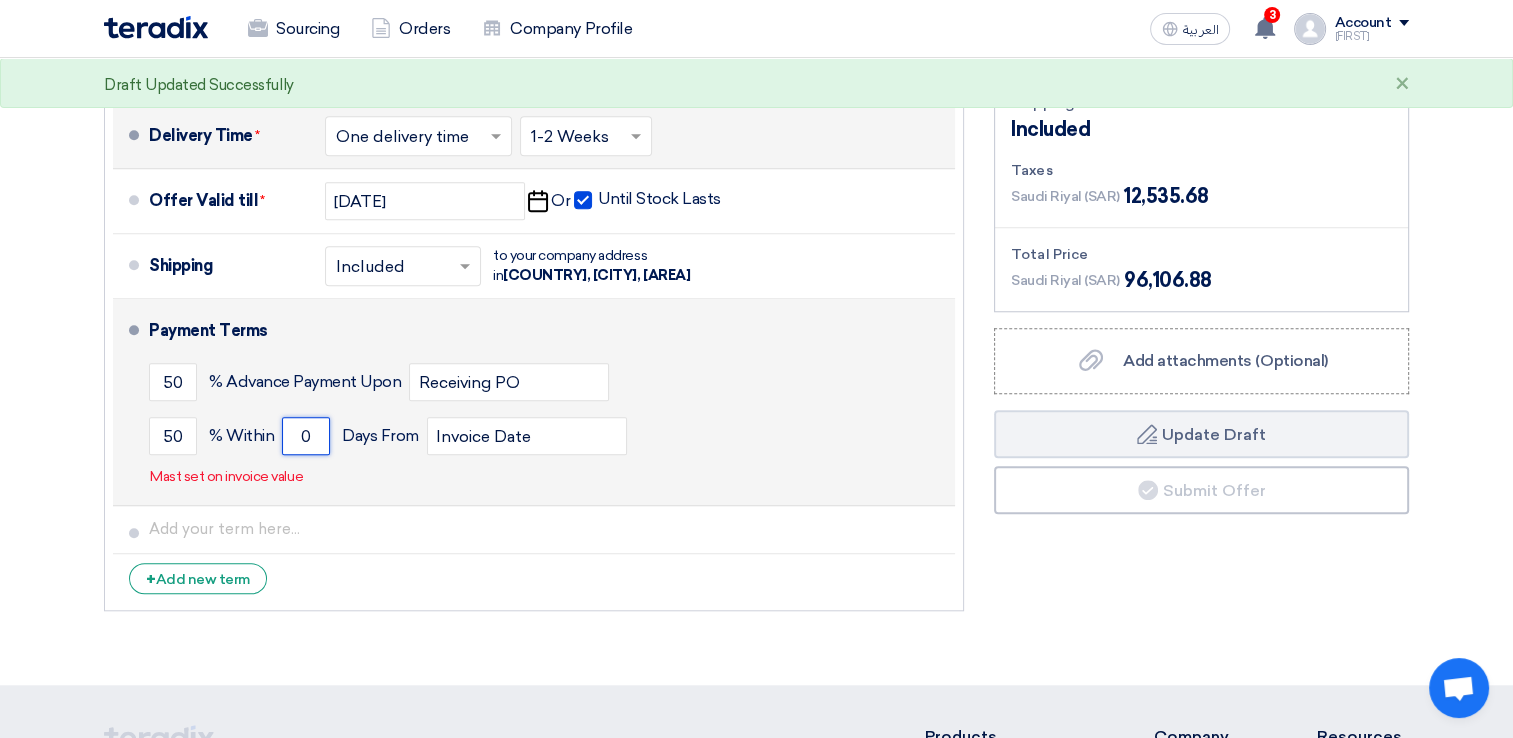 drag, startPoint x: 312, startPoint y: 434, endPoint x: 296, endPoint y: 433, distance: 16.03122 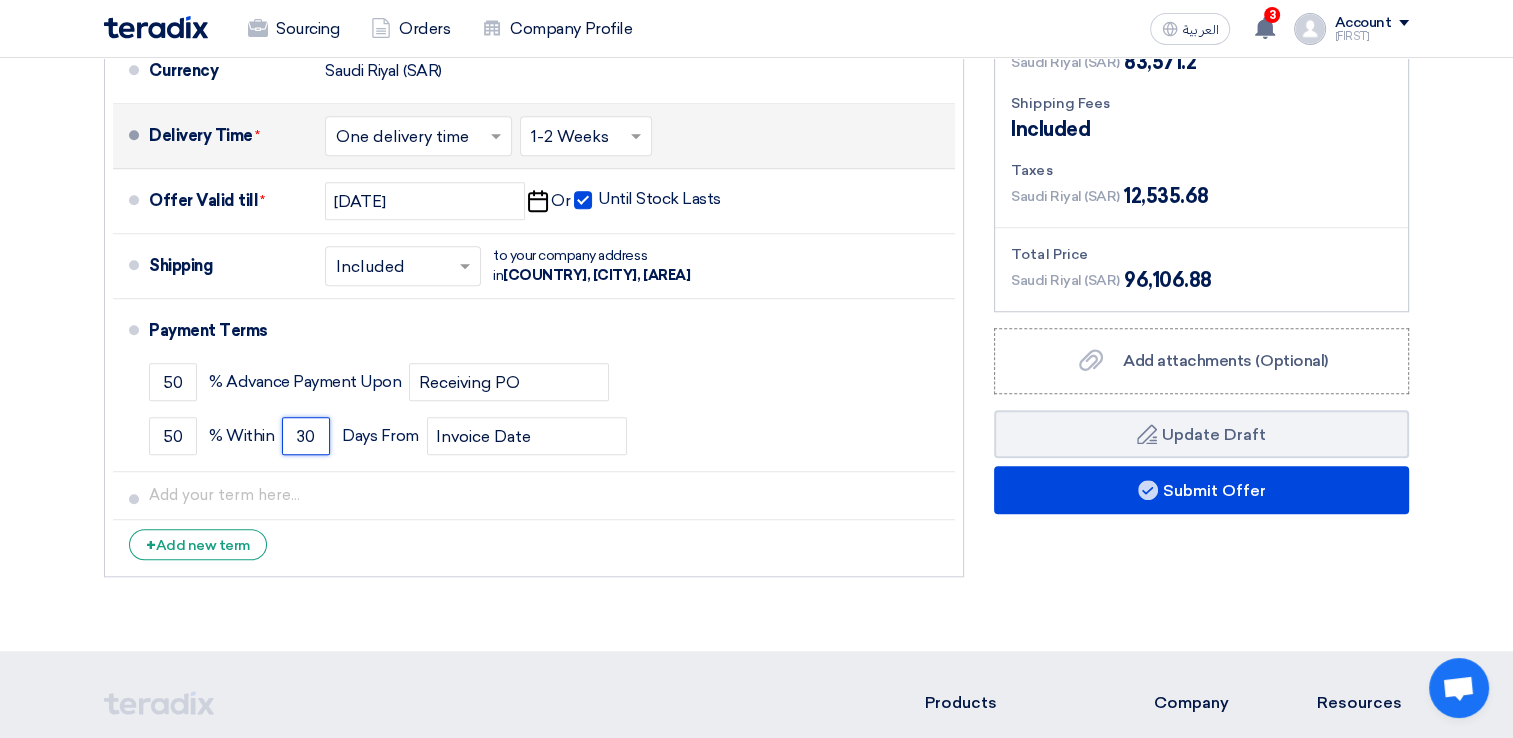 type on "30" 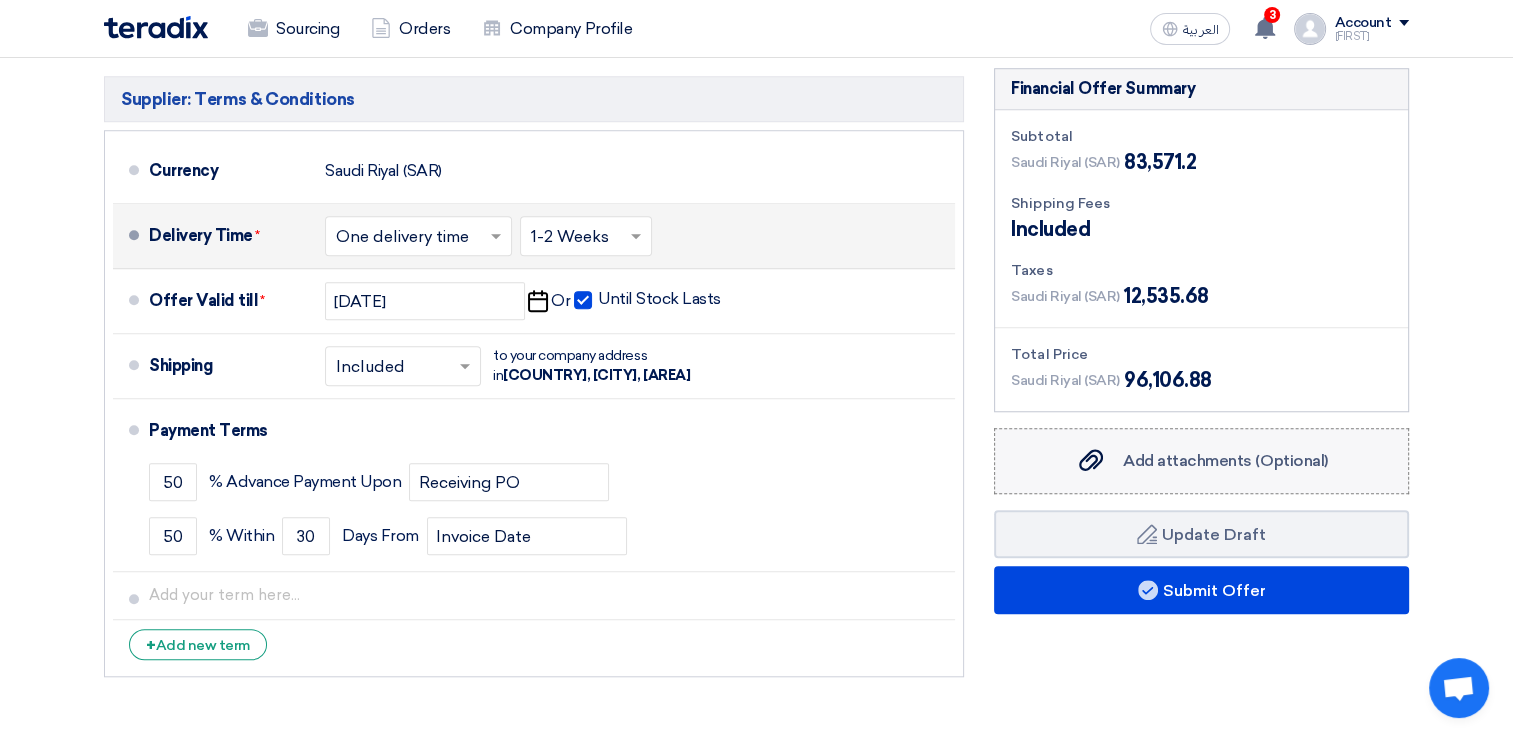 click on "Add attachments (Optional)" 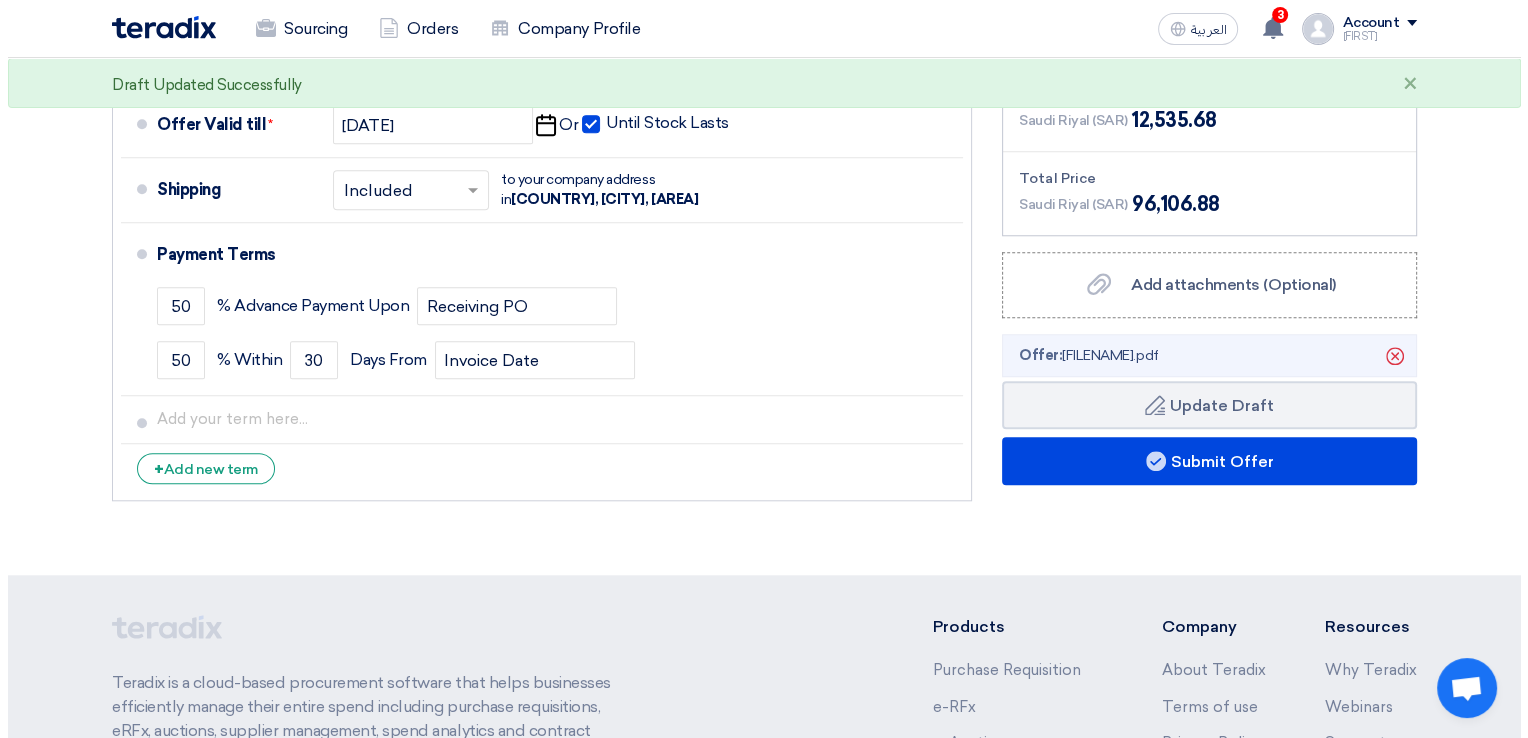 scroll, scrollTop: 2029, scrollLeft: 0, axis: vertical 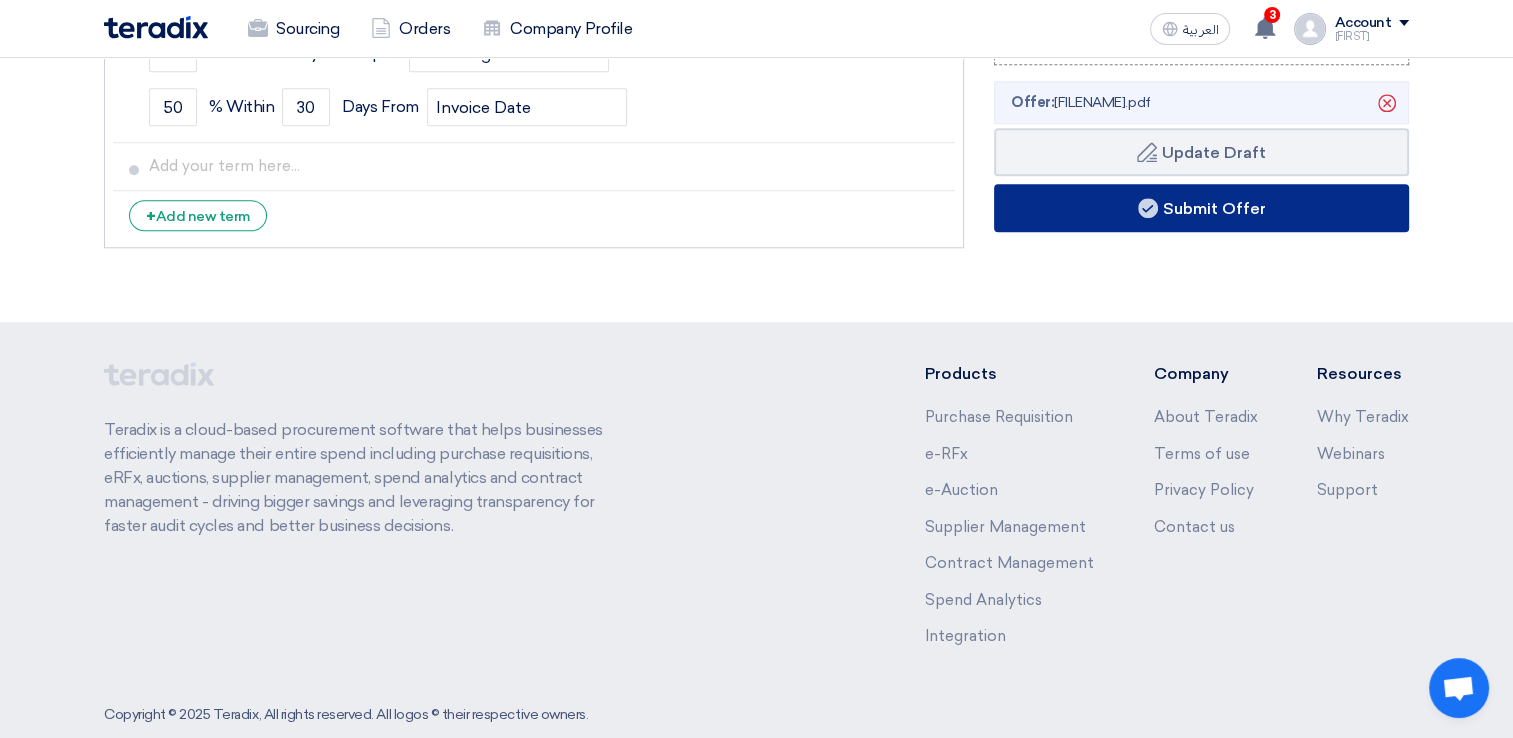 click on "Submit Offer" 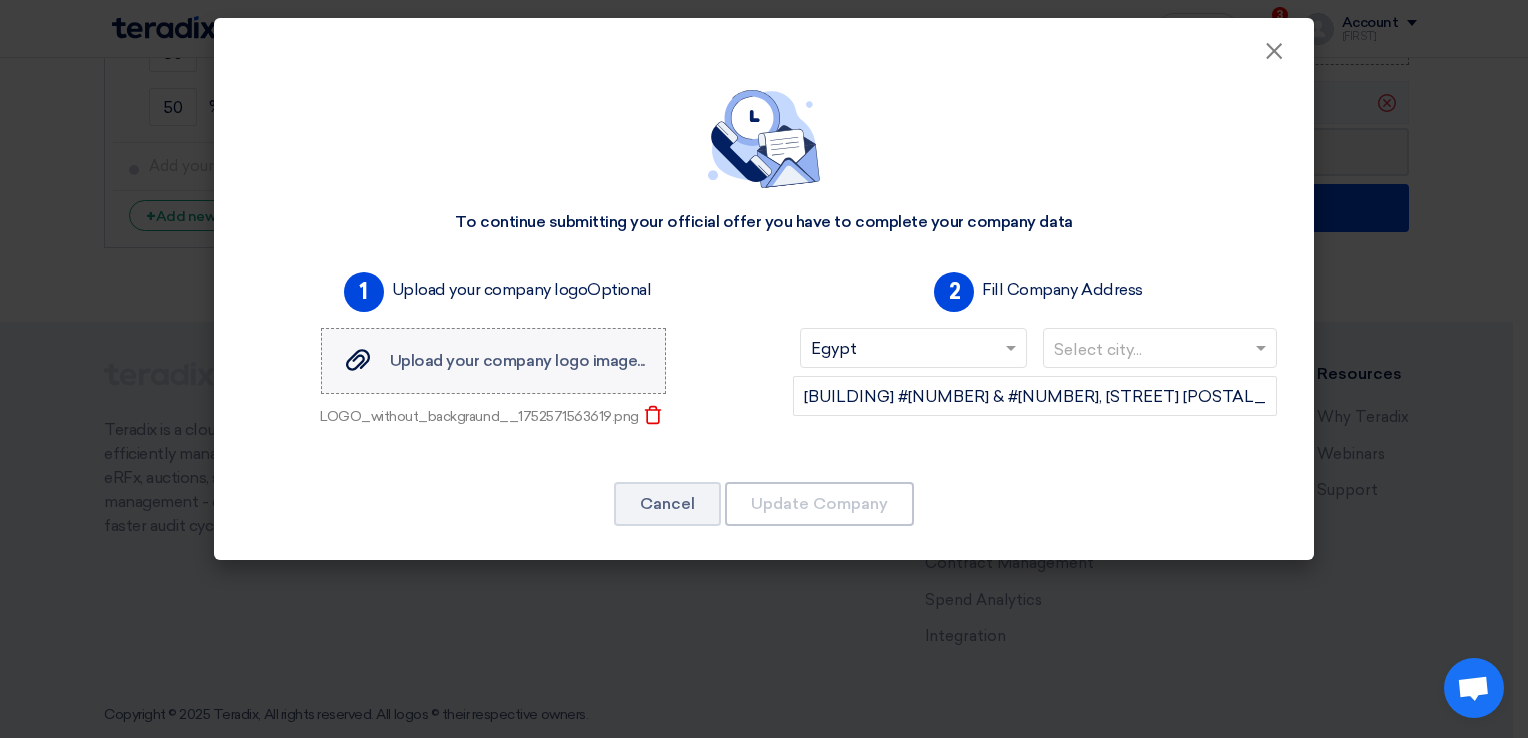 click on "Upload your company logo image..." 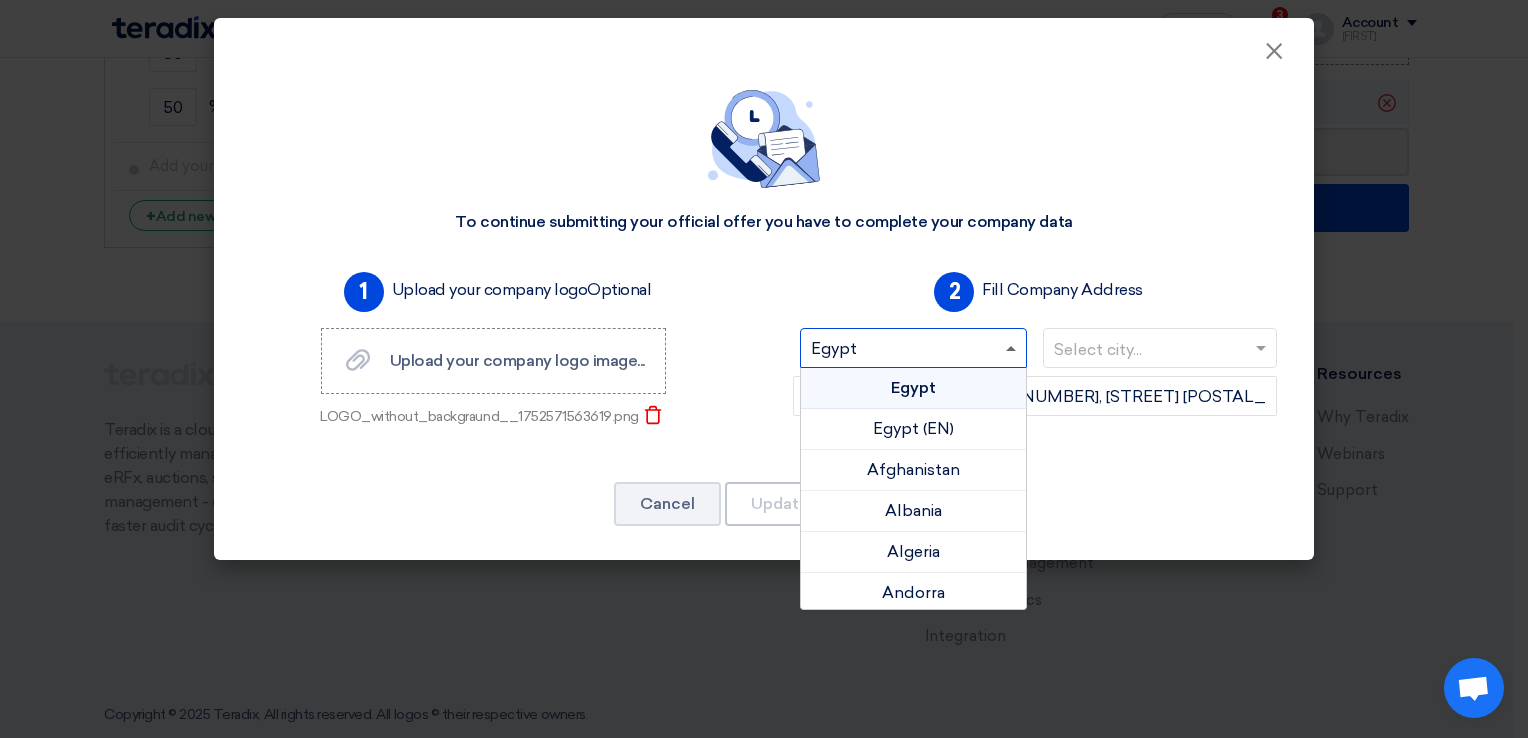 click 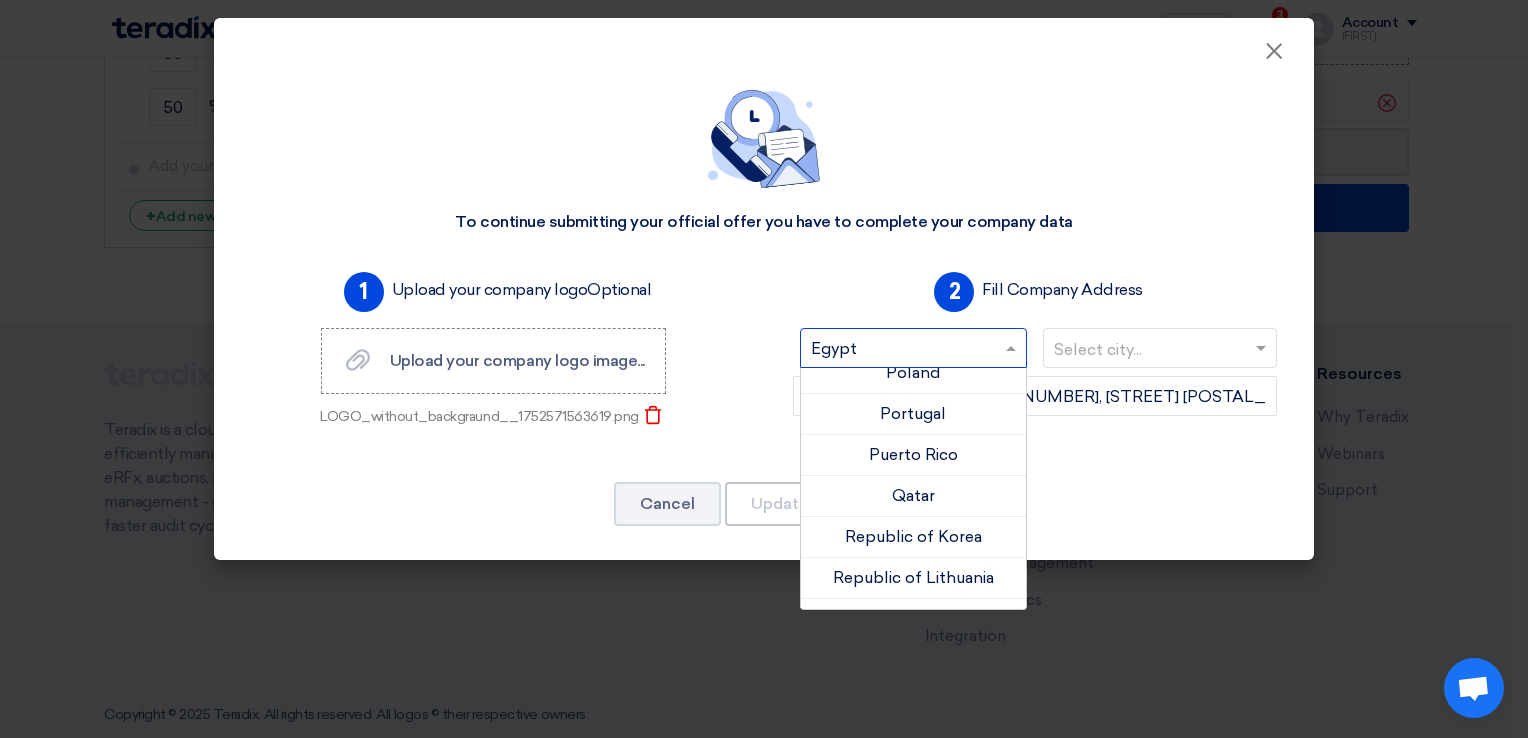 scroll, scrollTop: 4900, scrollLeft: 0, axis: vertical 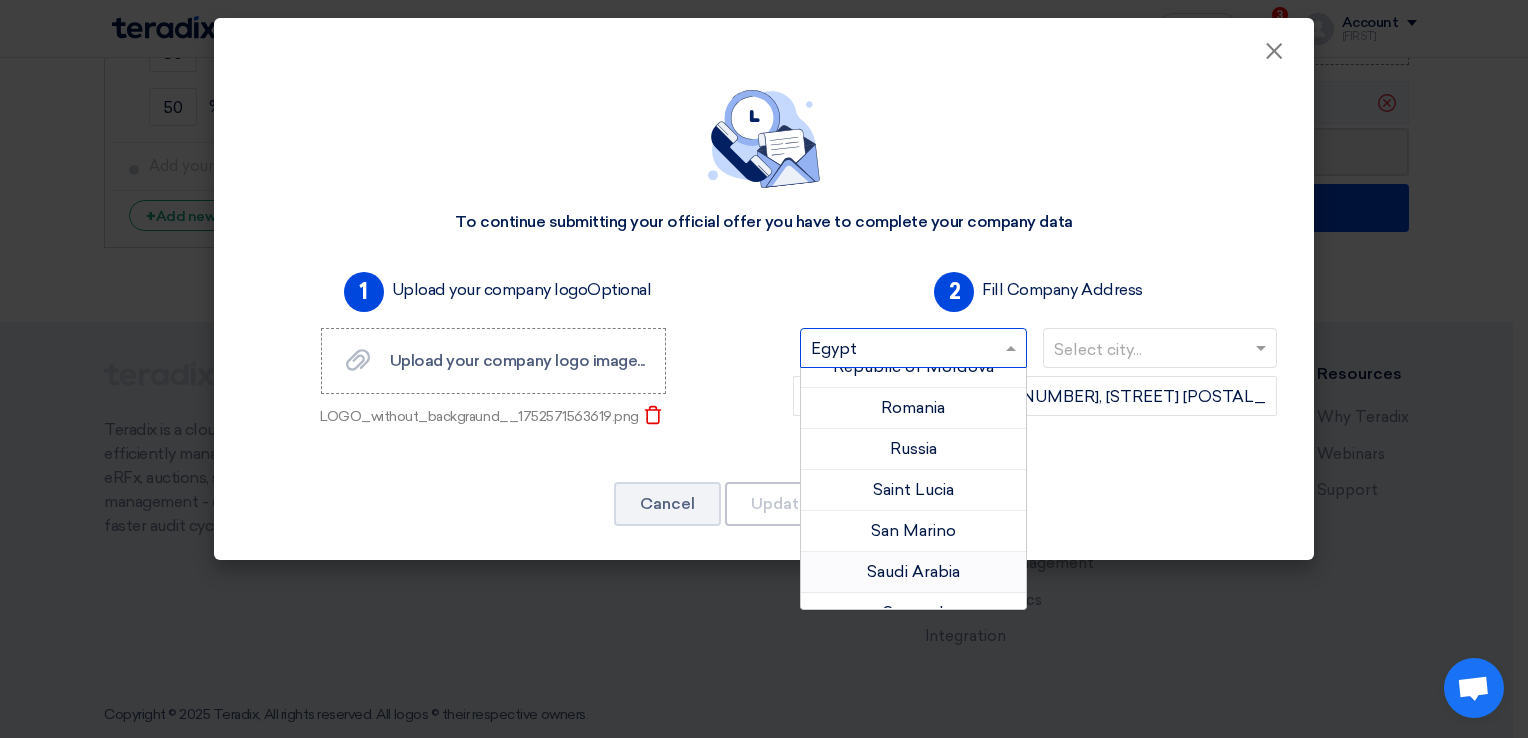 click on "Saudi Arabia" at bounding box center (913, 571) 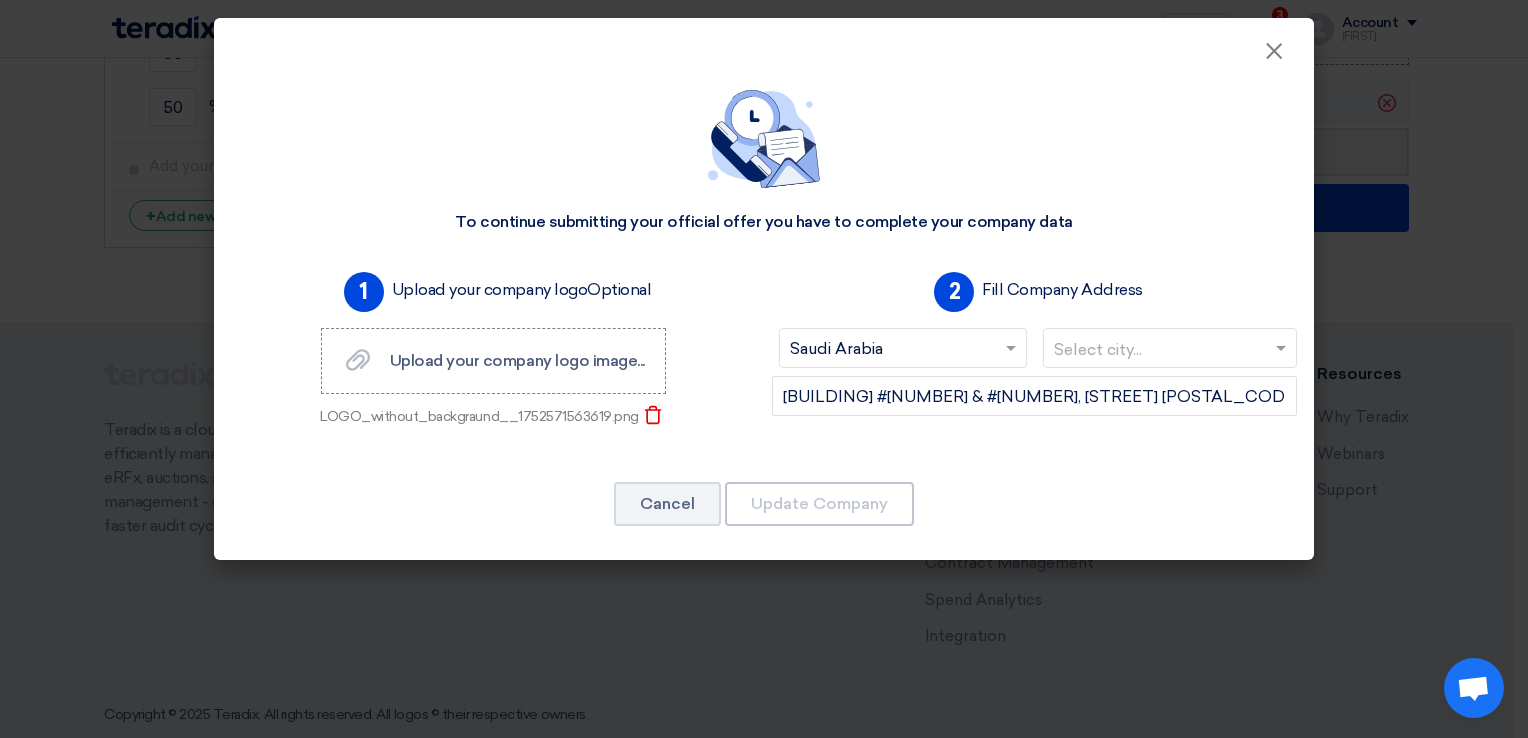click 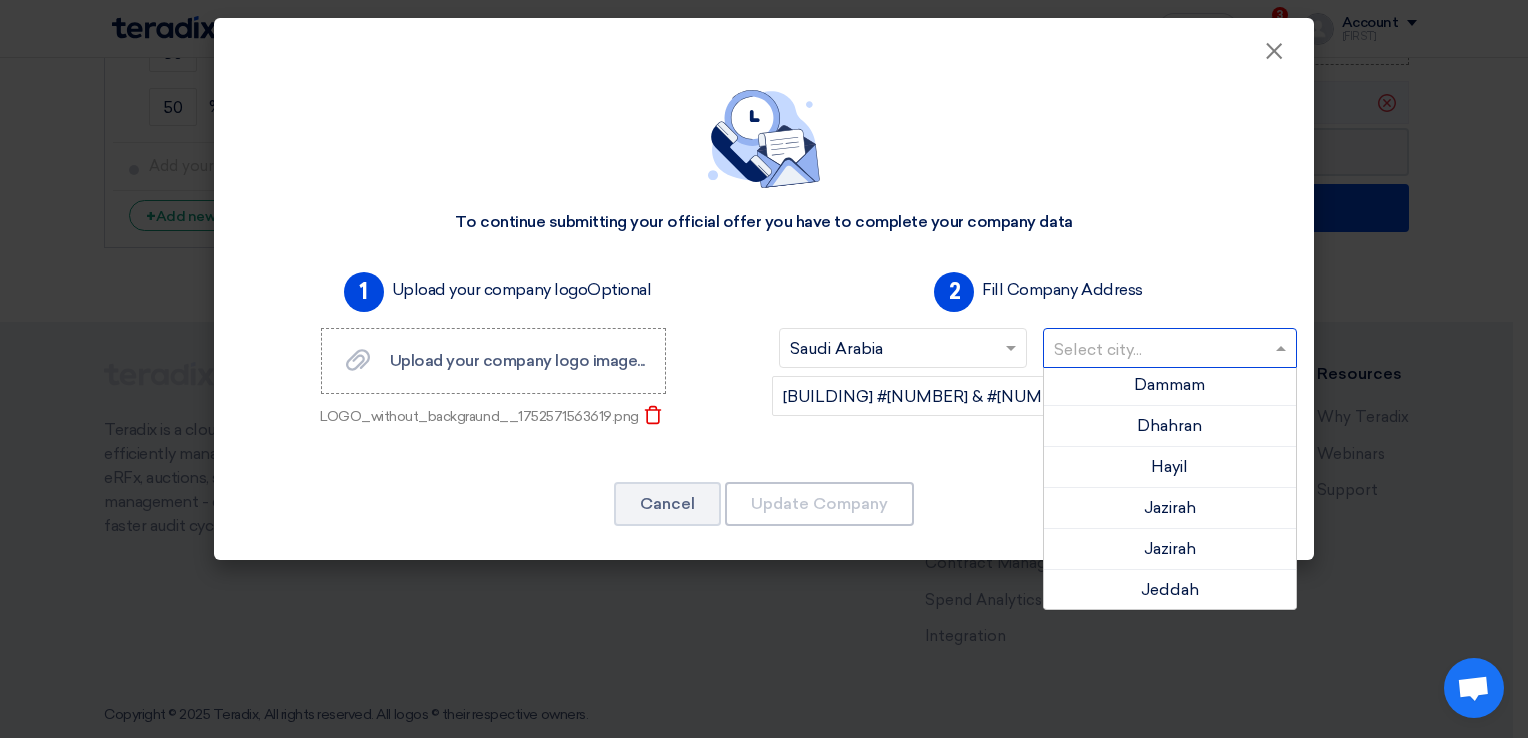 scroll, scrollTop: 328, scrollLeft: 0, axis: vertical 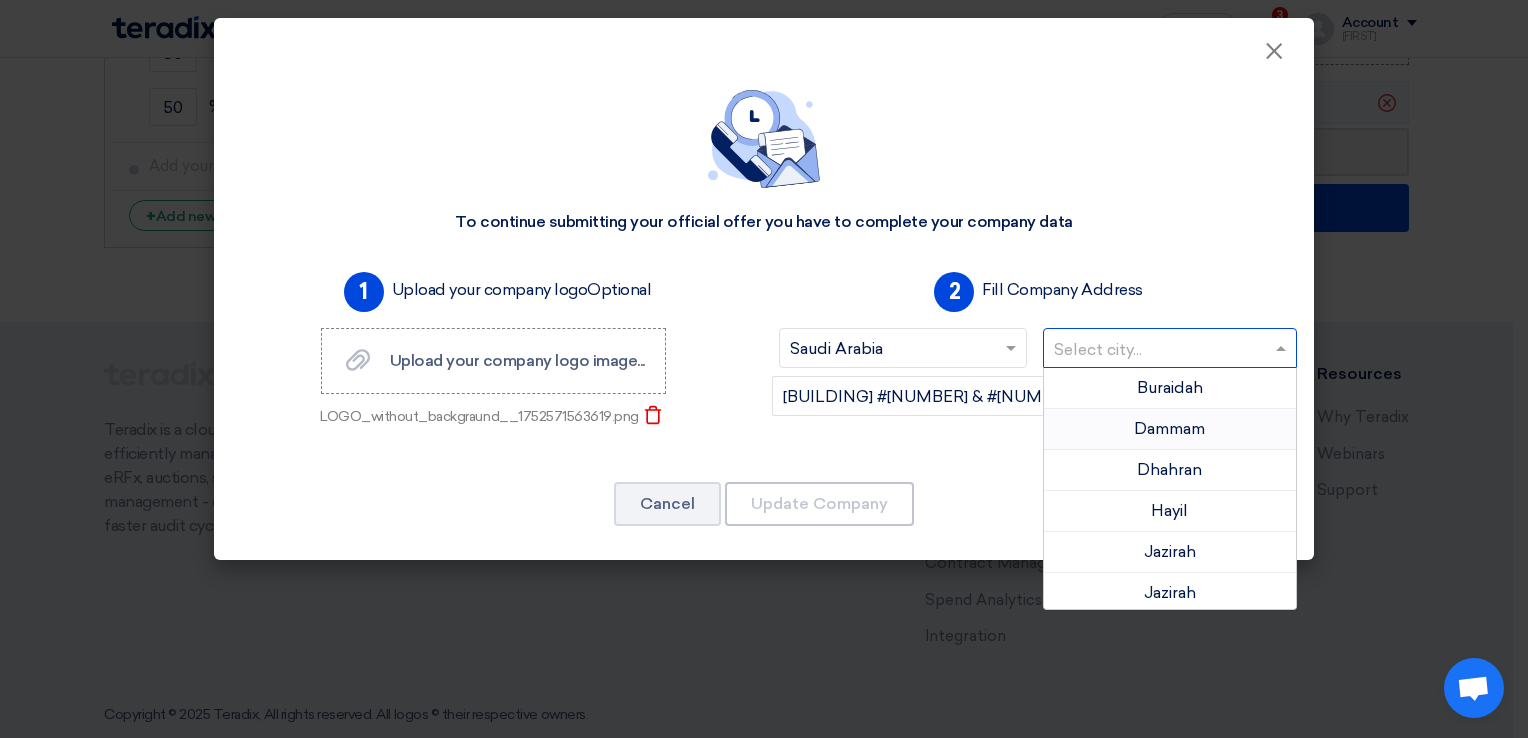 click on "Dammam" at bounding box center (1170, 429) 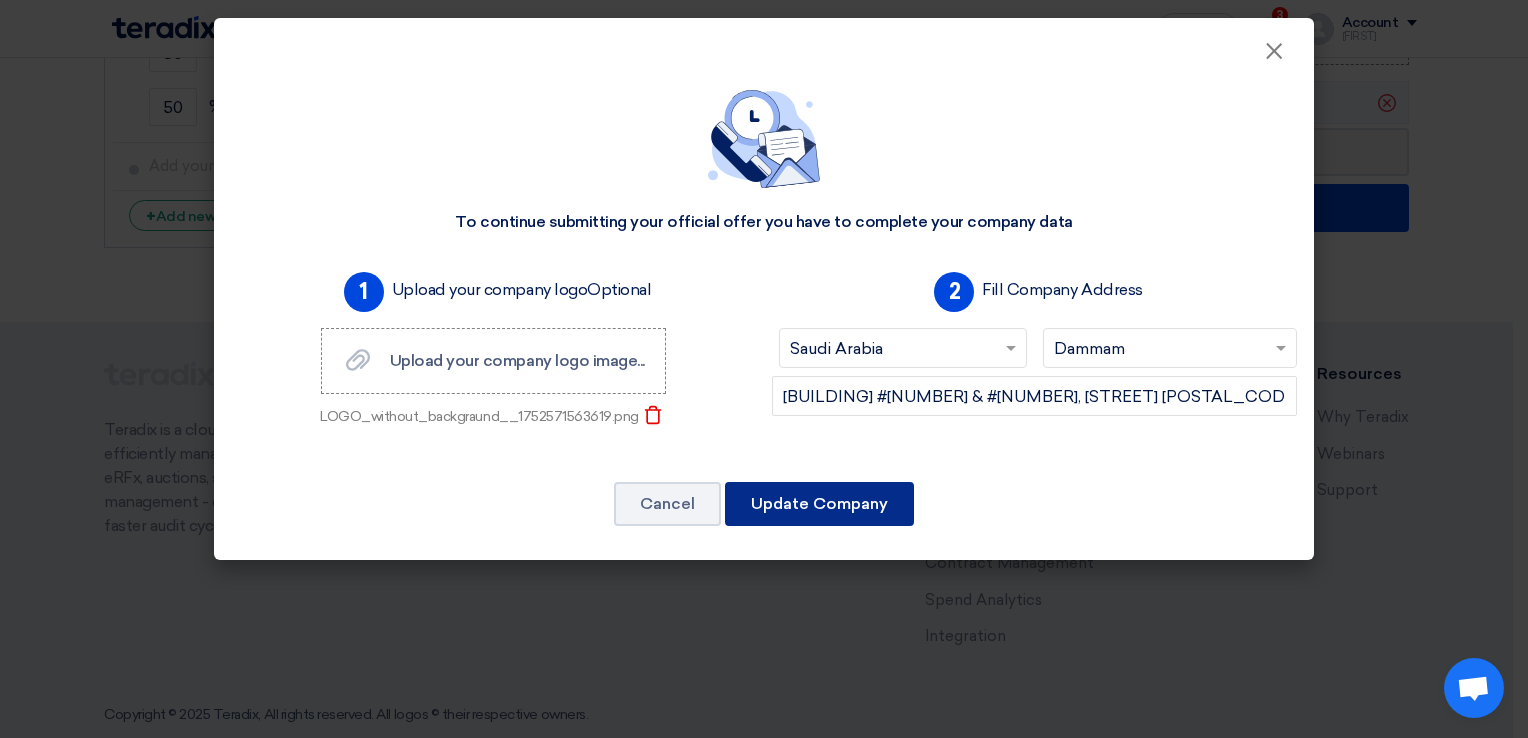 click on "Update Company" 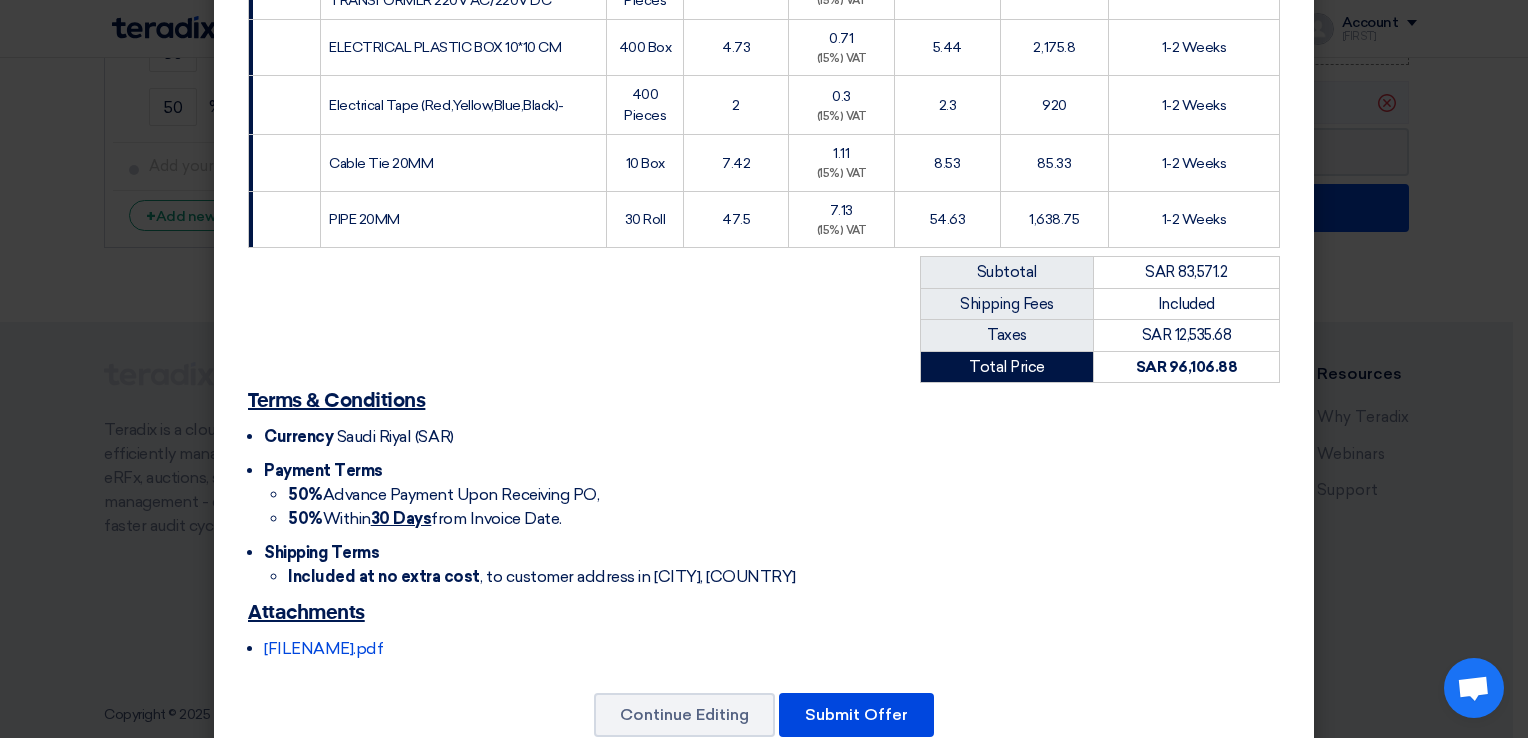 scroll, scrollTop: 734, scrollLeft: 0, axis: vertical 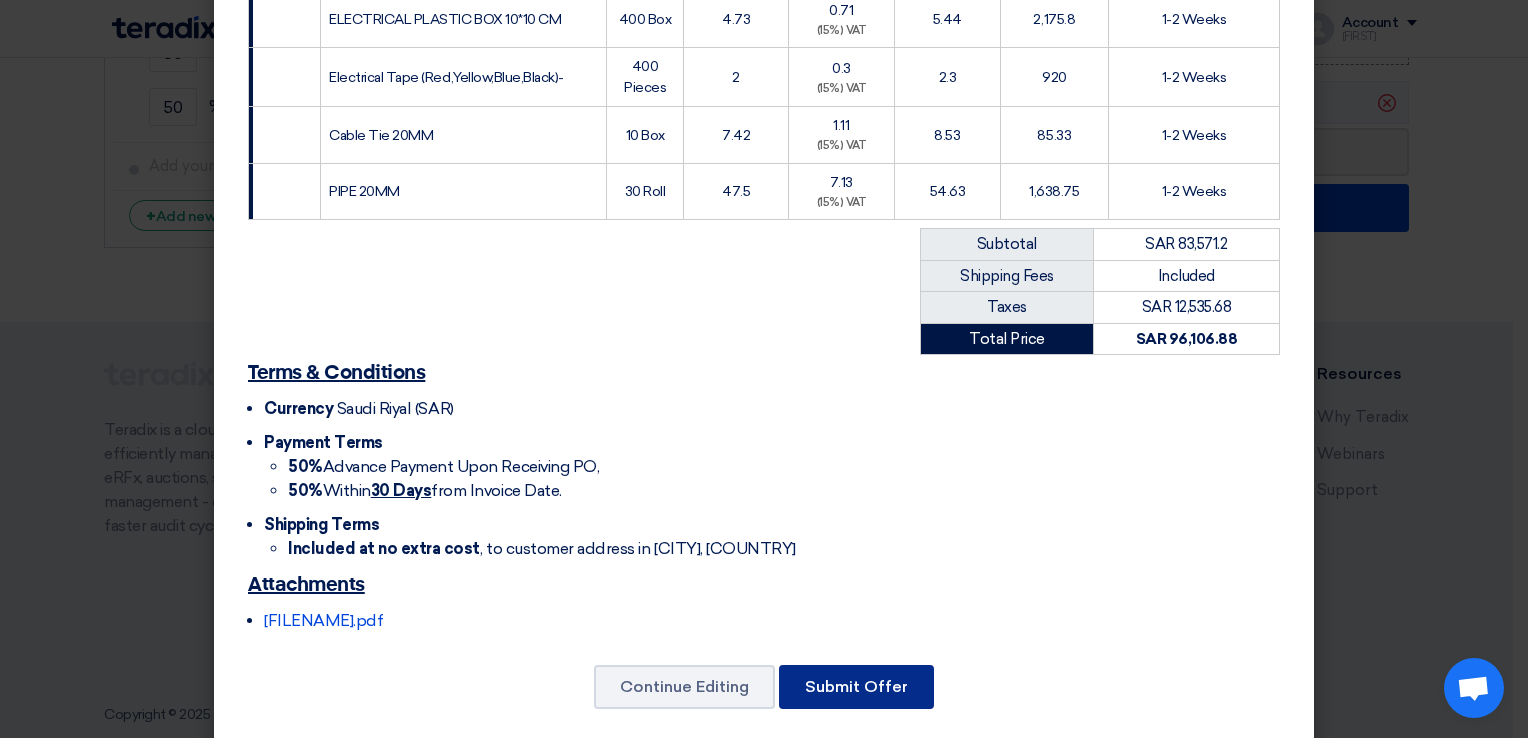 click on "Submit Offer" 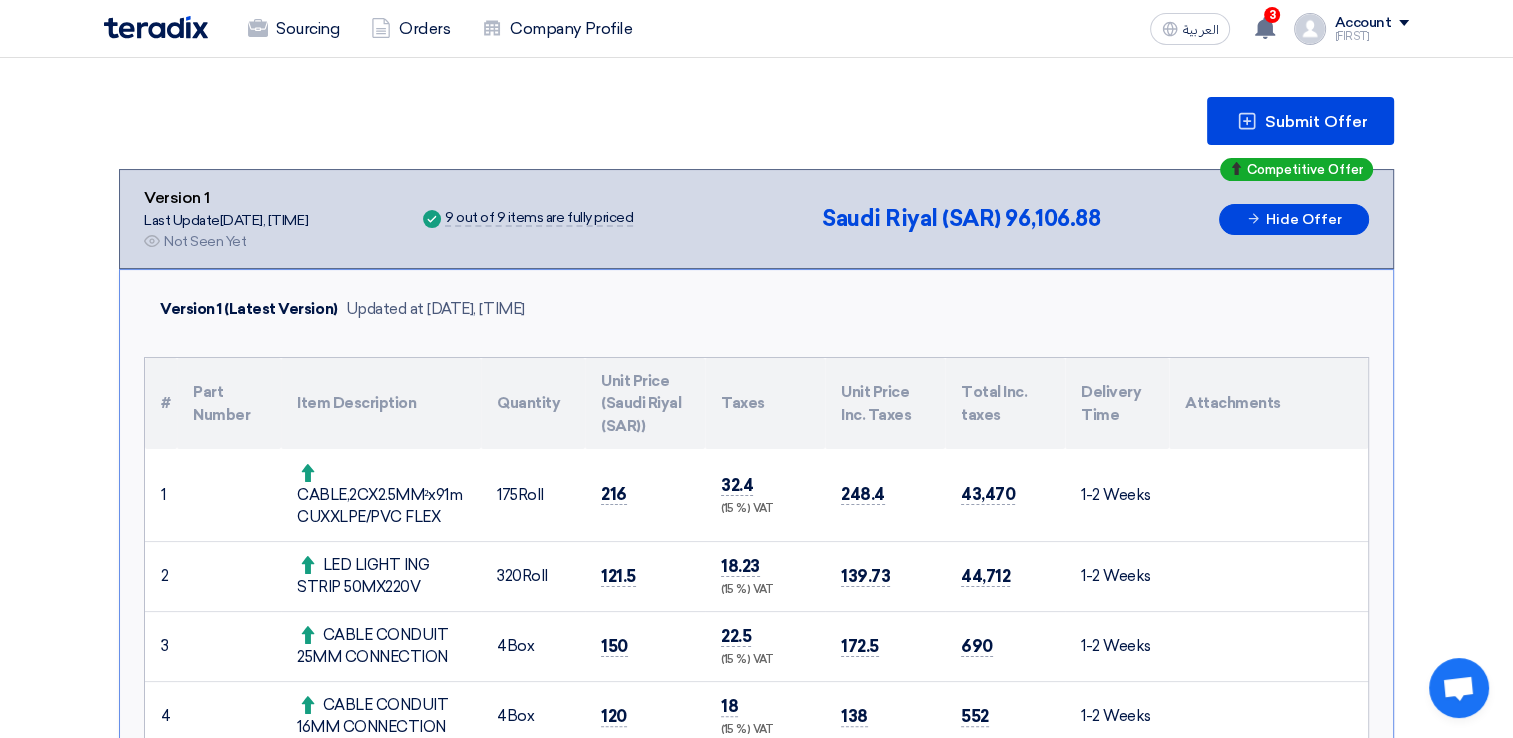 scroll, scrollTop: 145, scrollLeft: 0, axis: vertical 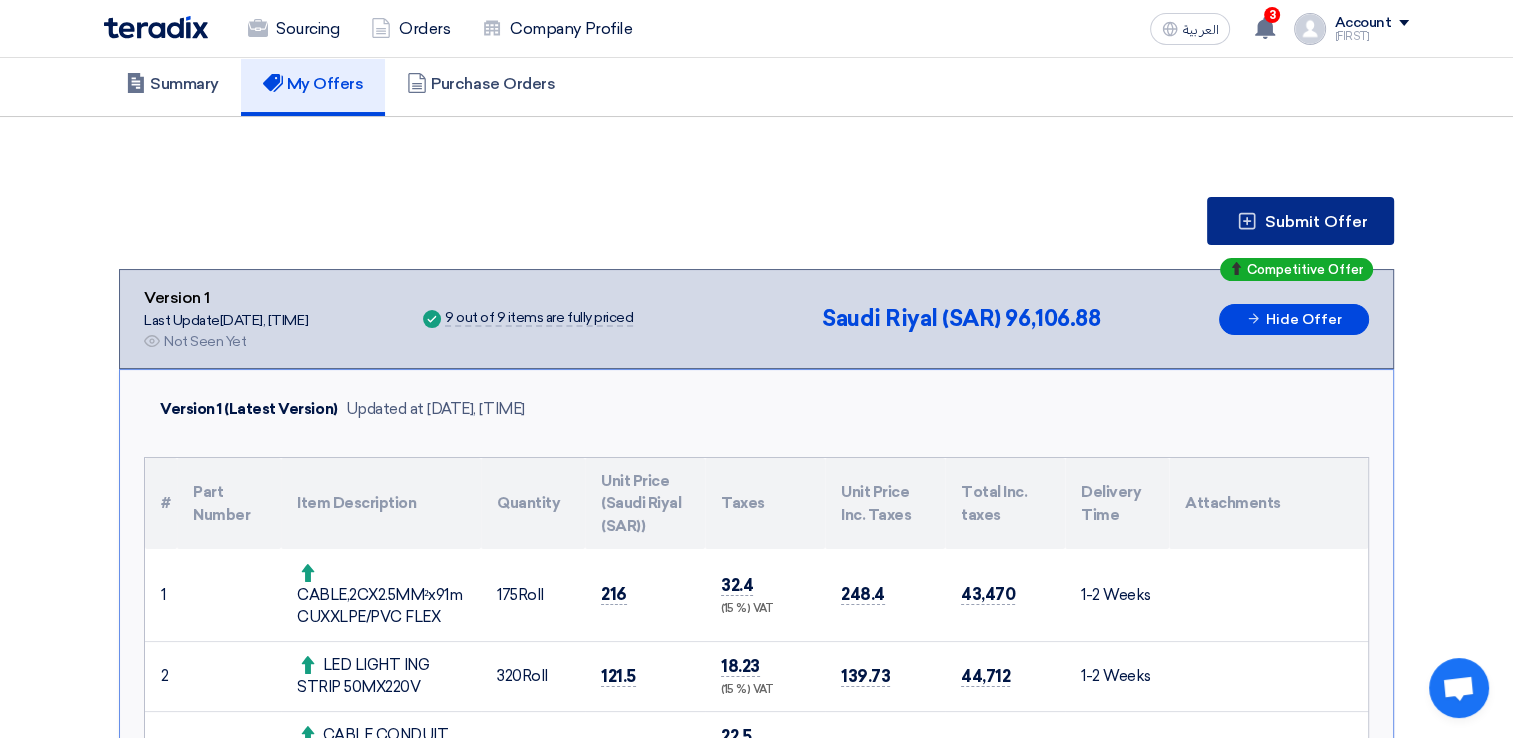 click on "Submit Offer" 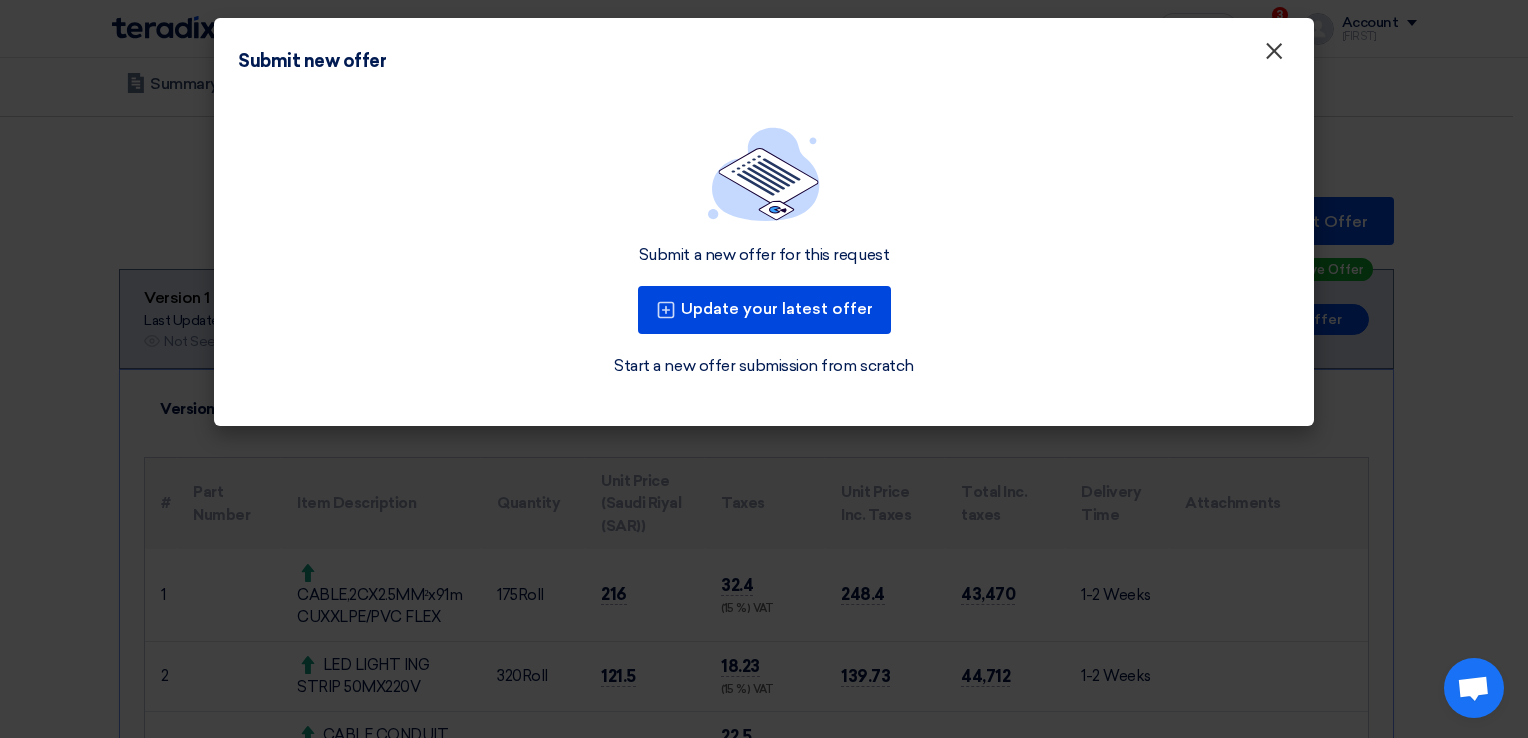 click on "×" 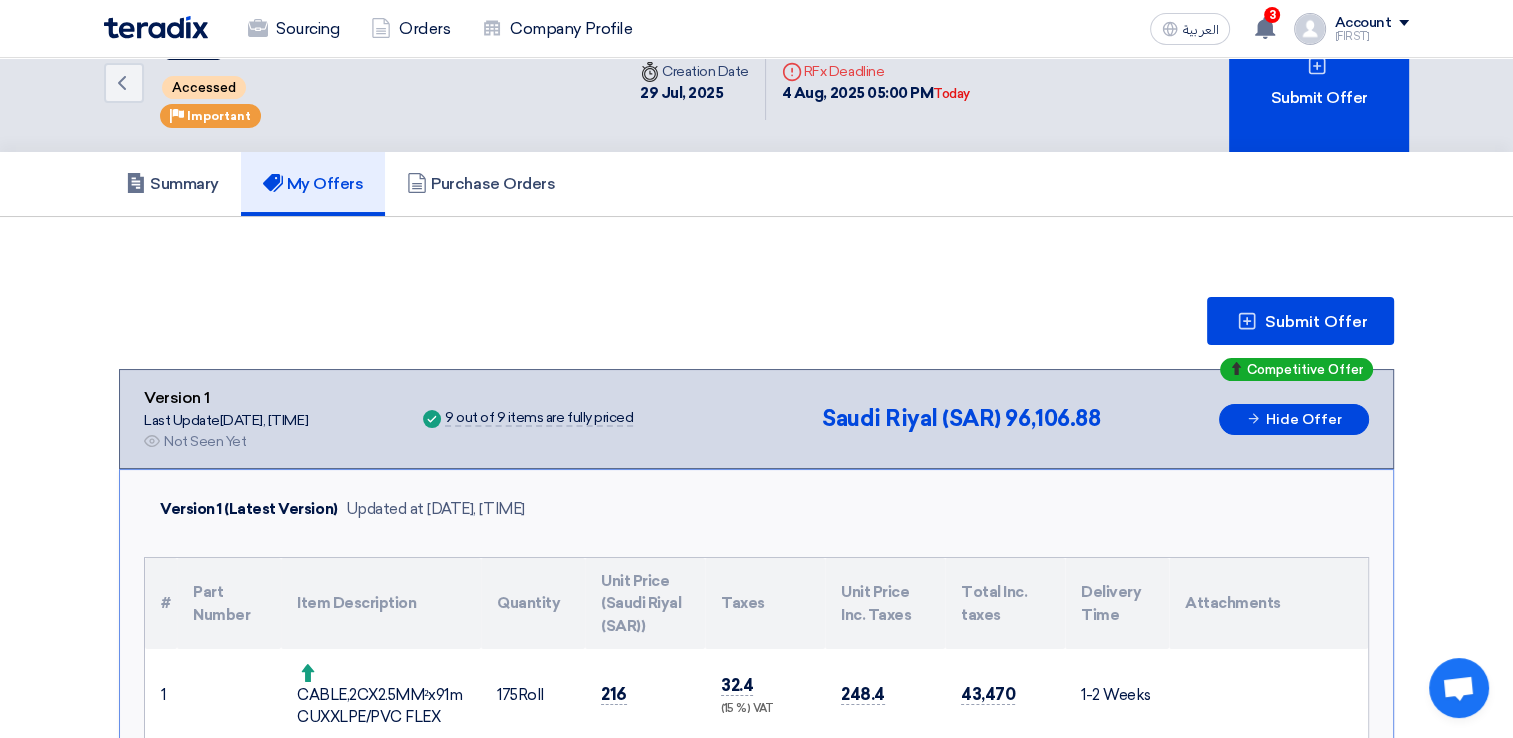 scroll, scrollTop: 0, scrollLeft: 0, axis: both 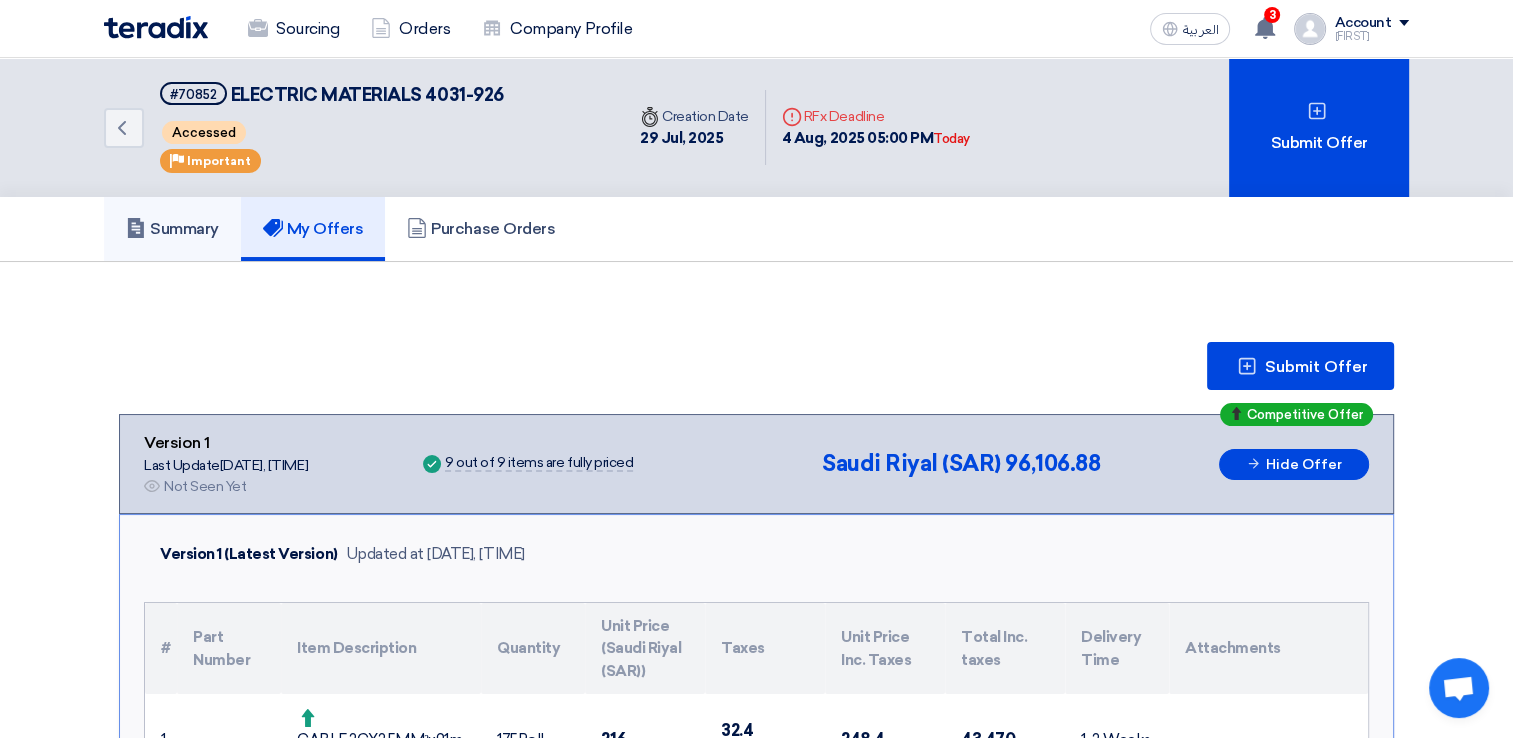 click on "Summary" 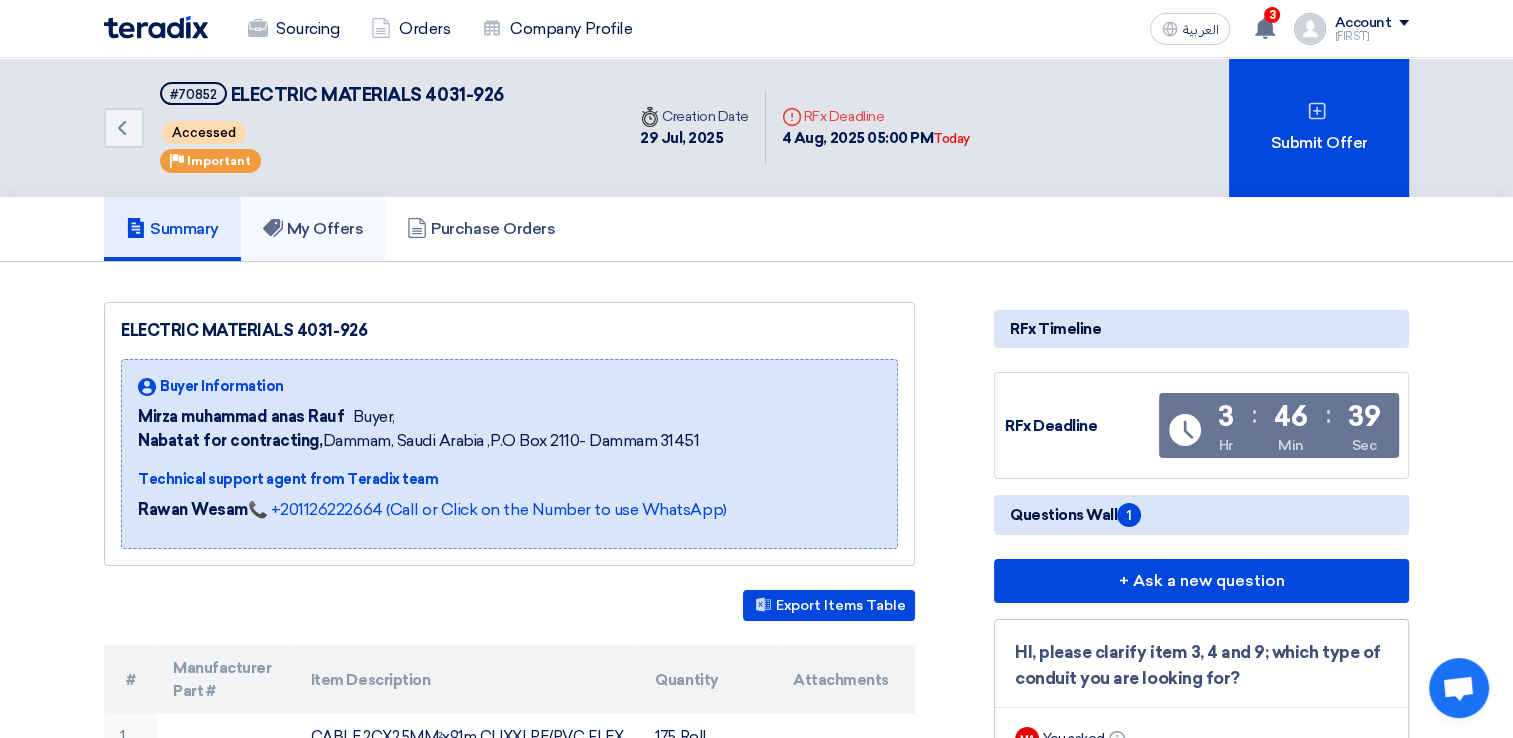 click on "My Offers" 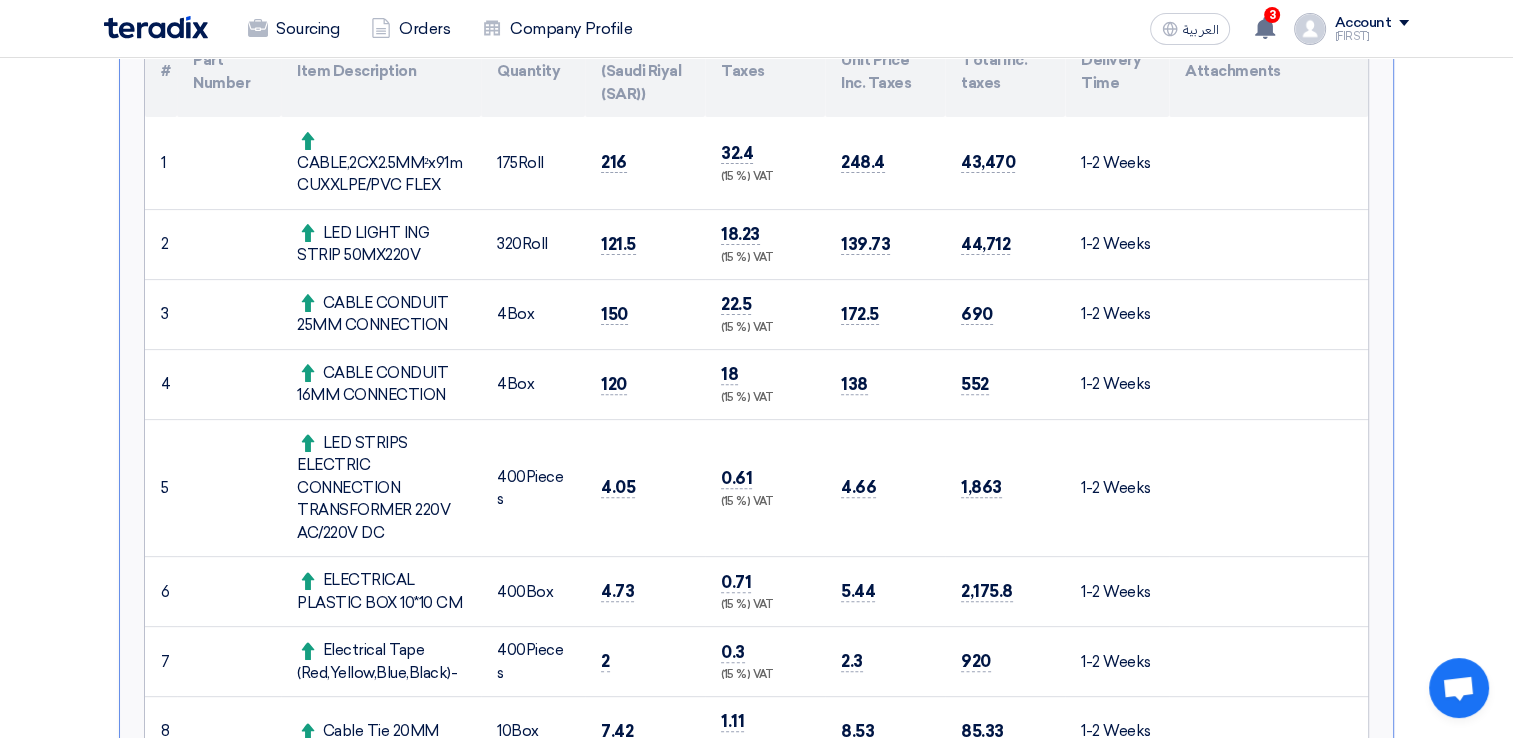 scroll, scrollTop: 0, scrollLeft: 0, axis: both 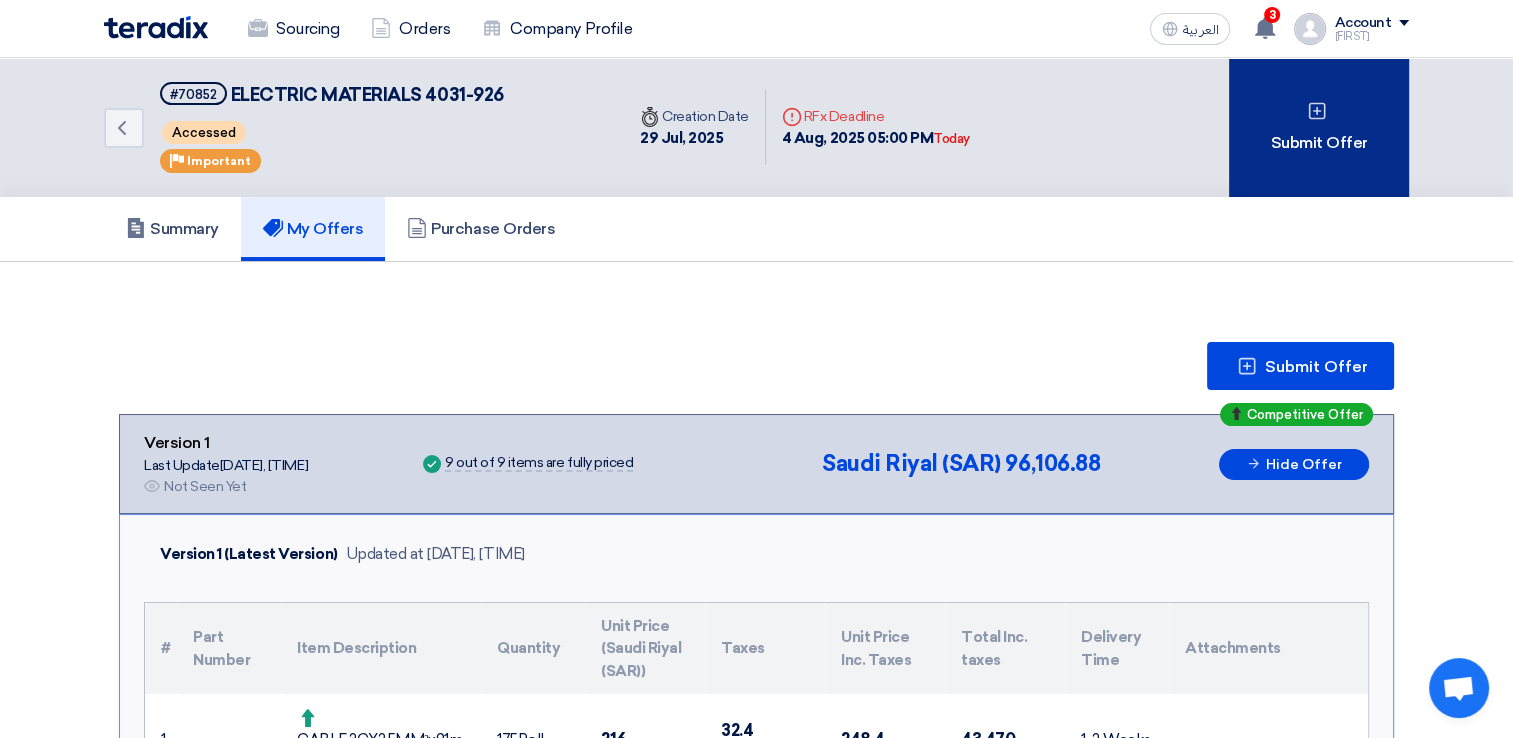 click on "Submit Offer" 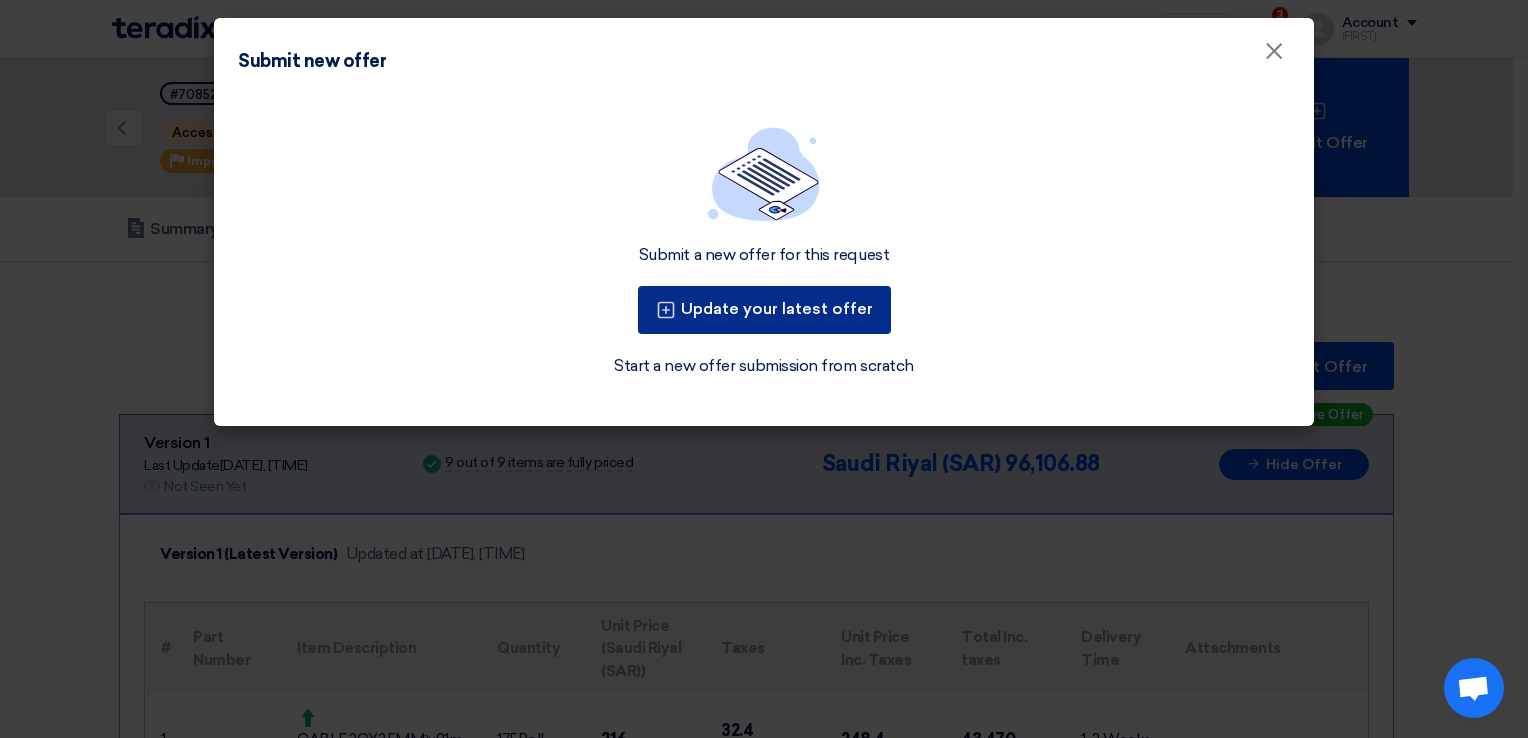 click on "Update your latest offer" 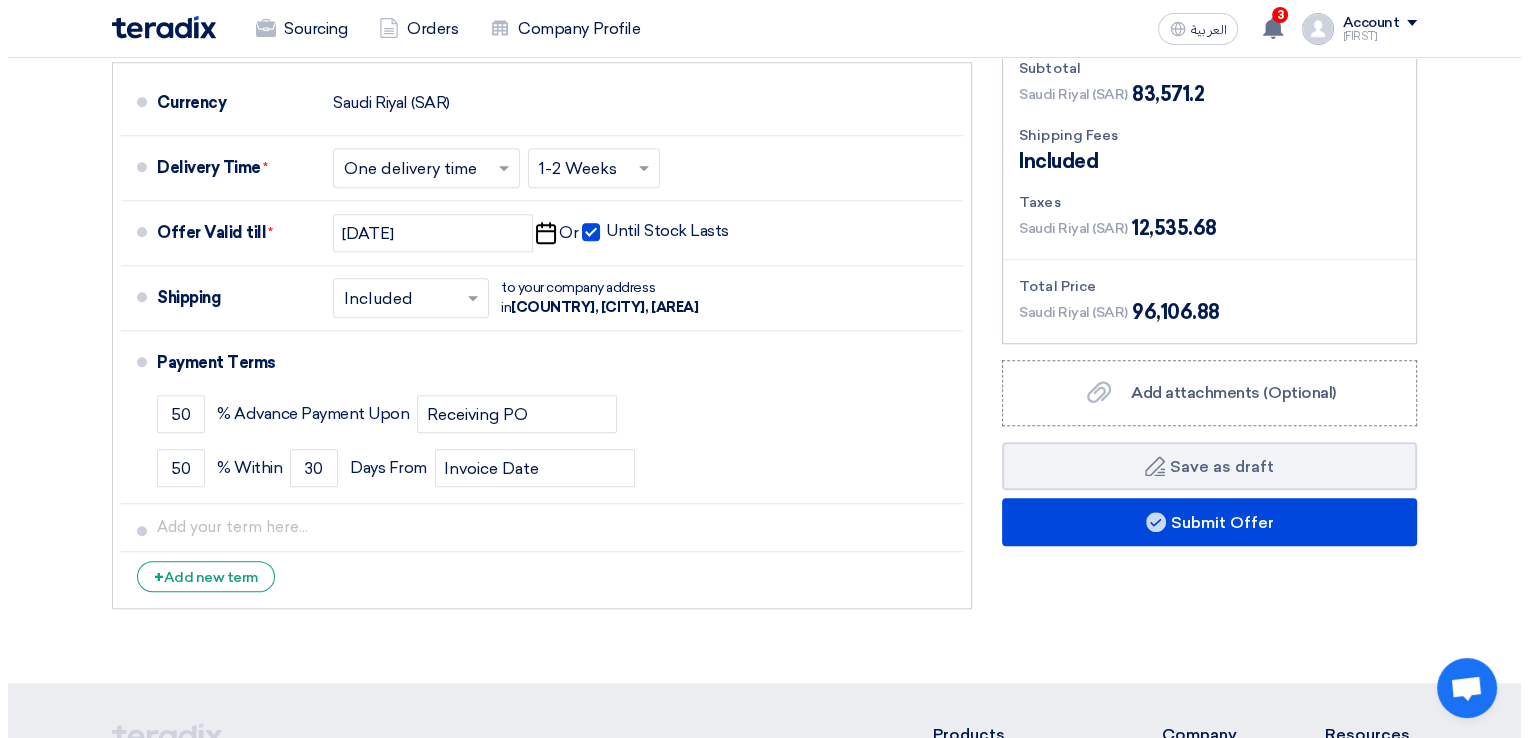 scroll, scrollTop: 2000, scrollLeft: 0, axis: vertical 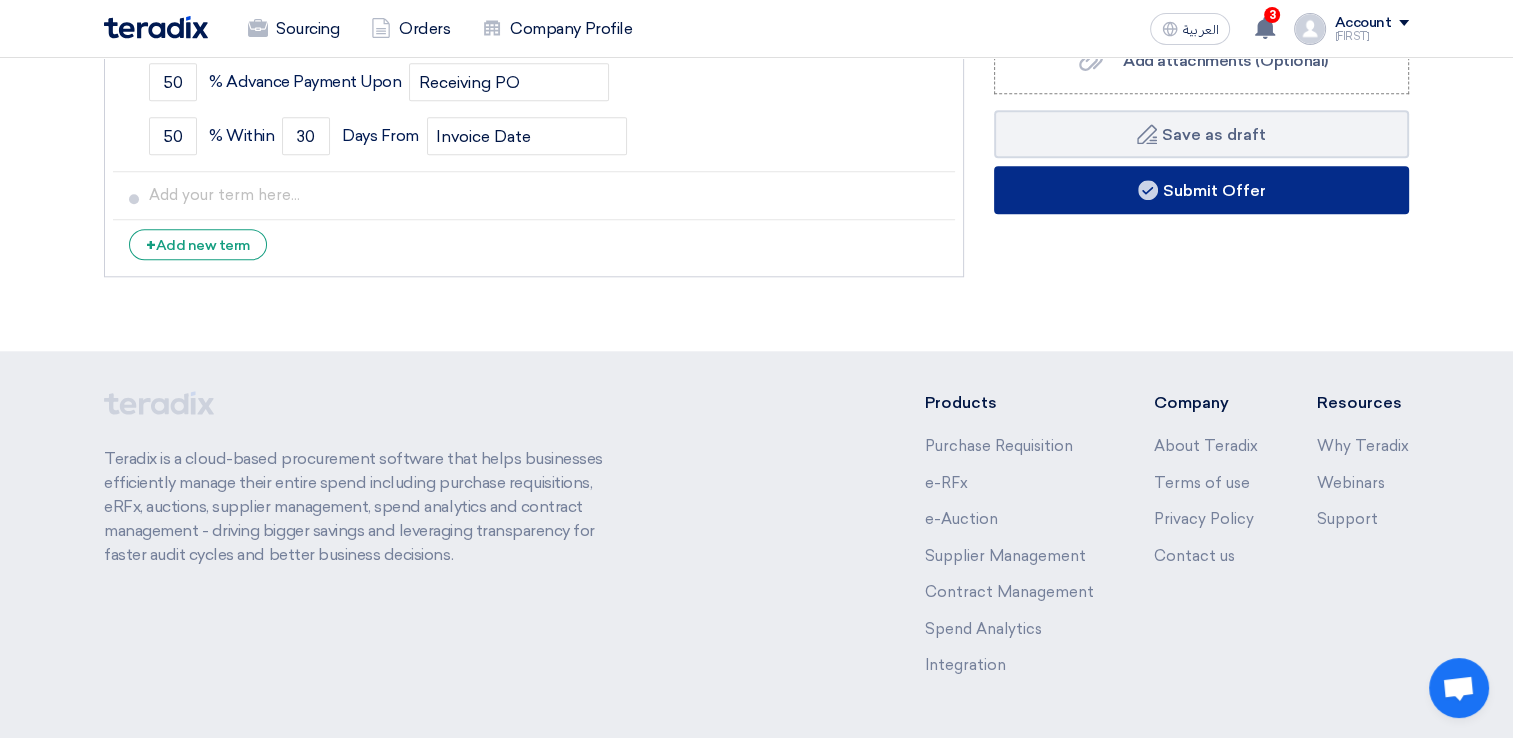 click on "Submit Offer" 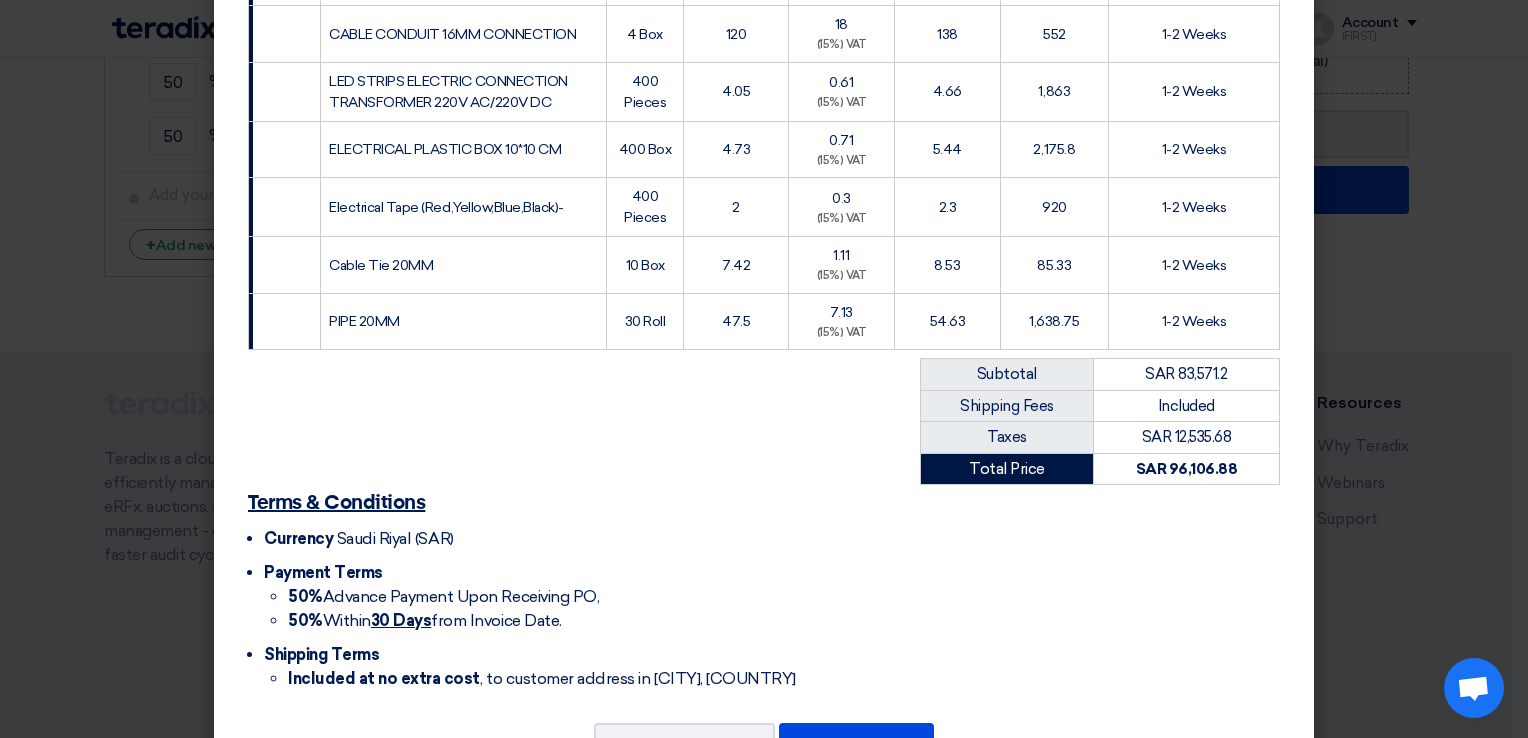 scroll, scrollTop: 662, scrollLeft: 0, axis: vertical 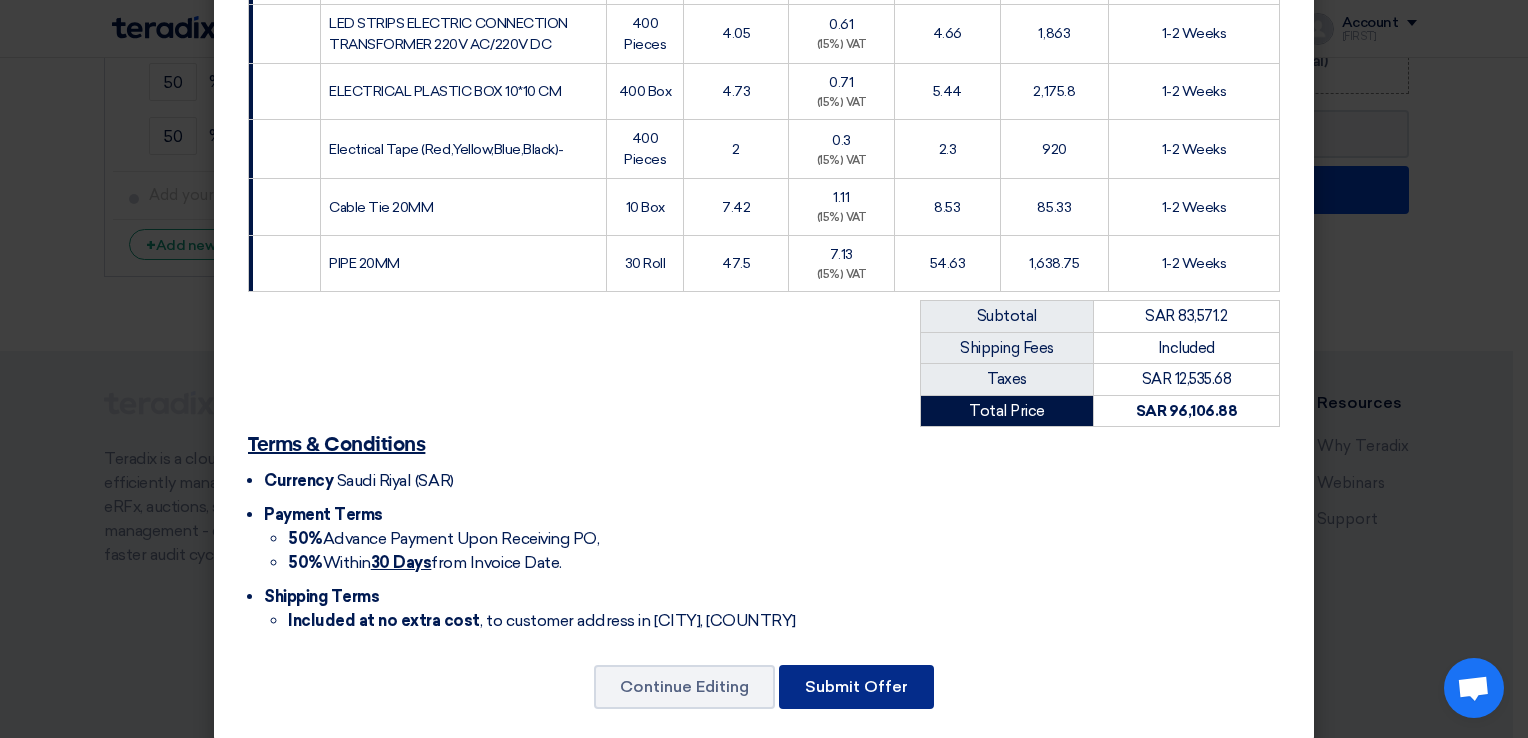 click on "Submit Offer" 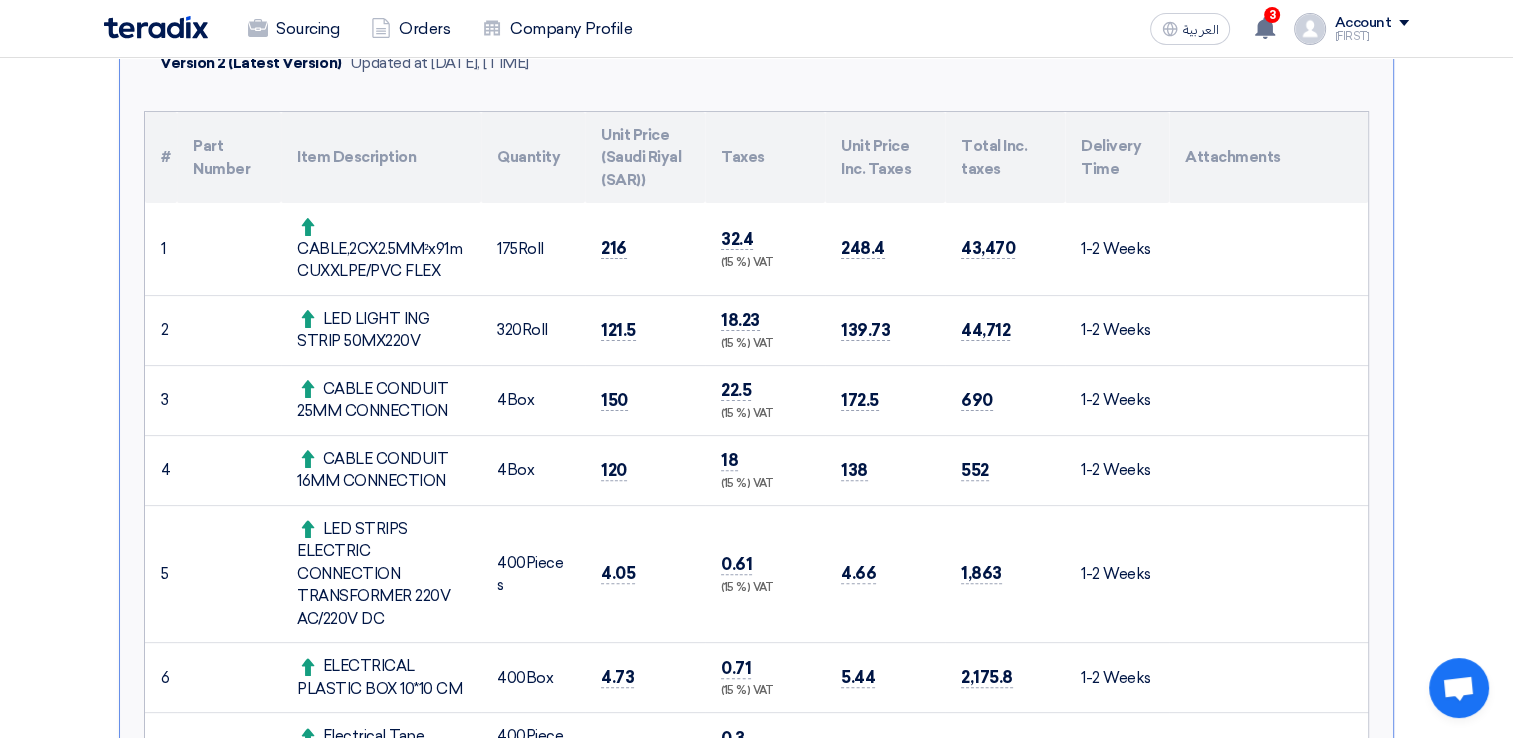 scroll, scrollTop: 267, scrollLeft: 0, axis: vertical 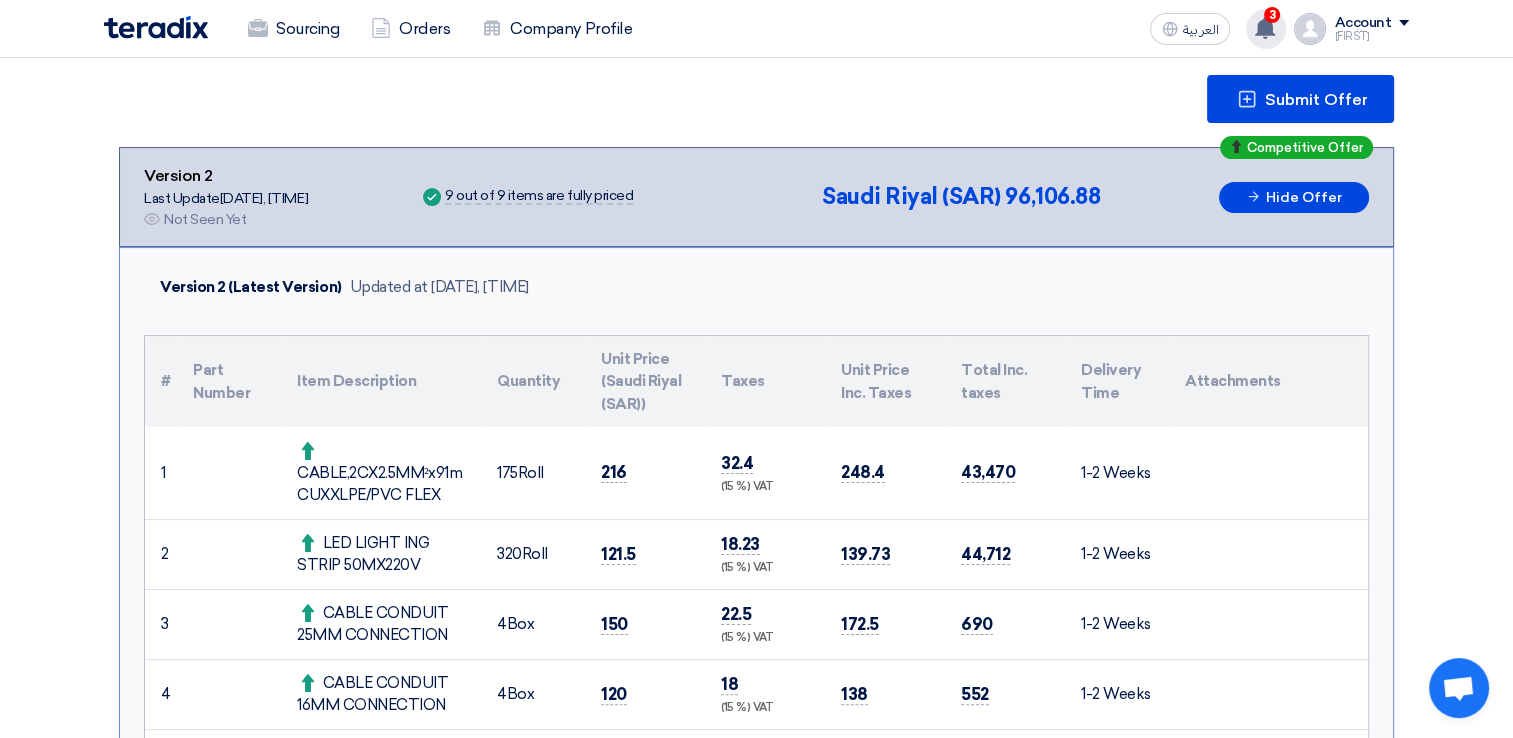 click 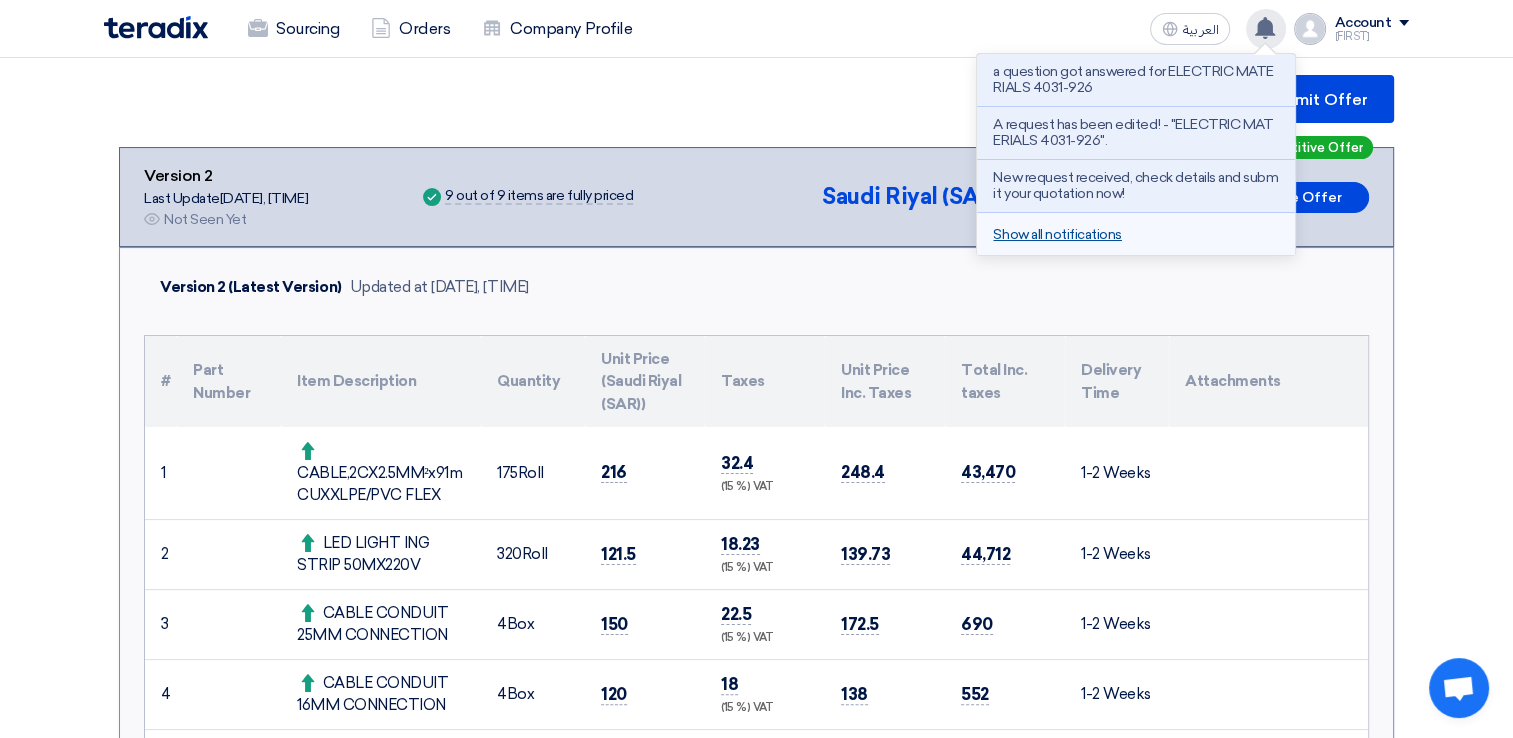click on "Show all notifications" 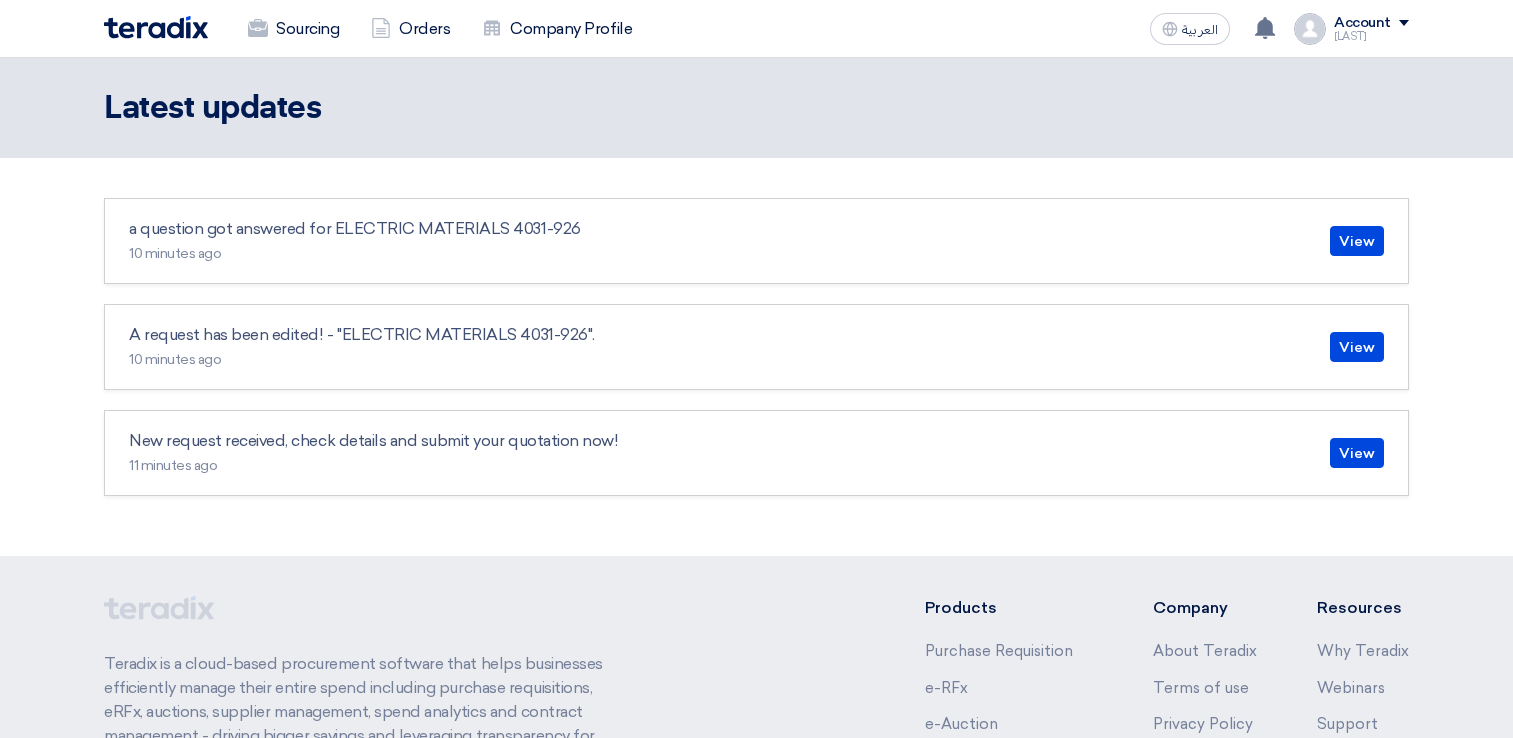 scroll, scrollTop: 0, scrollLeft: 0, axis: both 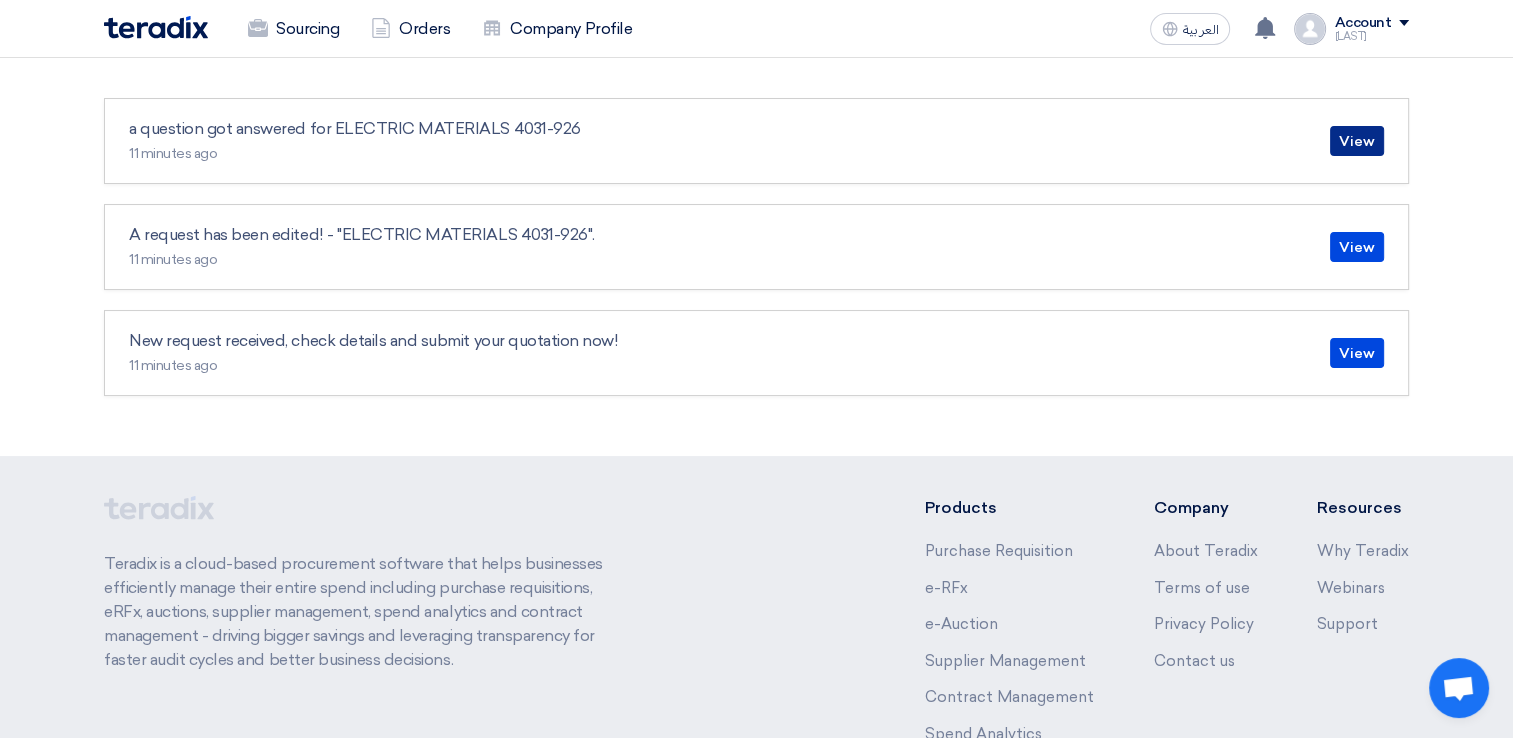 click on "View" 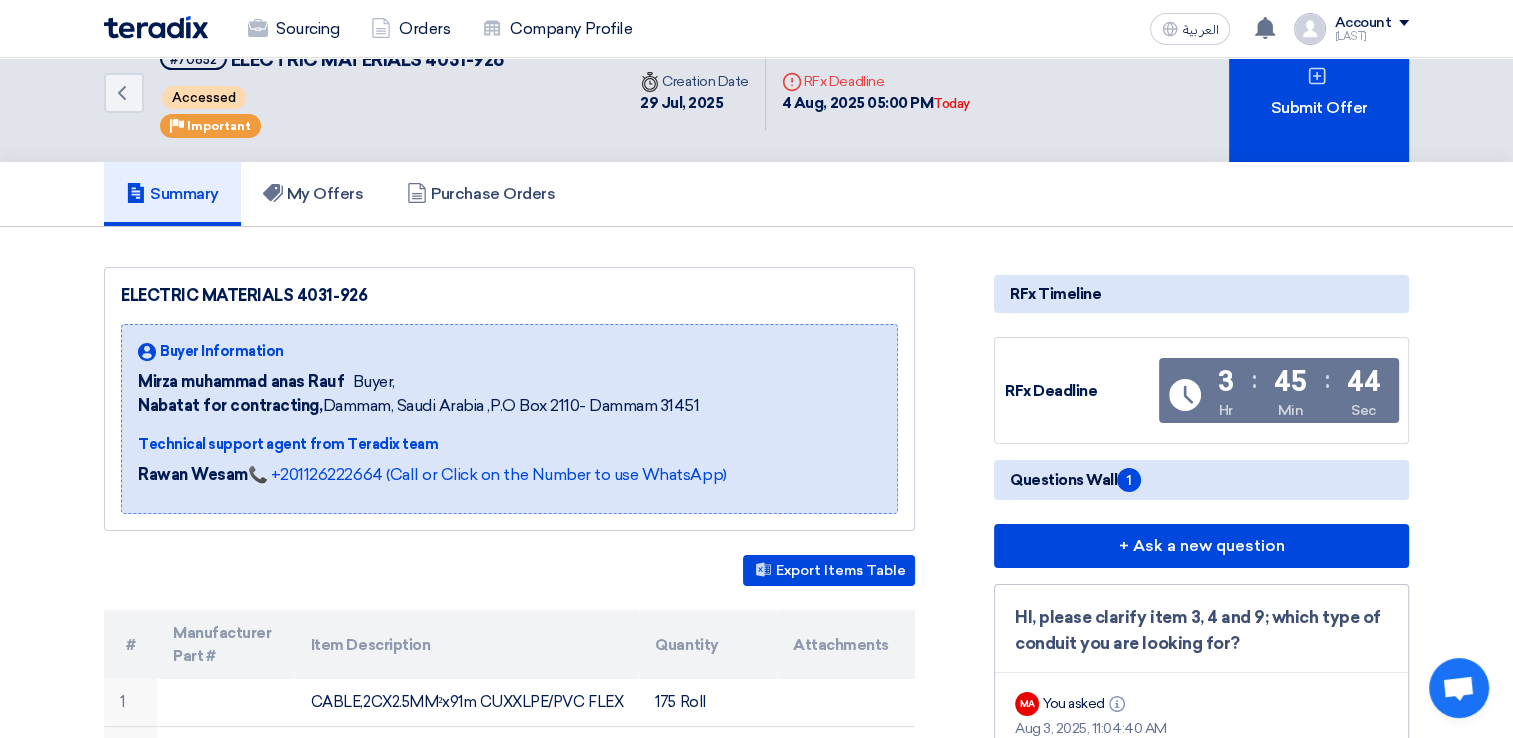 scroll, scrollTop: 0, scrollLeft: 0, axis: both 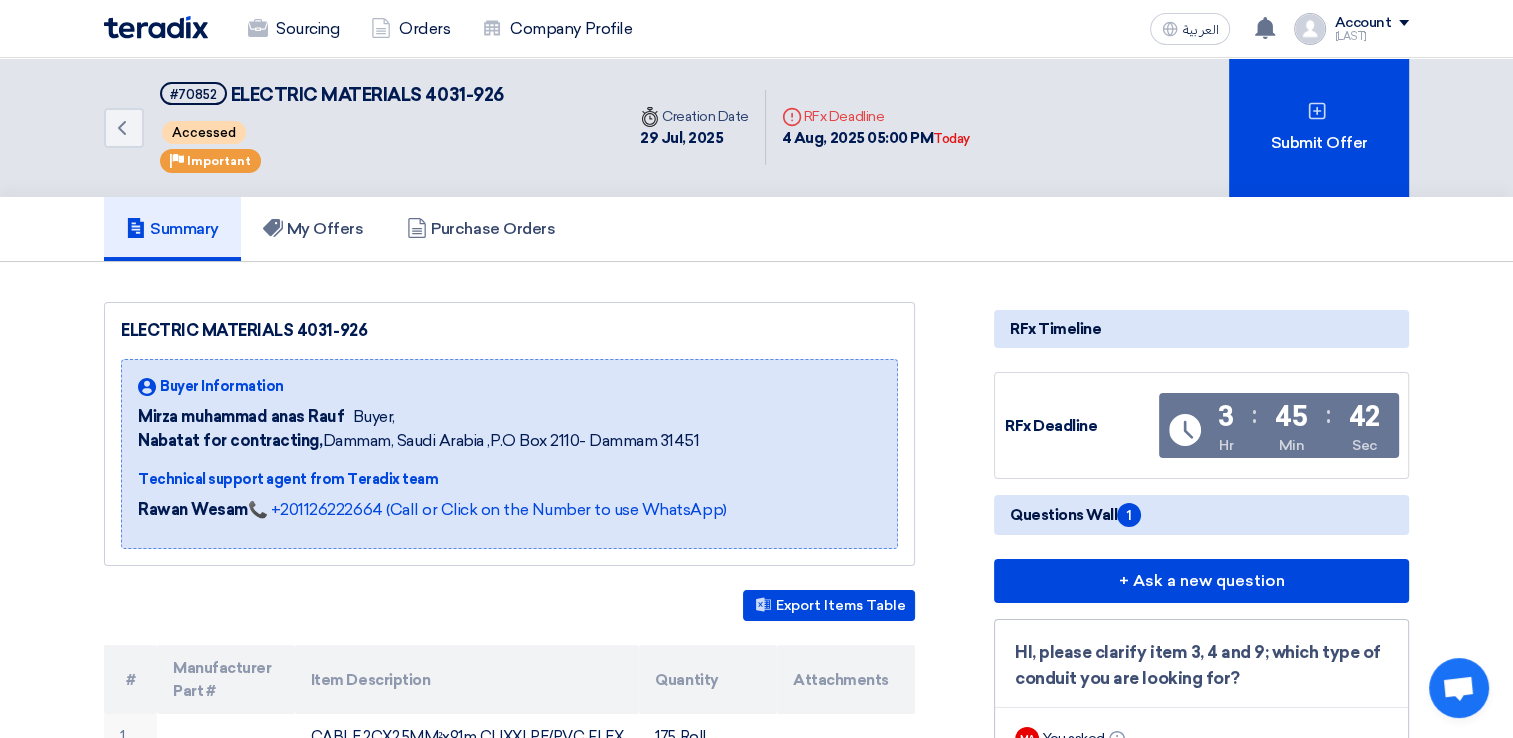 click on "1" 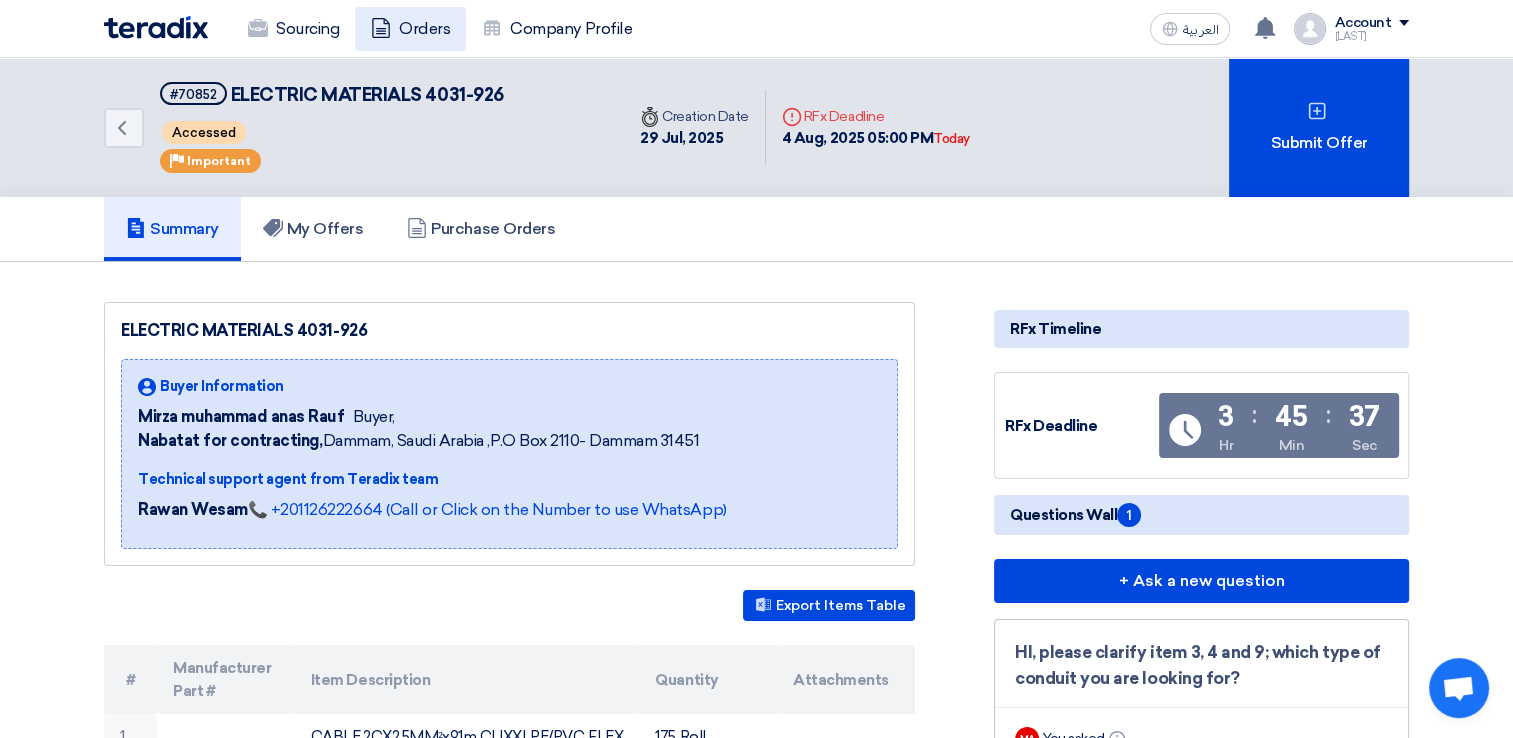 click on "Orders" 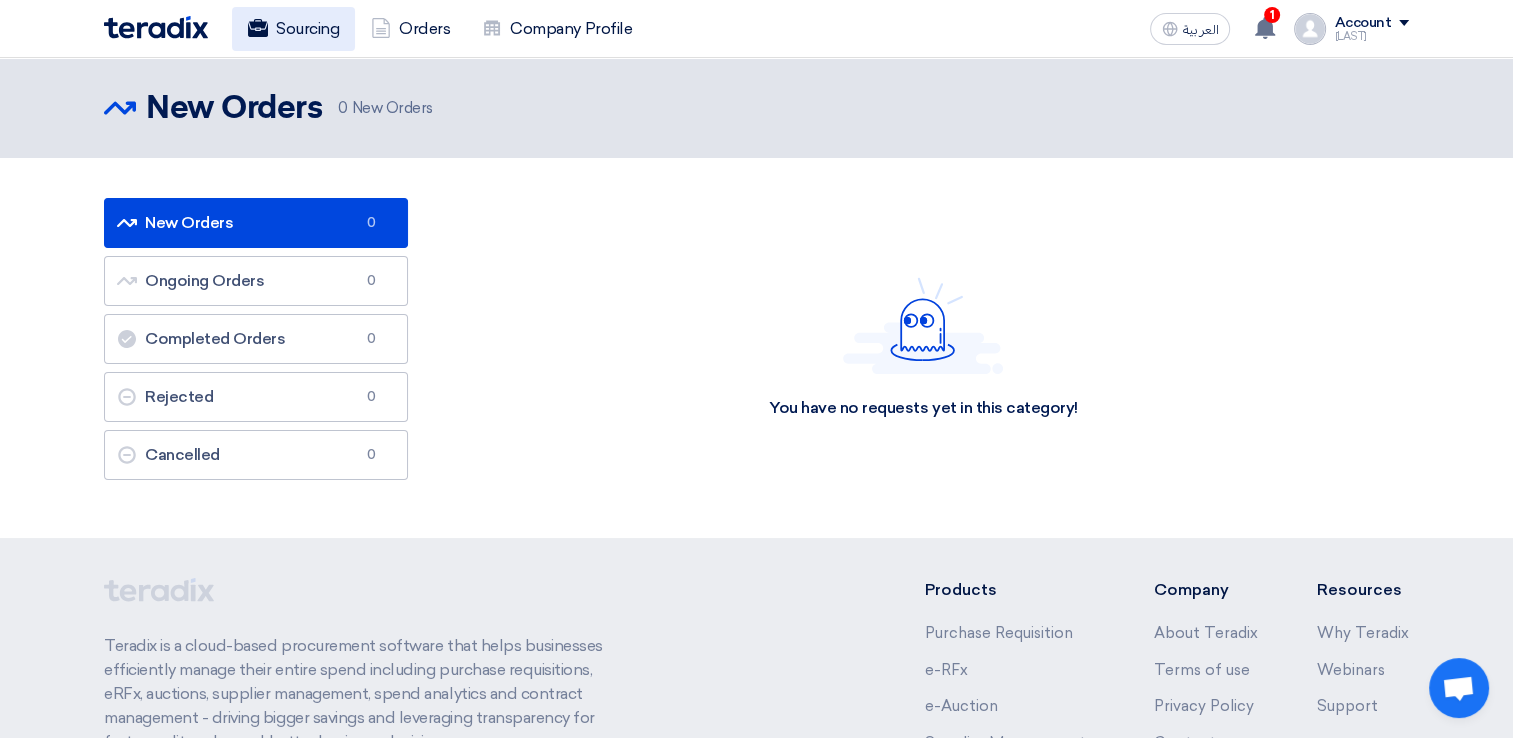 click on "Sourcing" 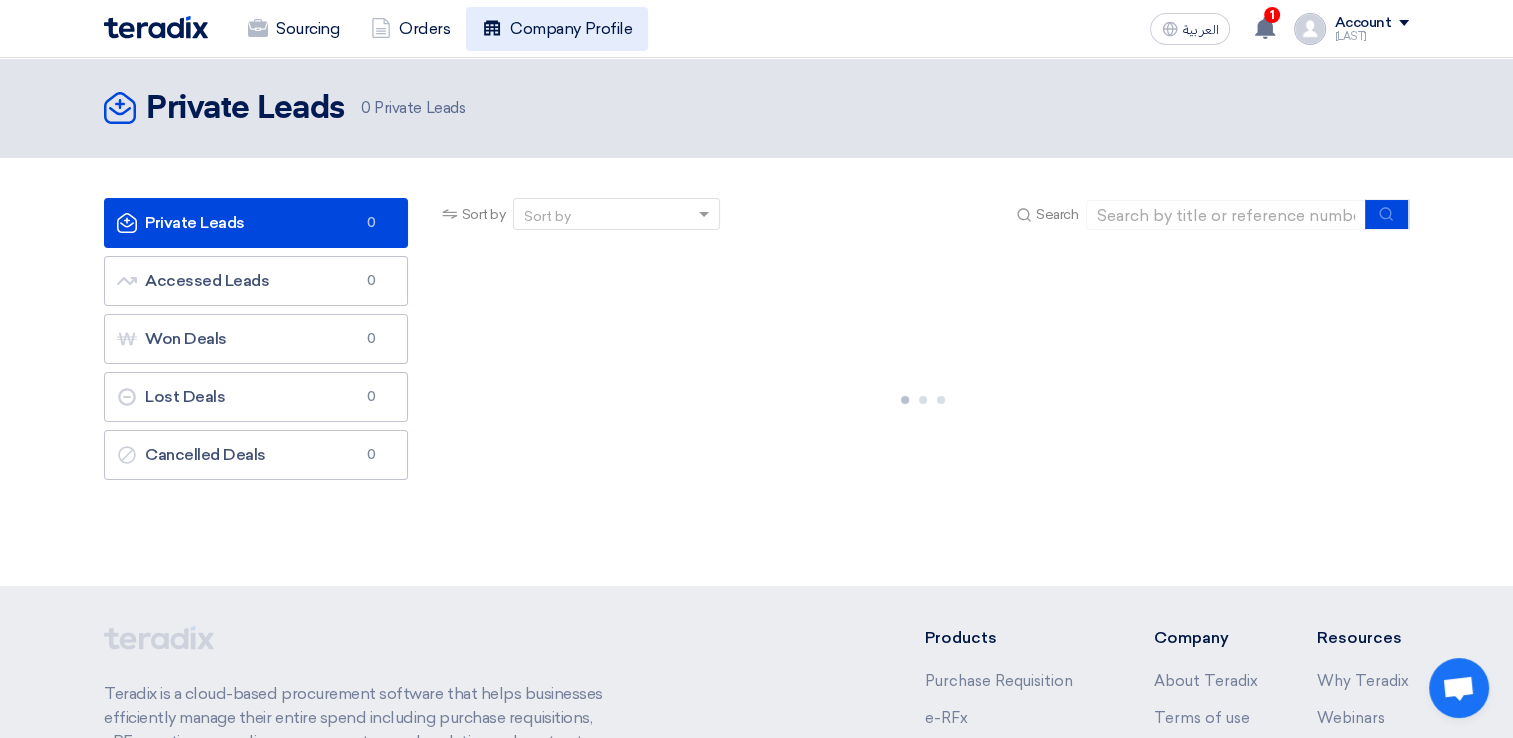 click on "Company Profile" 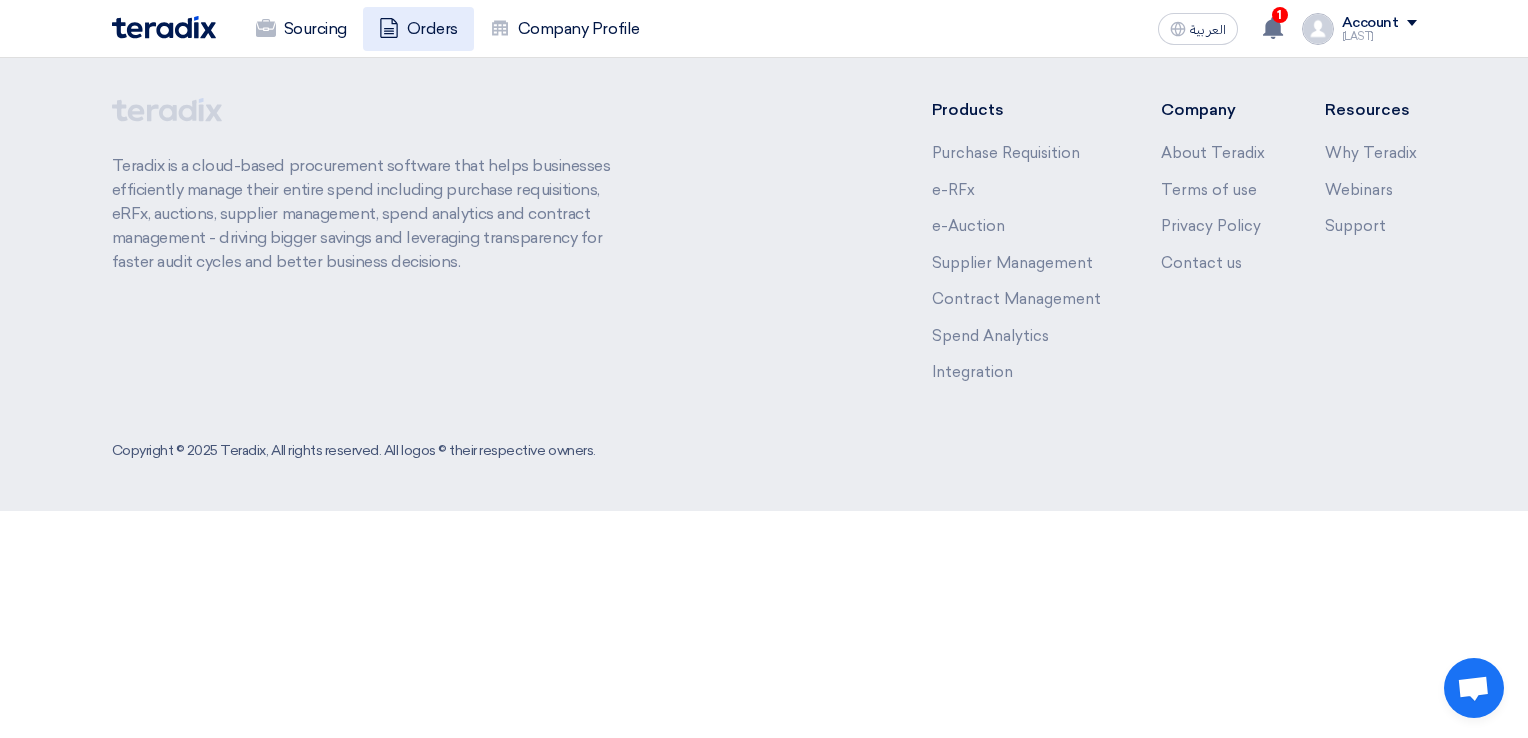 click on "Orders" 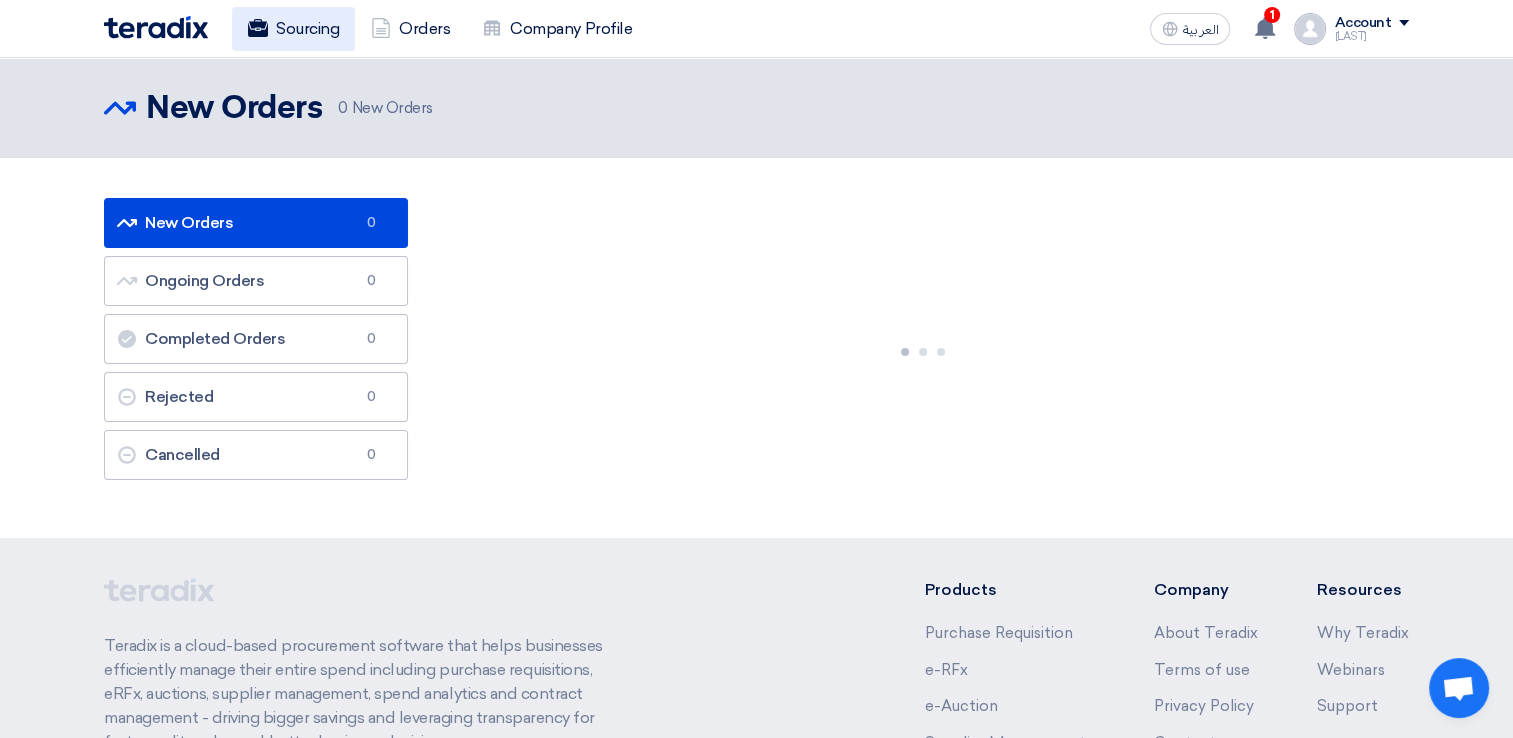 click on "Sourcing" 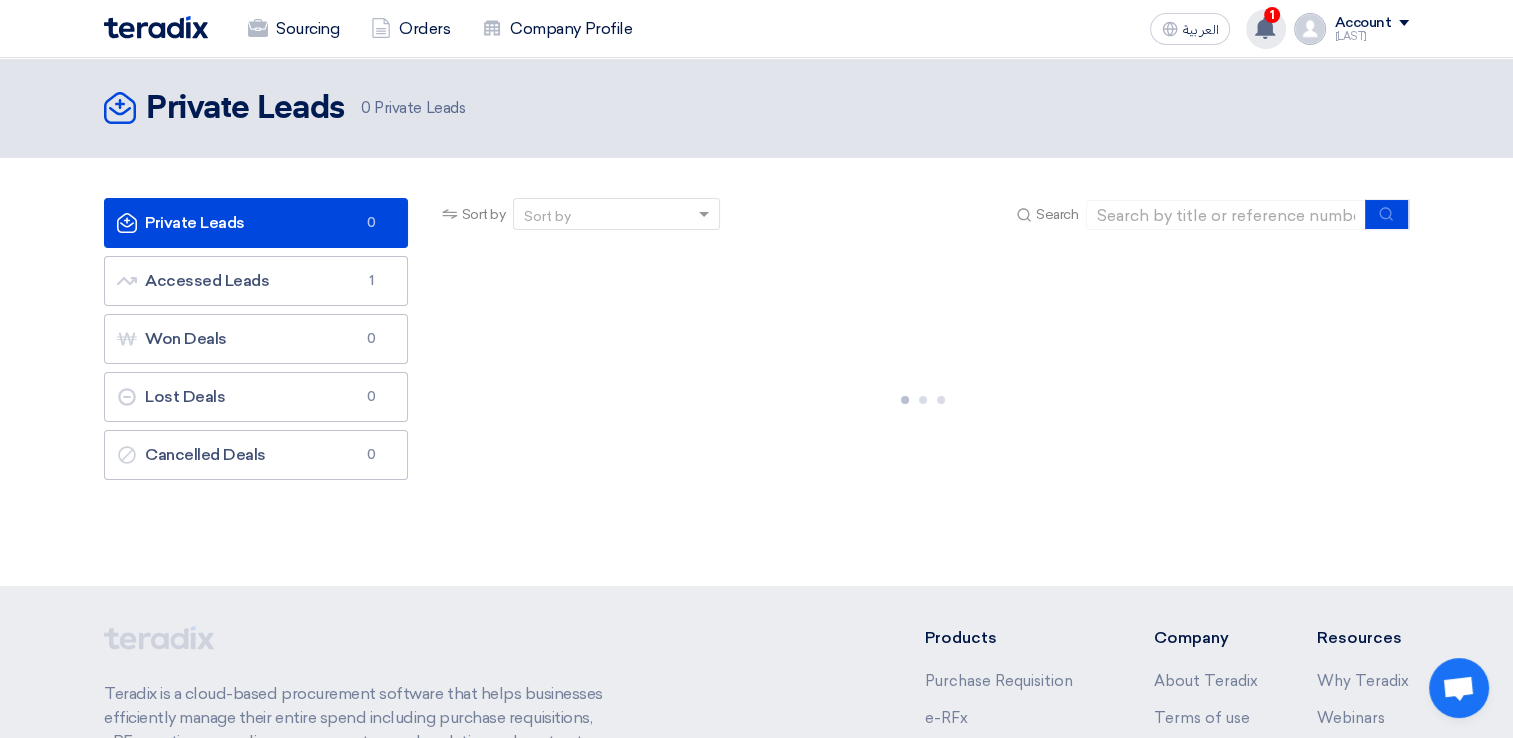 click 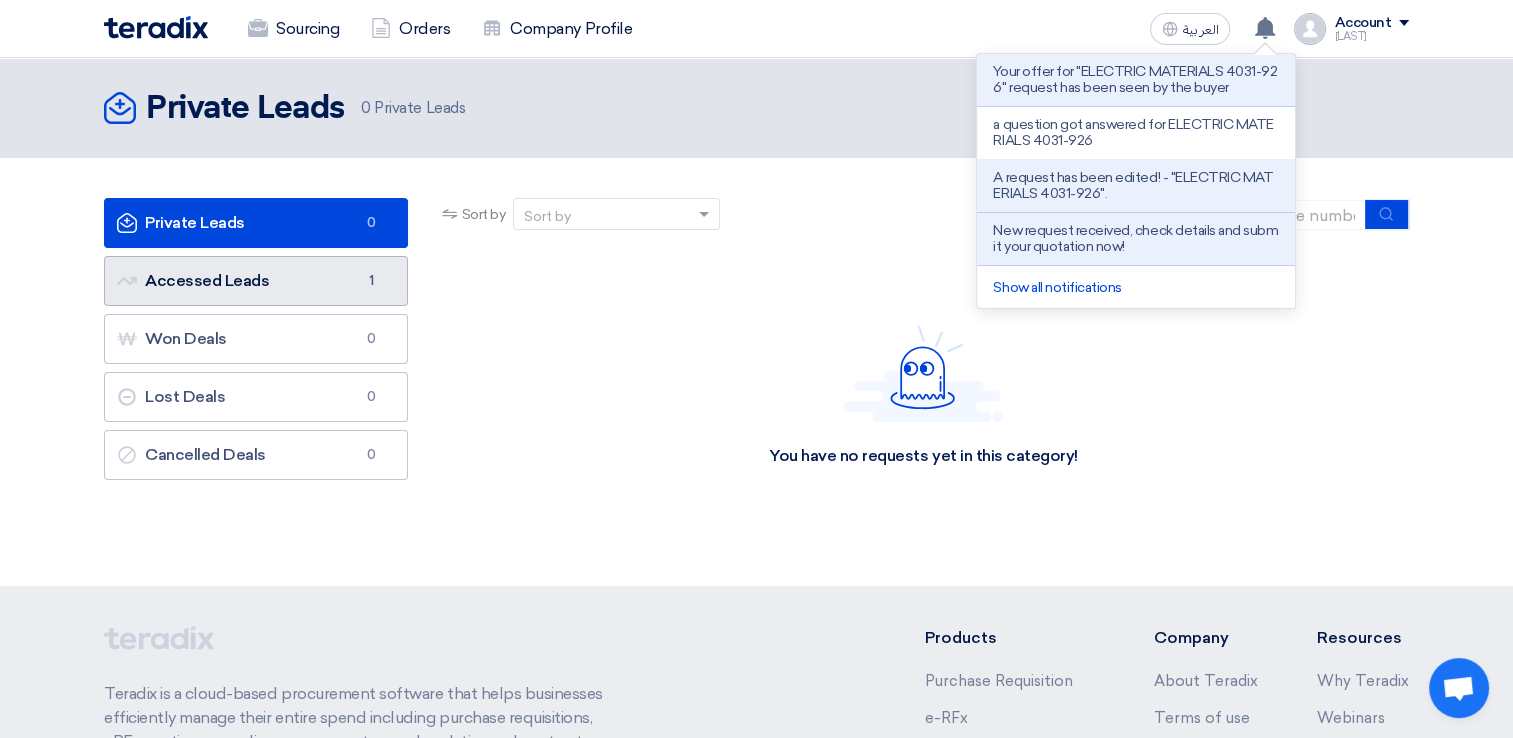 click on "Accessed Leads
Accessed Leads
1" 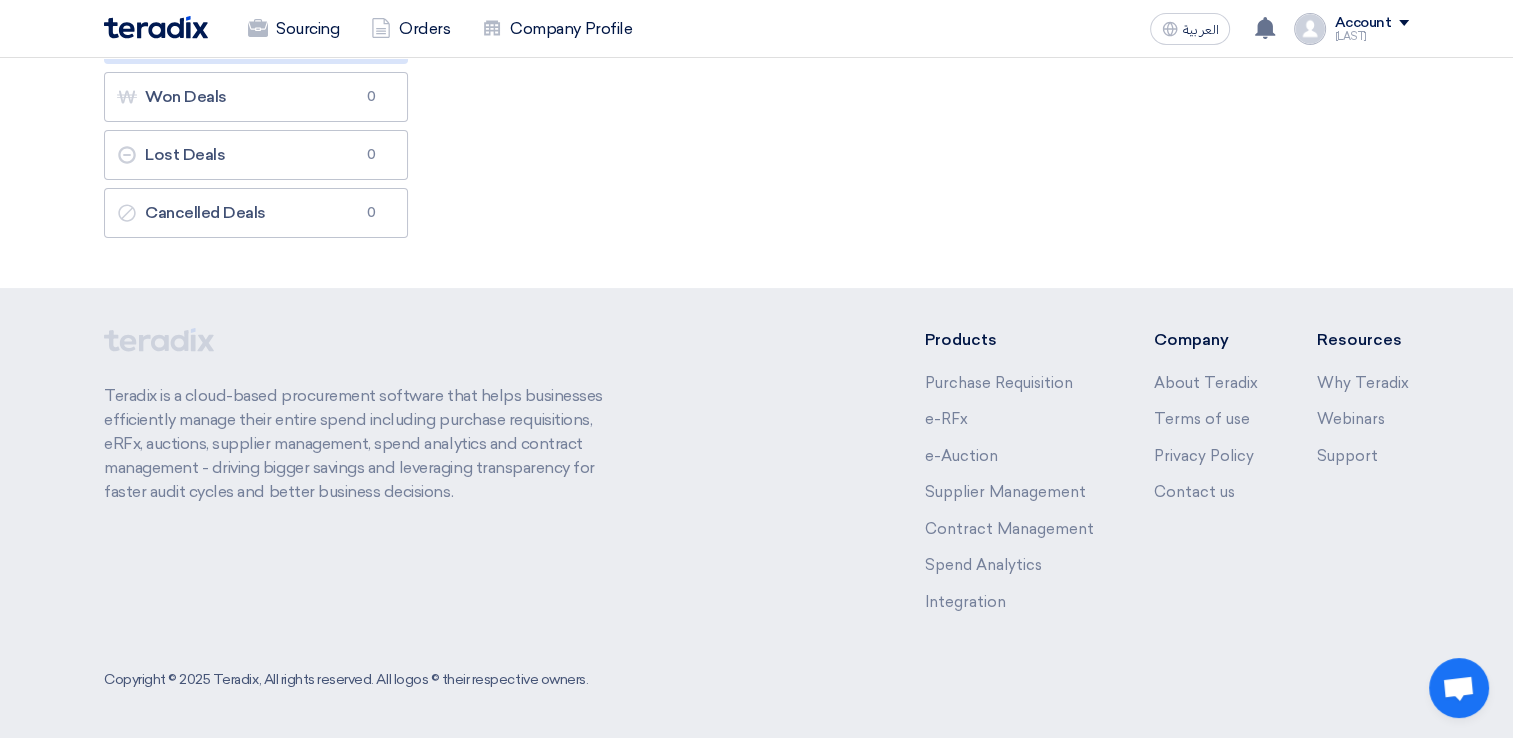 scroll, scrollTop: 0, scrollLeft: 0, axis: both 